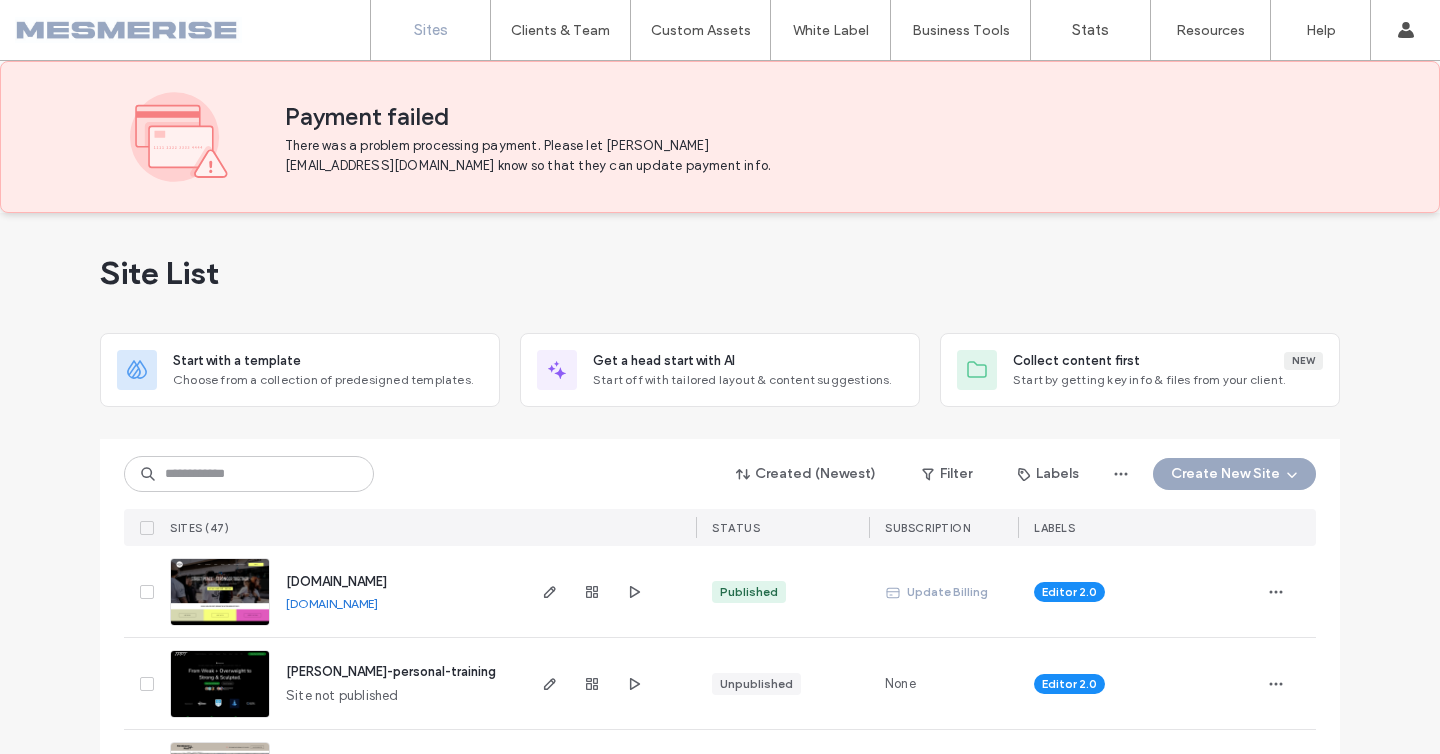 scroll, scrollTop: 0, scrollLeft: 0, axis: both 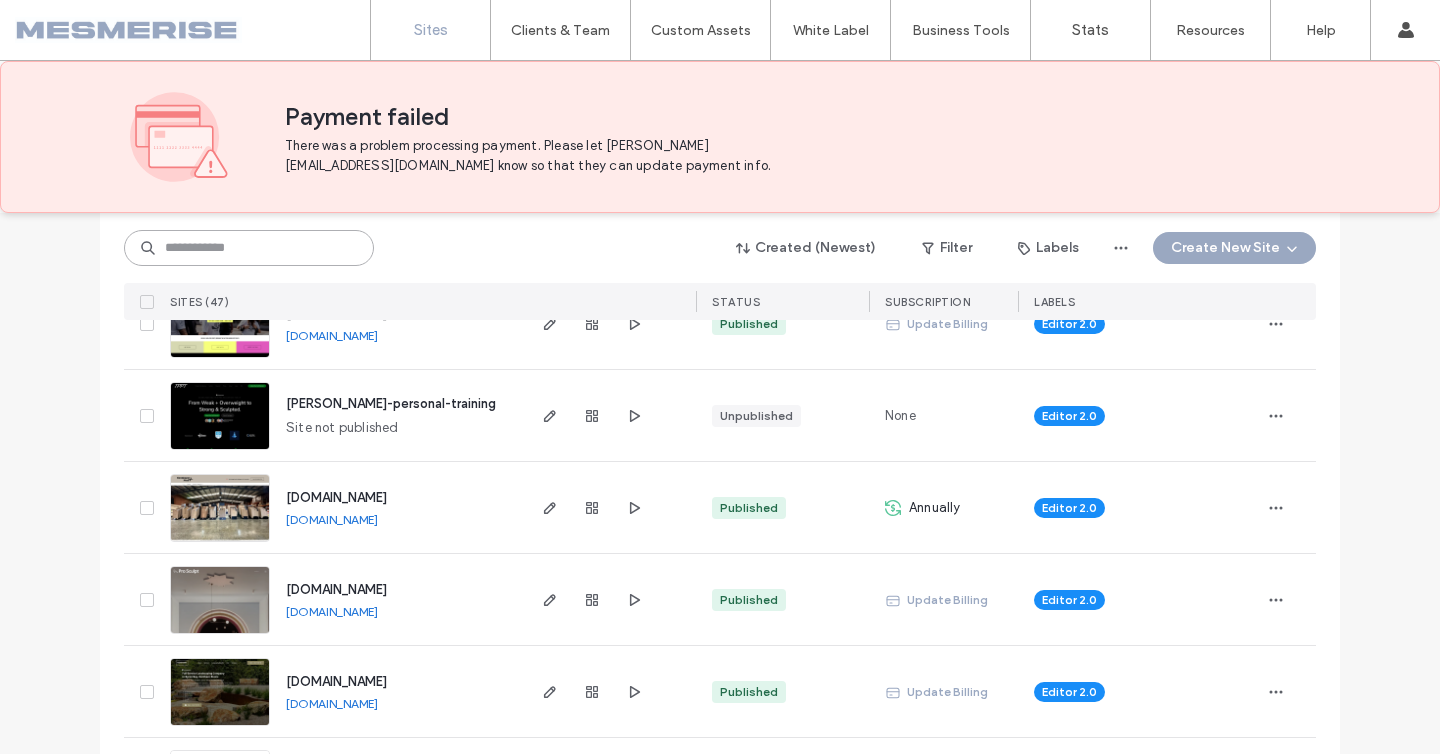 click at bounding box center (249, 248) 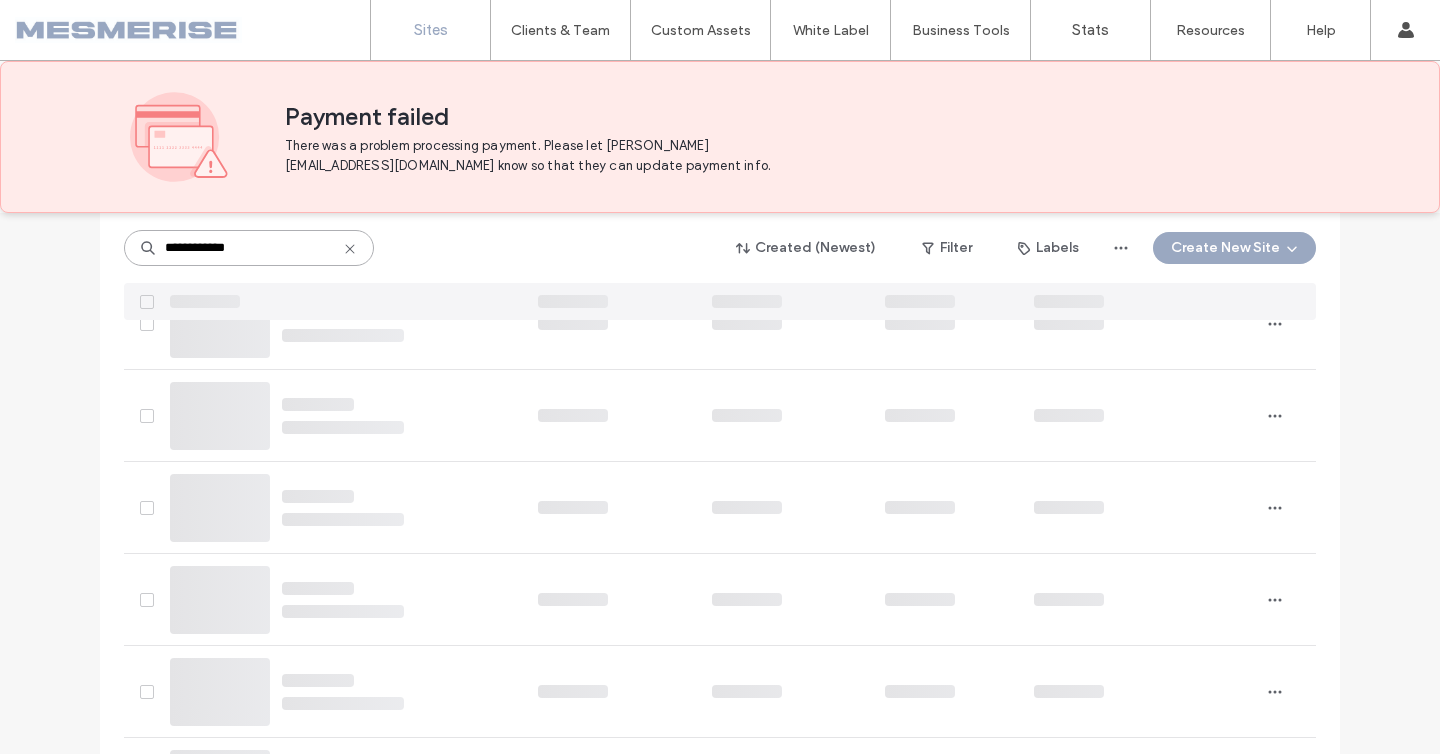 scroll, scrollTop: 154, scrollLeft: 0, axis: vertical 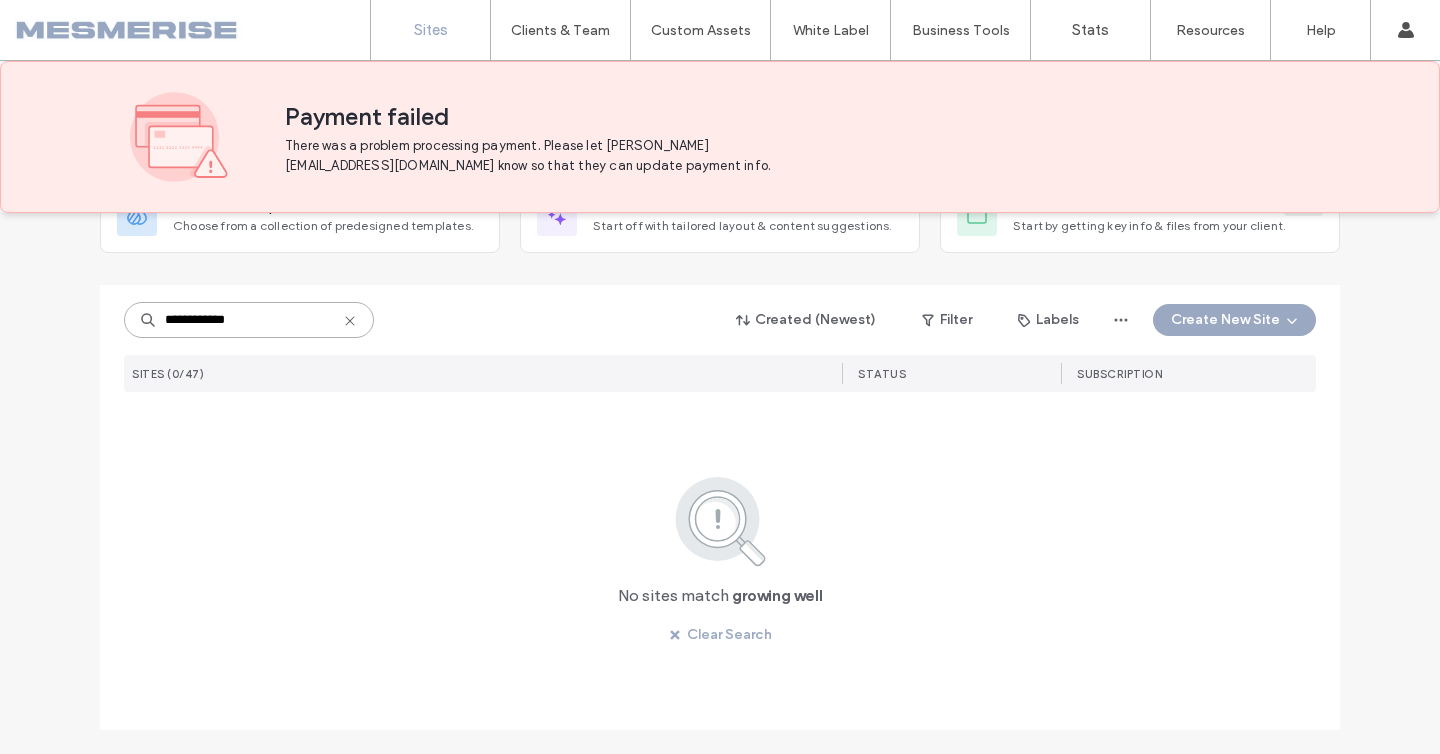 click on "**********" at bounding box center [249, 320] 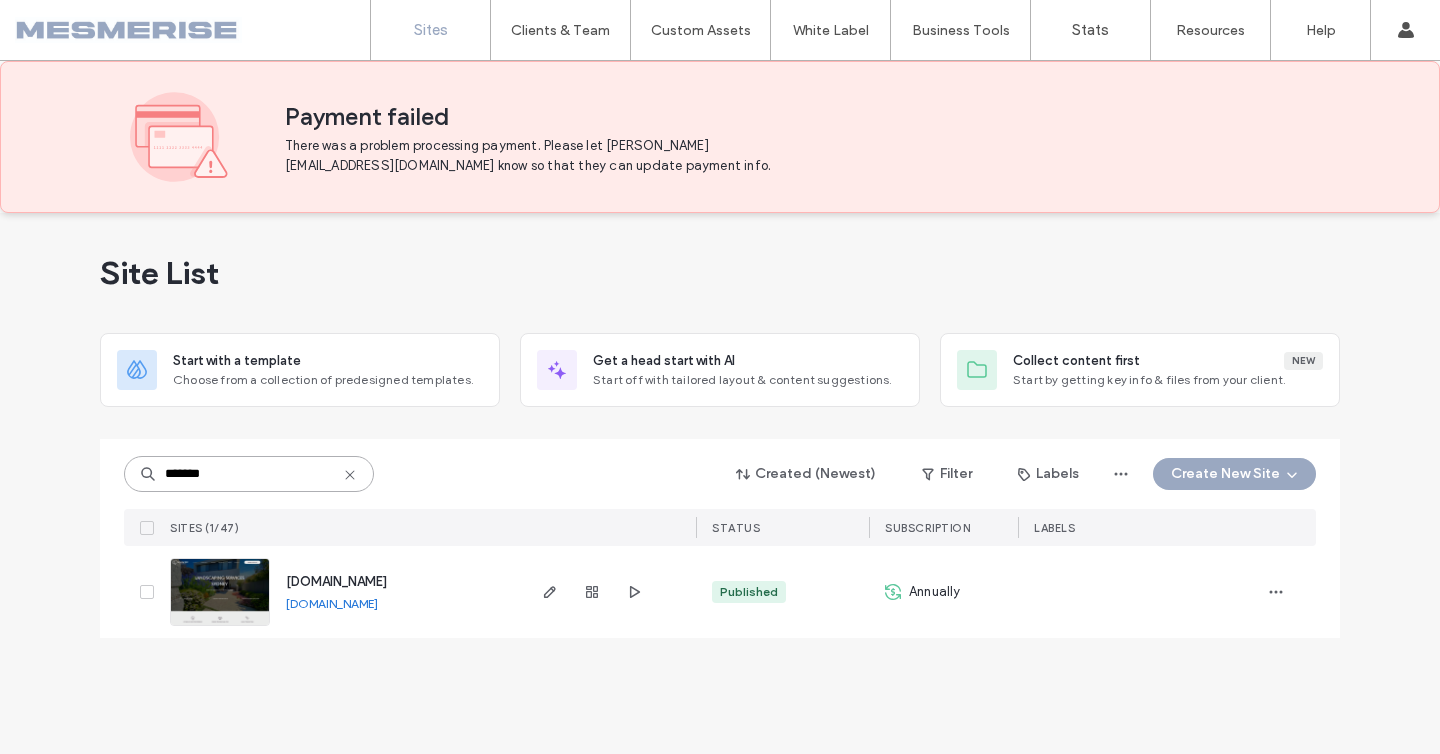 scroll, scrollTop: 0, scrollLeft: 0, axis: both 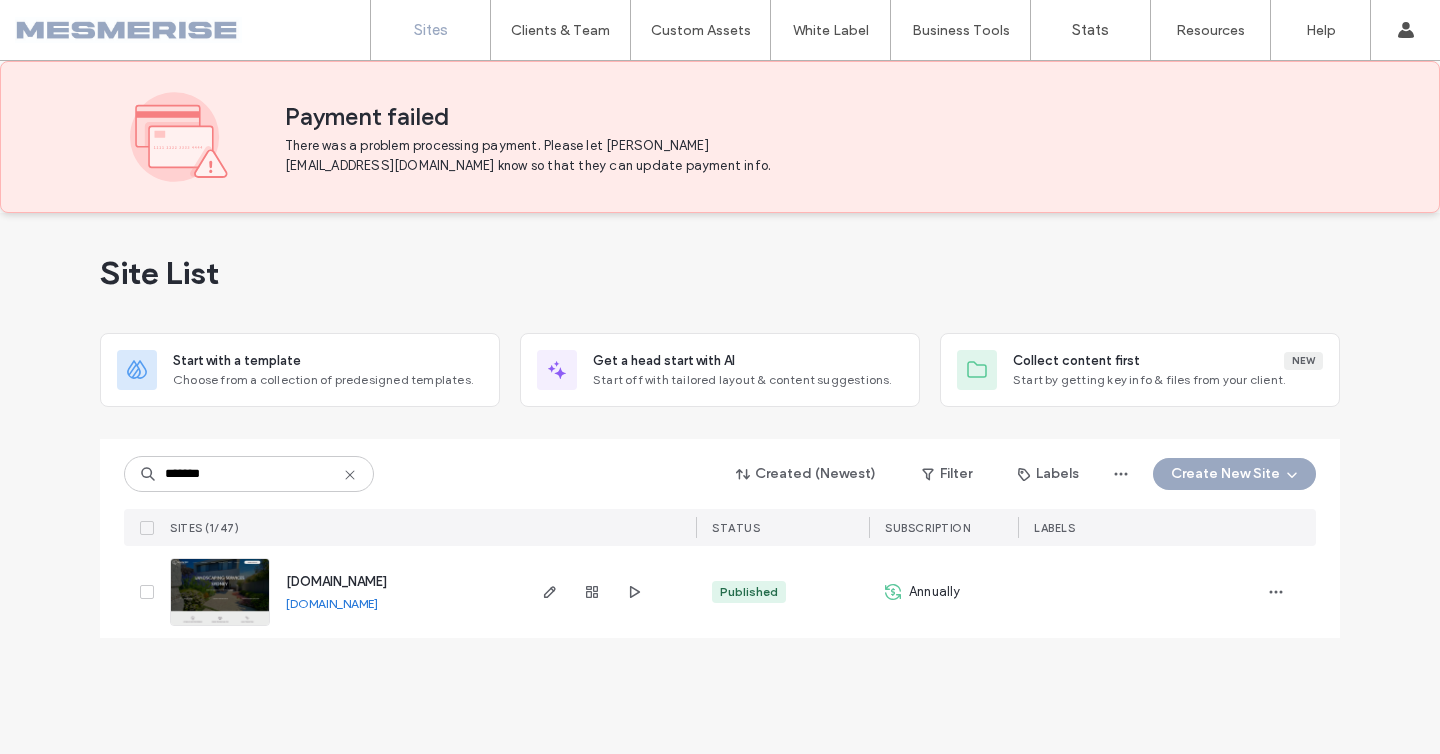 click at bounding box center (220, 627) 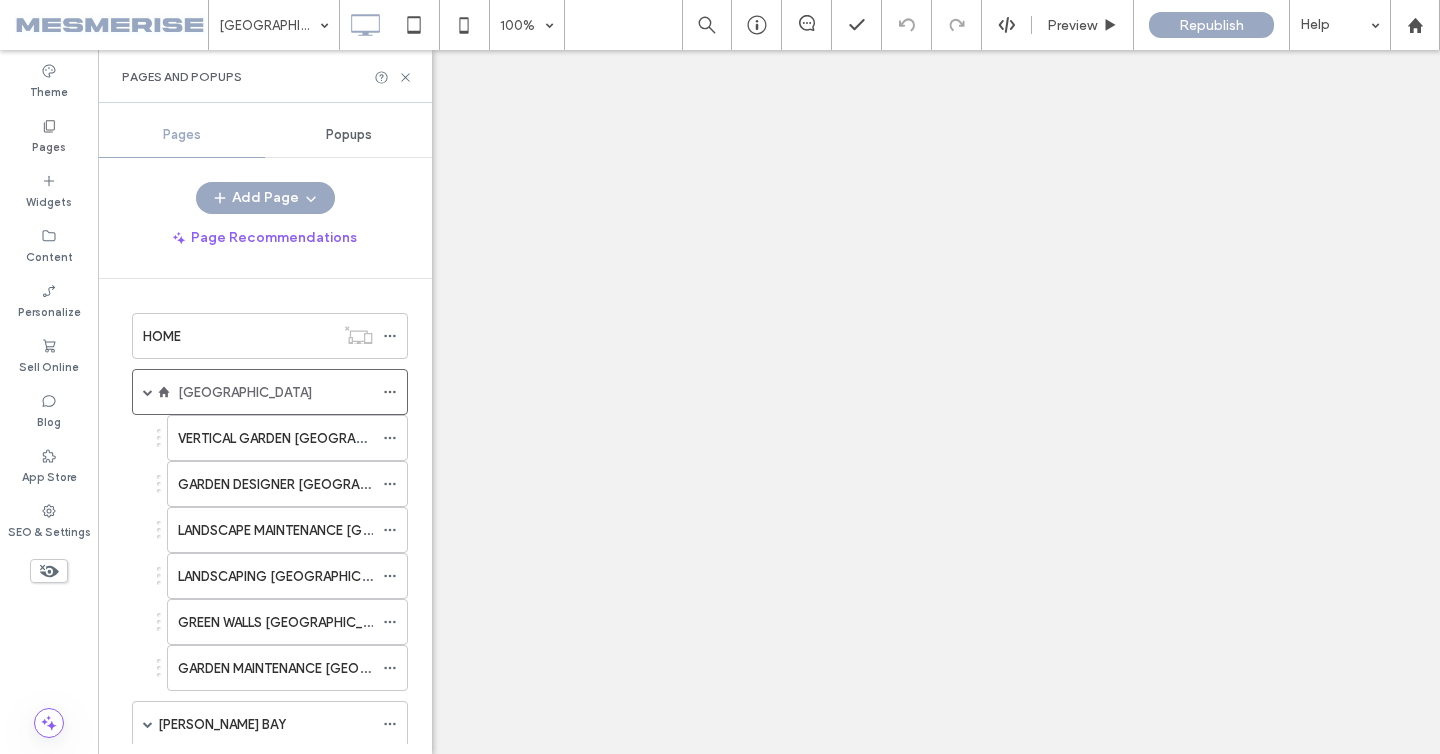 scroll, scrollTop: 0, scrollLeft: 0, axis: both 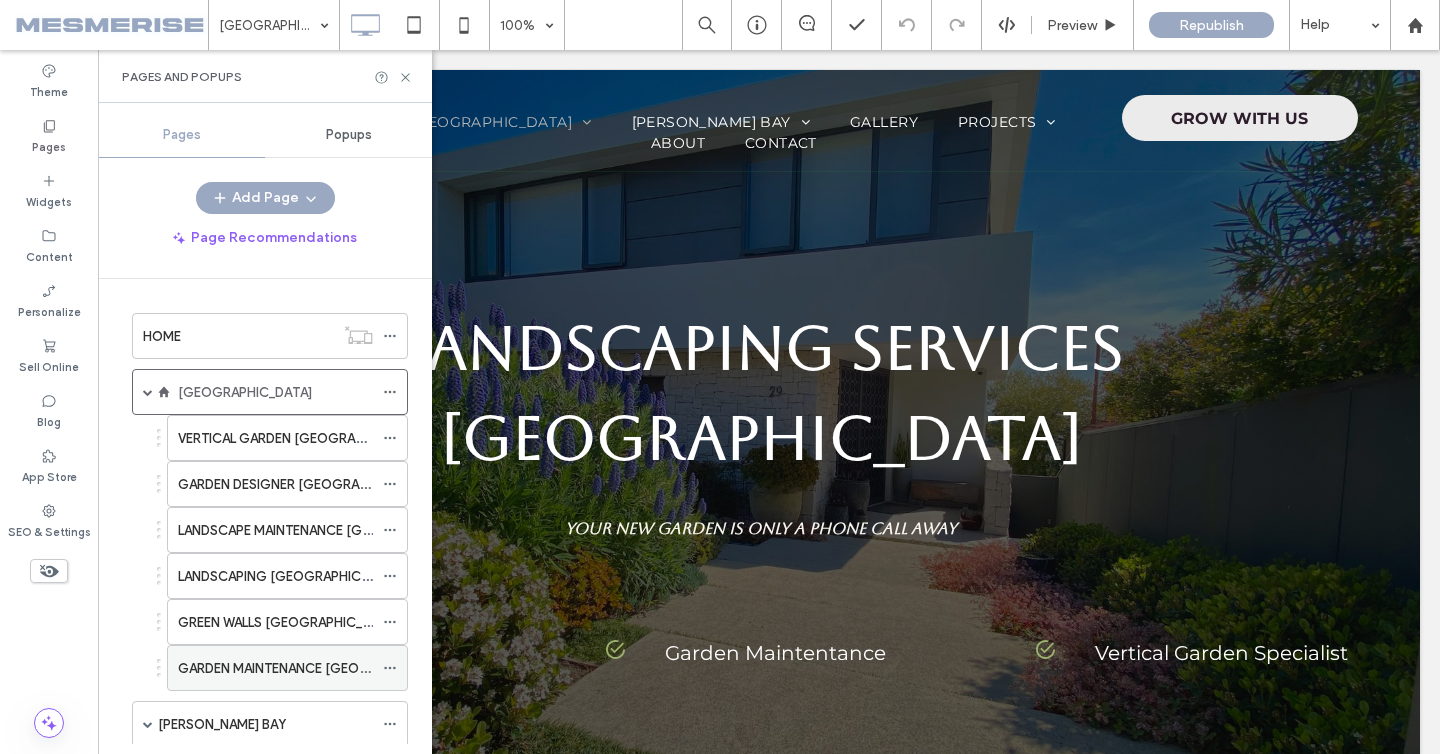 click on "GARDEN MAINTENANCE [GEOGRAPHIC_DATA]" at bounding box center [318, 668] 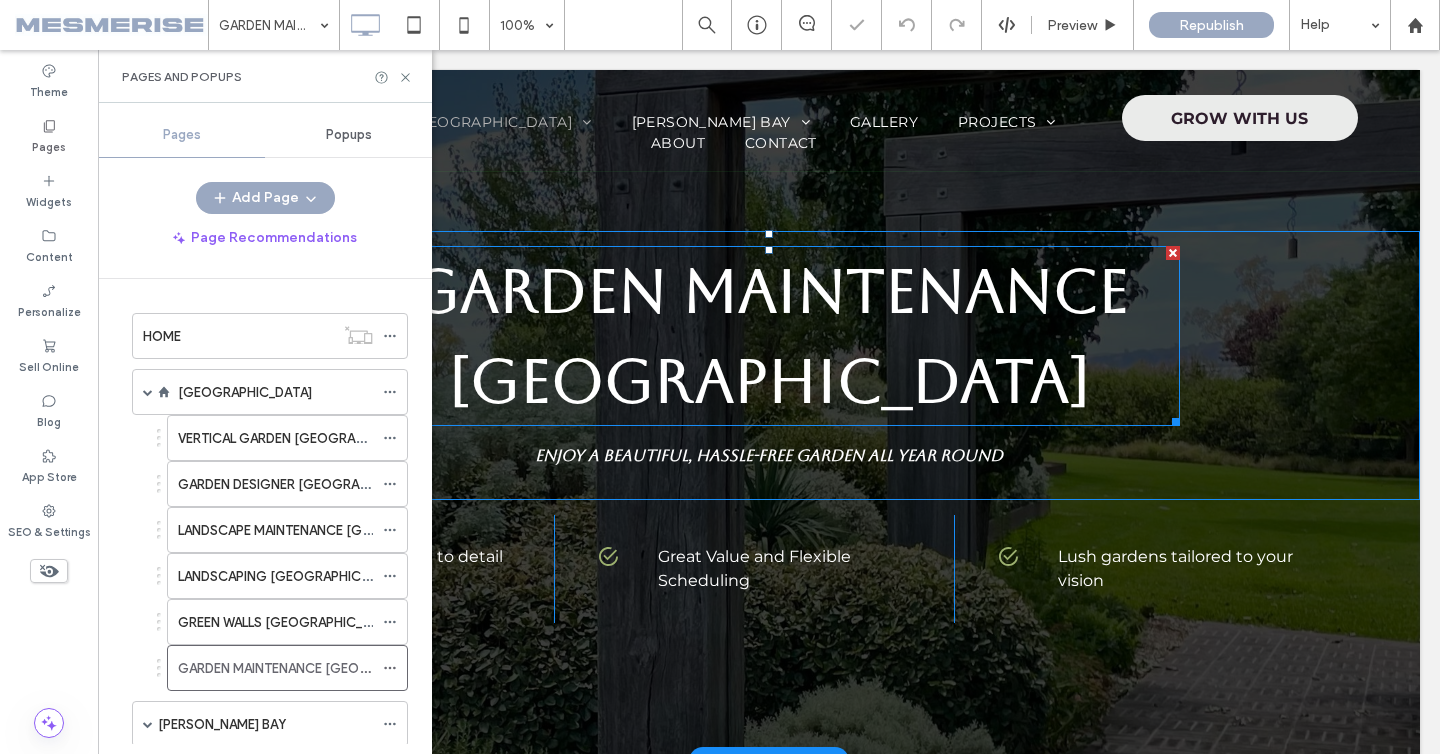 scroll, scrollTop: 0, scrollLeft: 0, axis: both 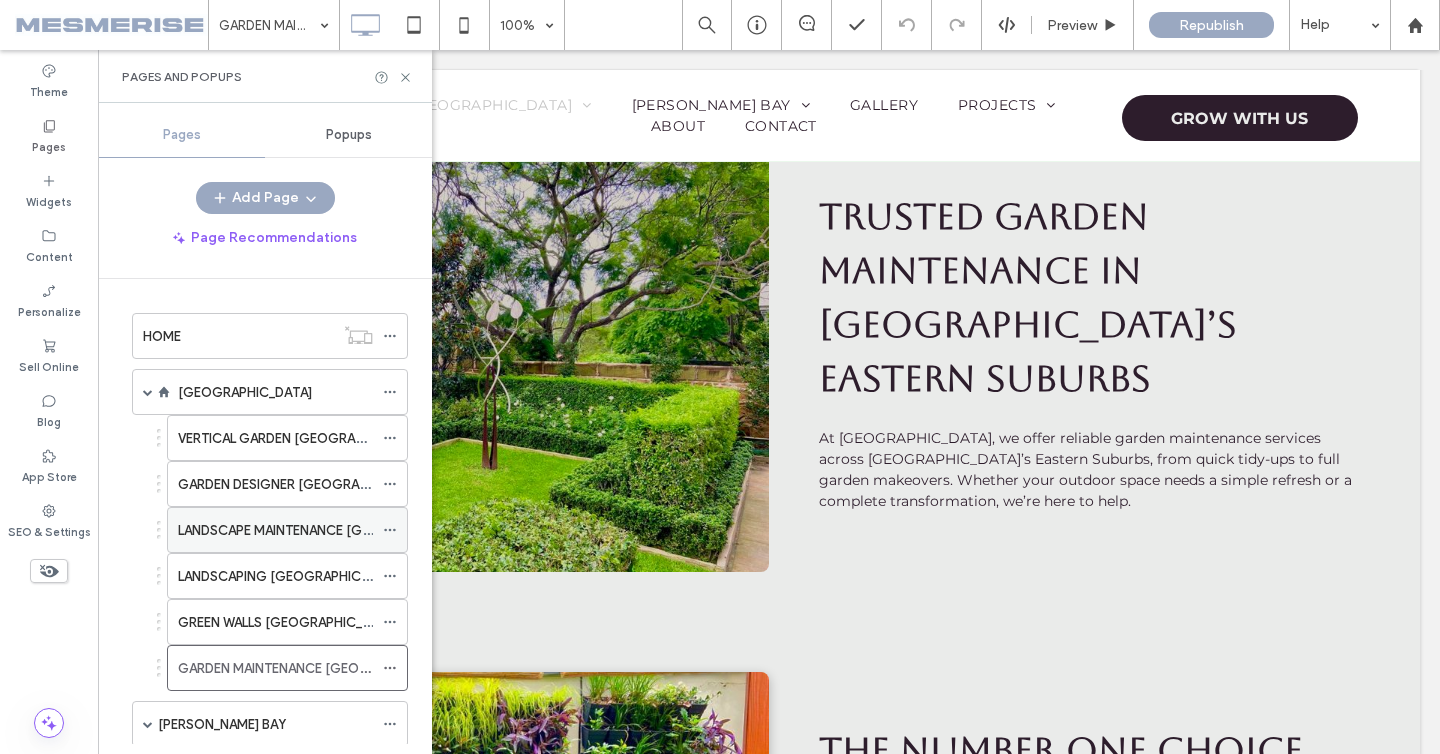 click on "LANDSCAPE MAINTENANCE [GEOGRAPHIC_DATA]" at bounding box center [329, 530] 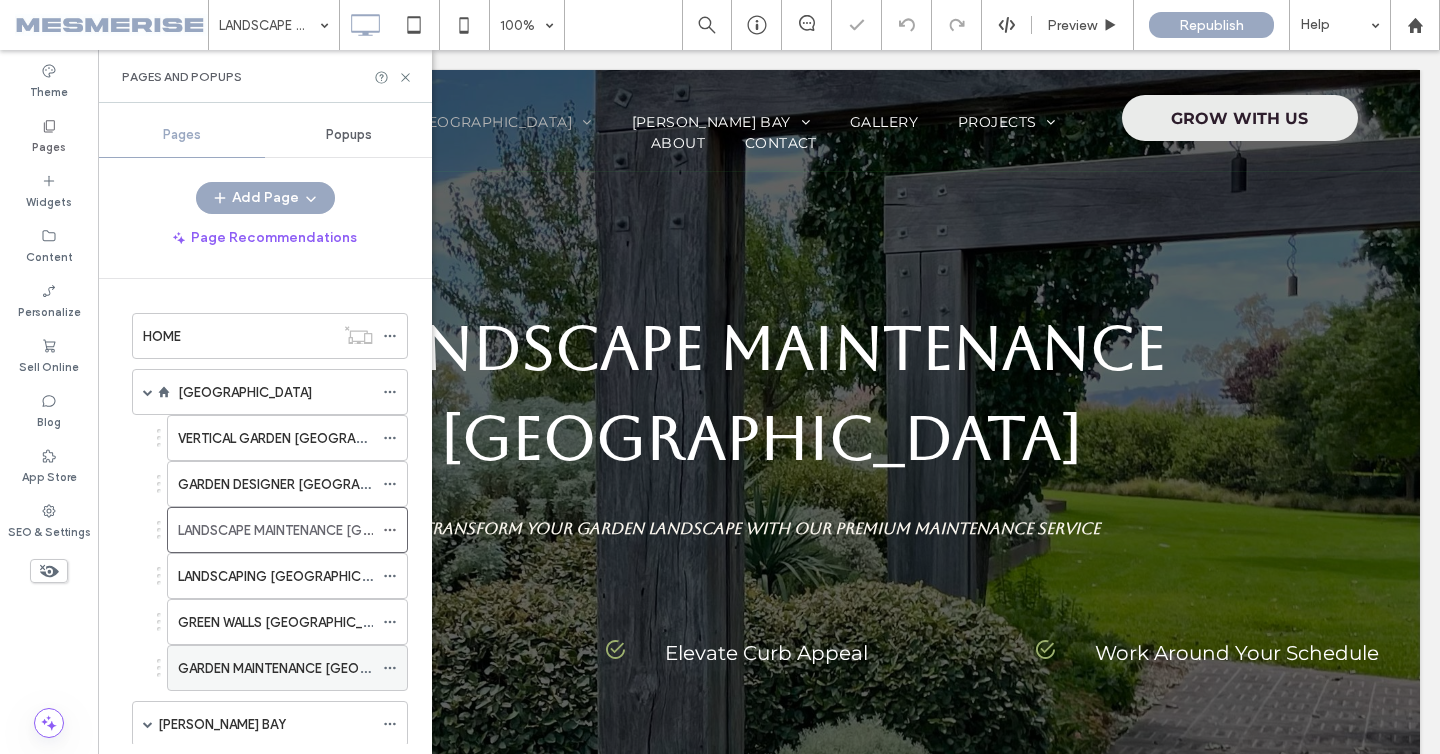 scroll, scrollTop: 0, scrollLeft: 0, axis: both 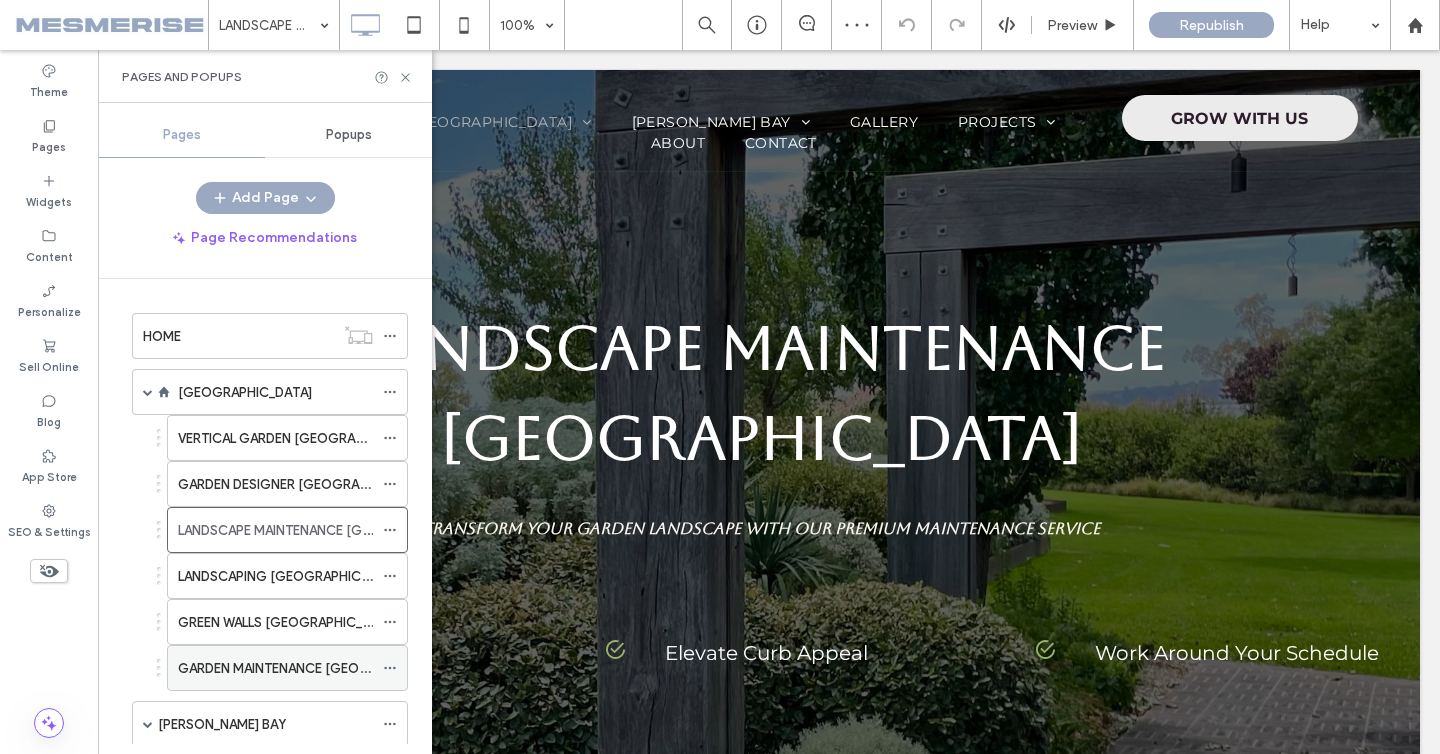 click on "GARDEN MAINTENANCE [GEOGRAPHIC_DATA]" at bounding box center [318, 668] 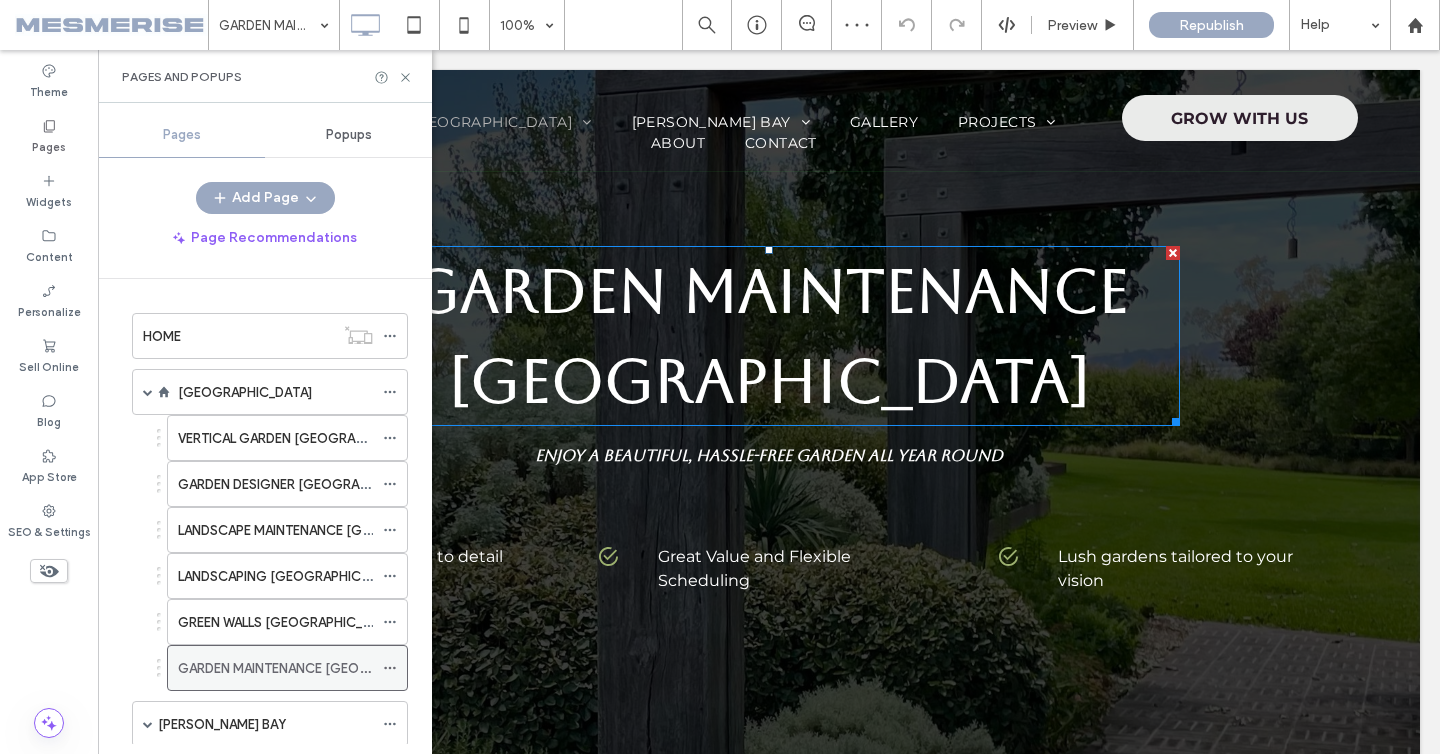 scroll, scrollTop: 0, scrollLeft: 0, axis: both 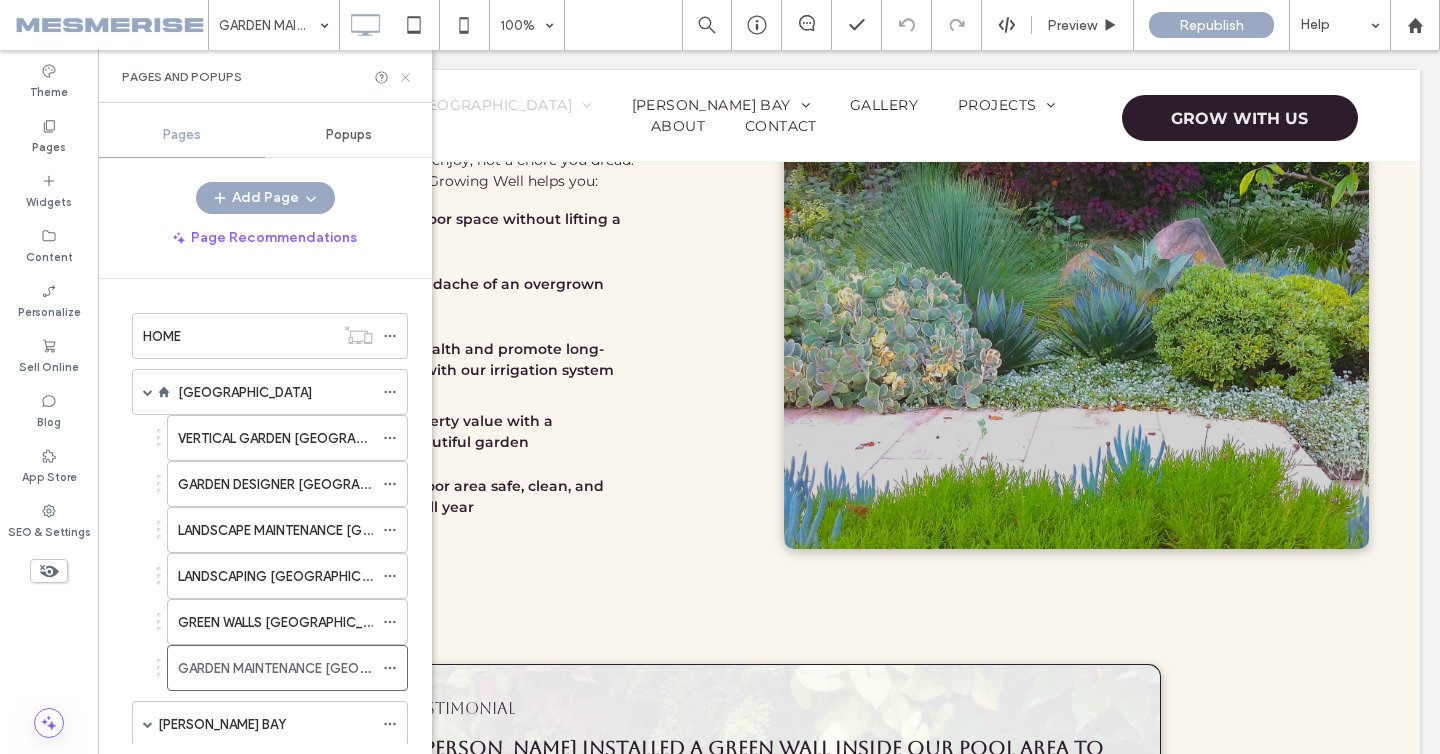 click 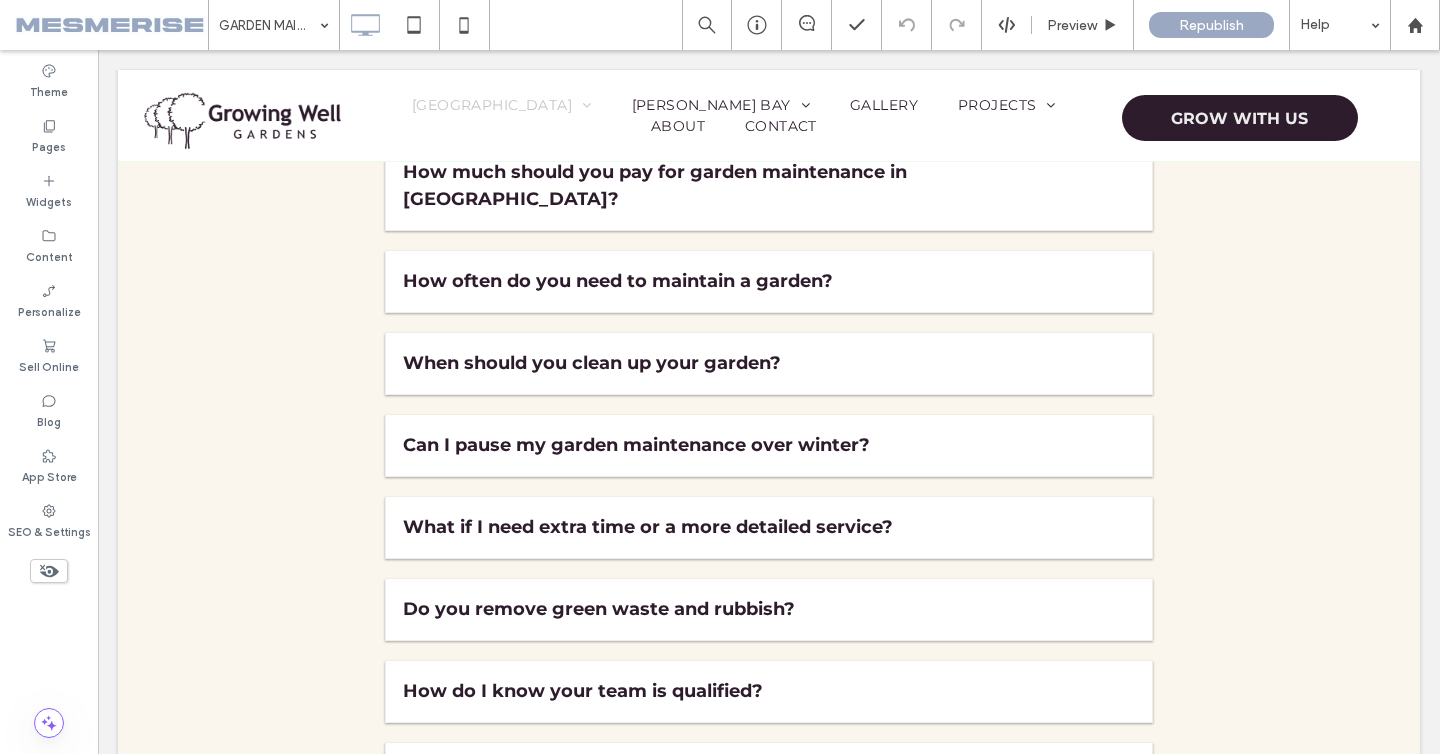 scroll, scrollTop: 8017, scrollLeft: 0, axis: vertical 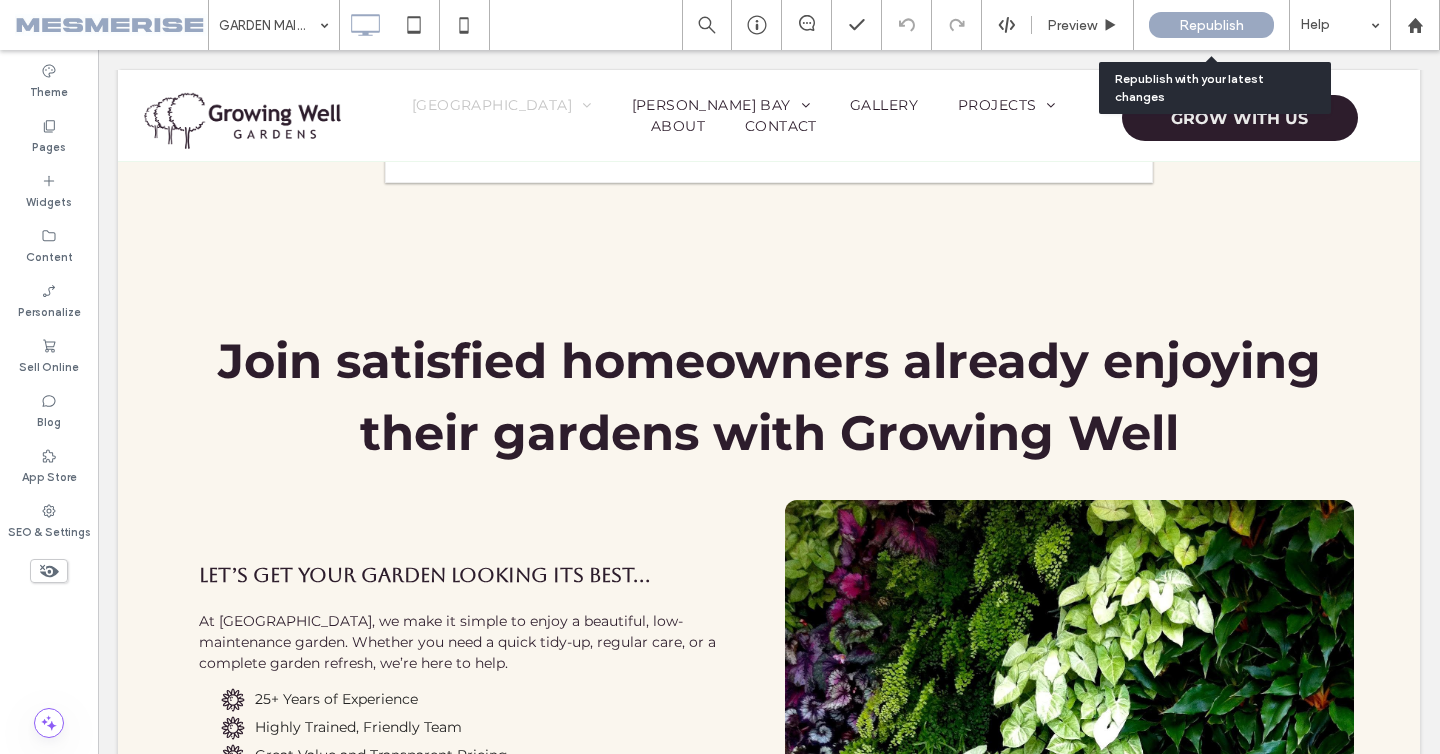 click on "Republish" at bounding box center (1211, 25) 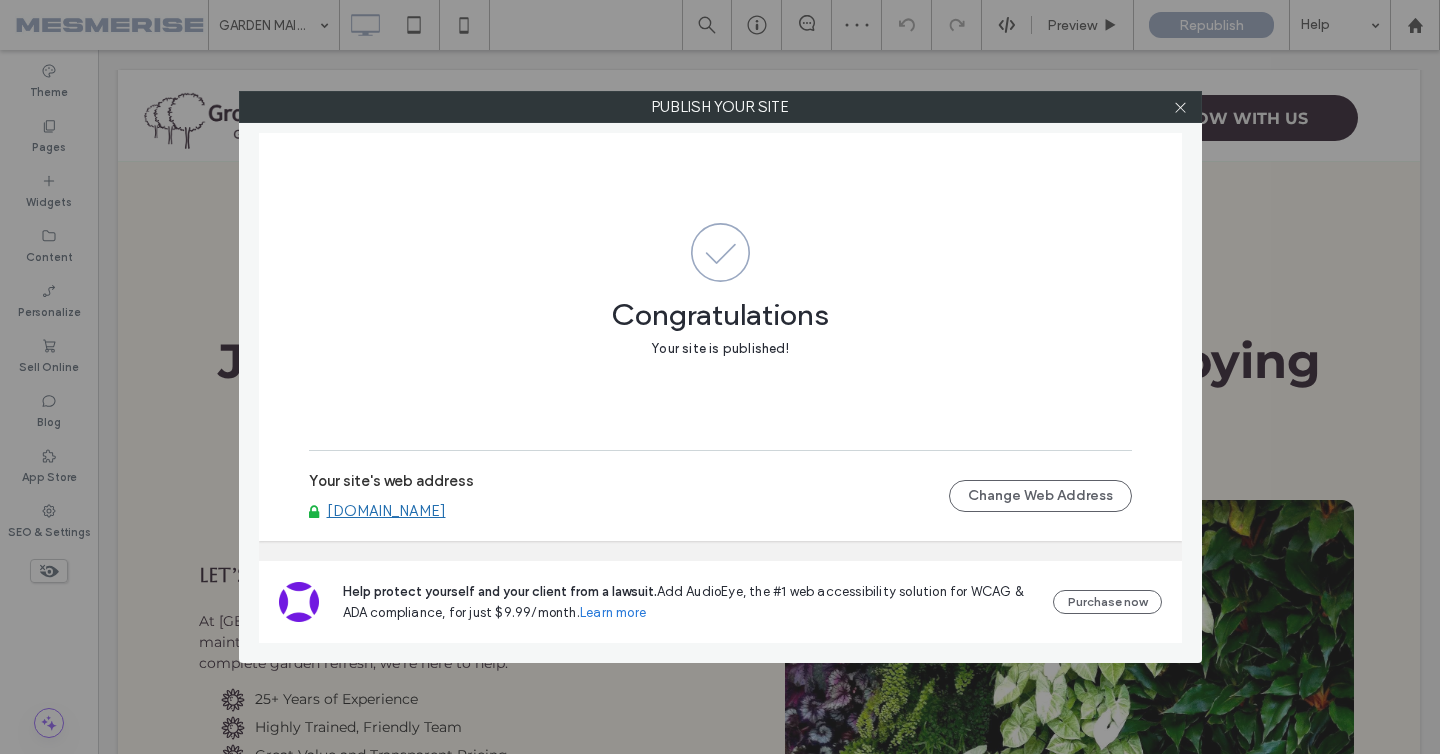 click on "Publish your site Congratulations Your site is published! Your site's web address www.growingwell.com.au Change Web Address Help protect yourself and your client from a lawsuit.  Add AudioEye, the #1 web accessibility solution for WCAG & ADA compliance, for just $9.99/month.  Learn more Purchase now" at bounding box center [720, 377] 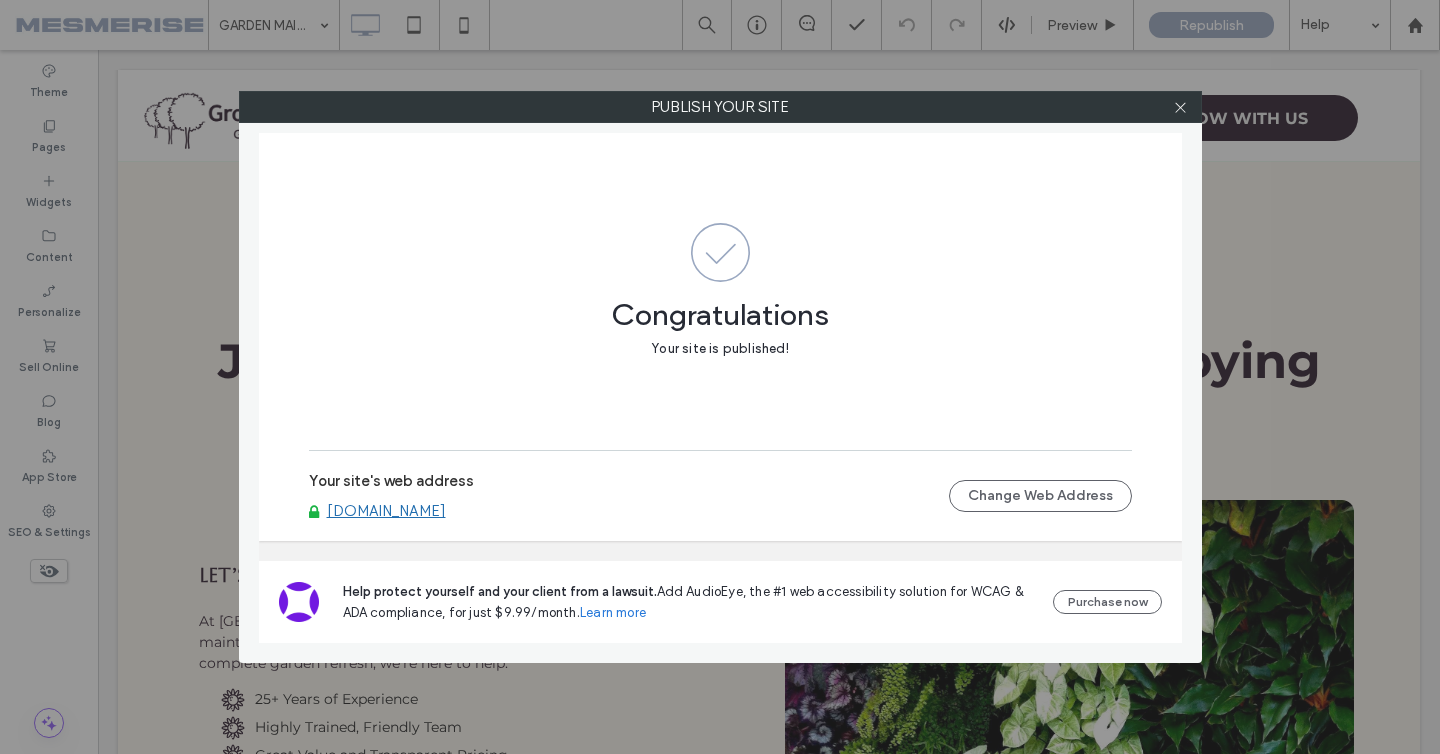 click on "Publish your site Congratulations Your site is published! Your site's web address www.growingwell.com.au Change Web Address Help protect yourself and your client from a lawsuit.  Add AudioEye, the #1 web accessibility solution for WCAG & ADA compliance, for just $9.99/month.  Learn more Purchase now" at bounding box center [720, 377] 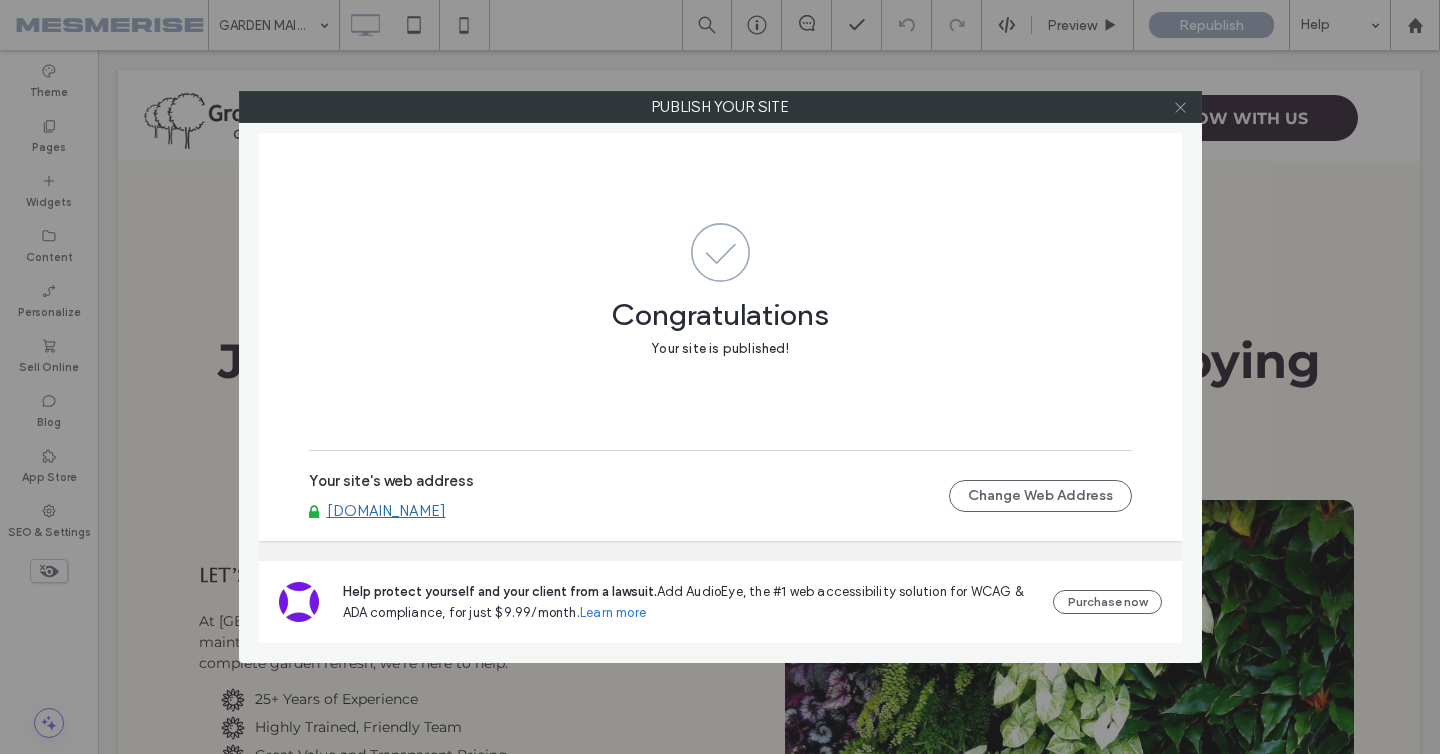 click 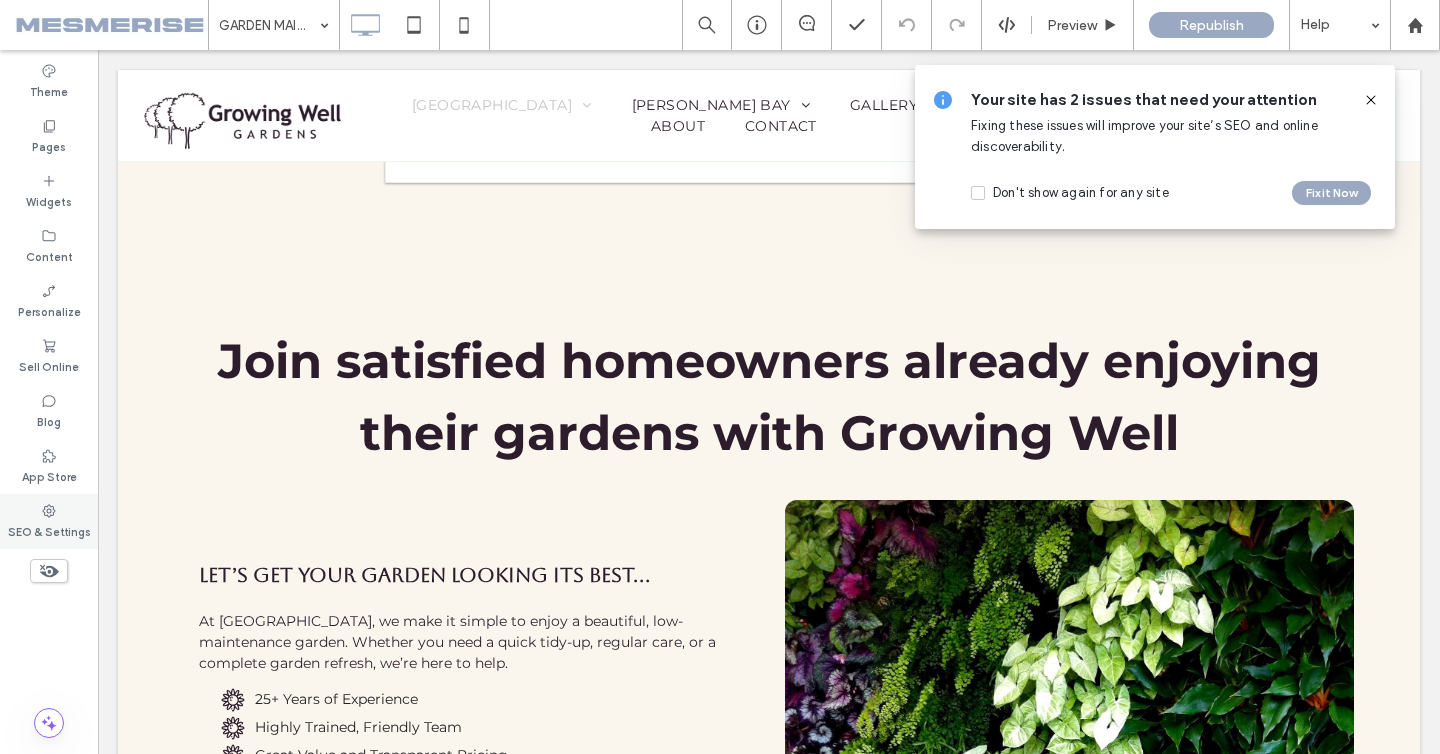 click on "SEO & Settings" at bounding box center (49, 530) 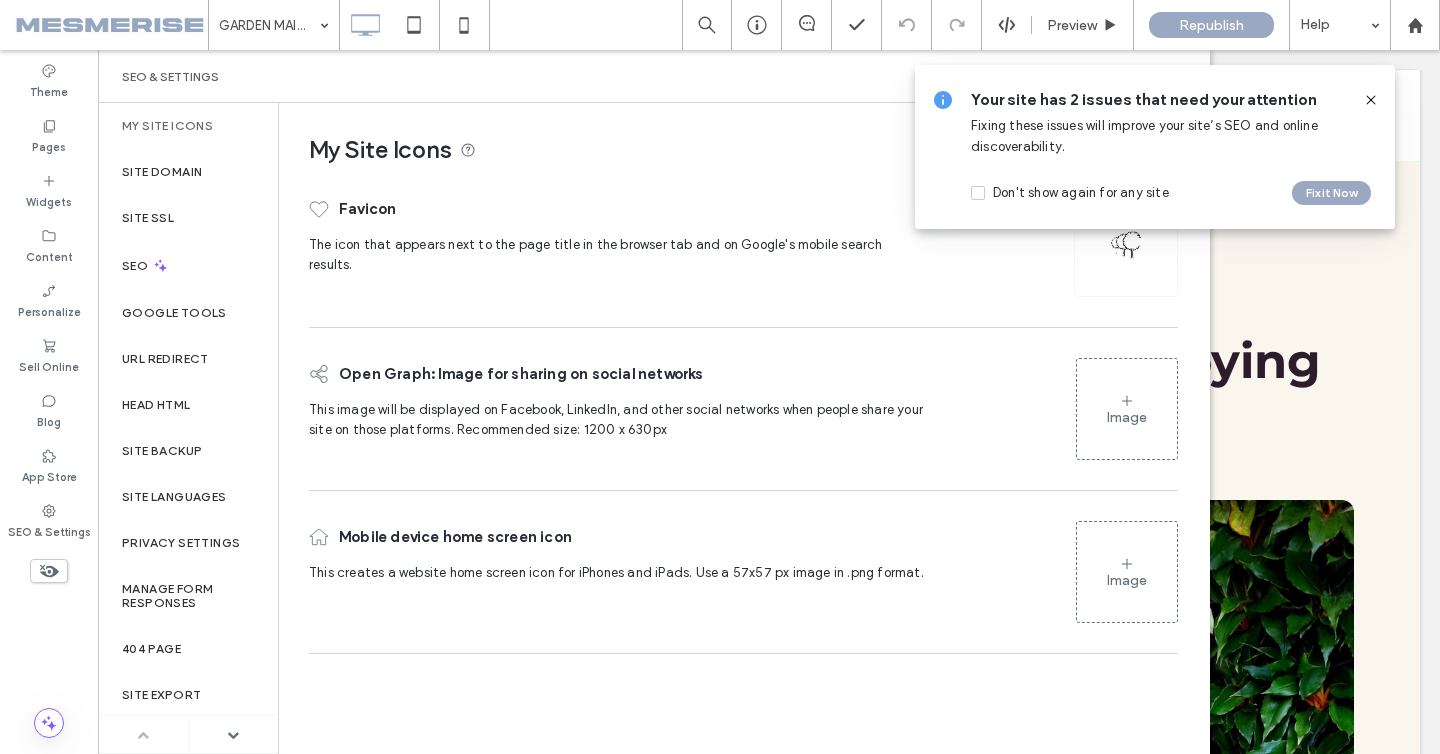 drag, startPoint x: 1367, startPoint y: 97, endPoint x: 1256, endPoint y: 6, distance: 143.53397 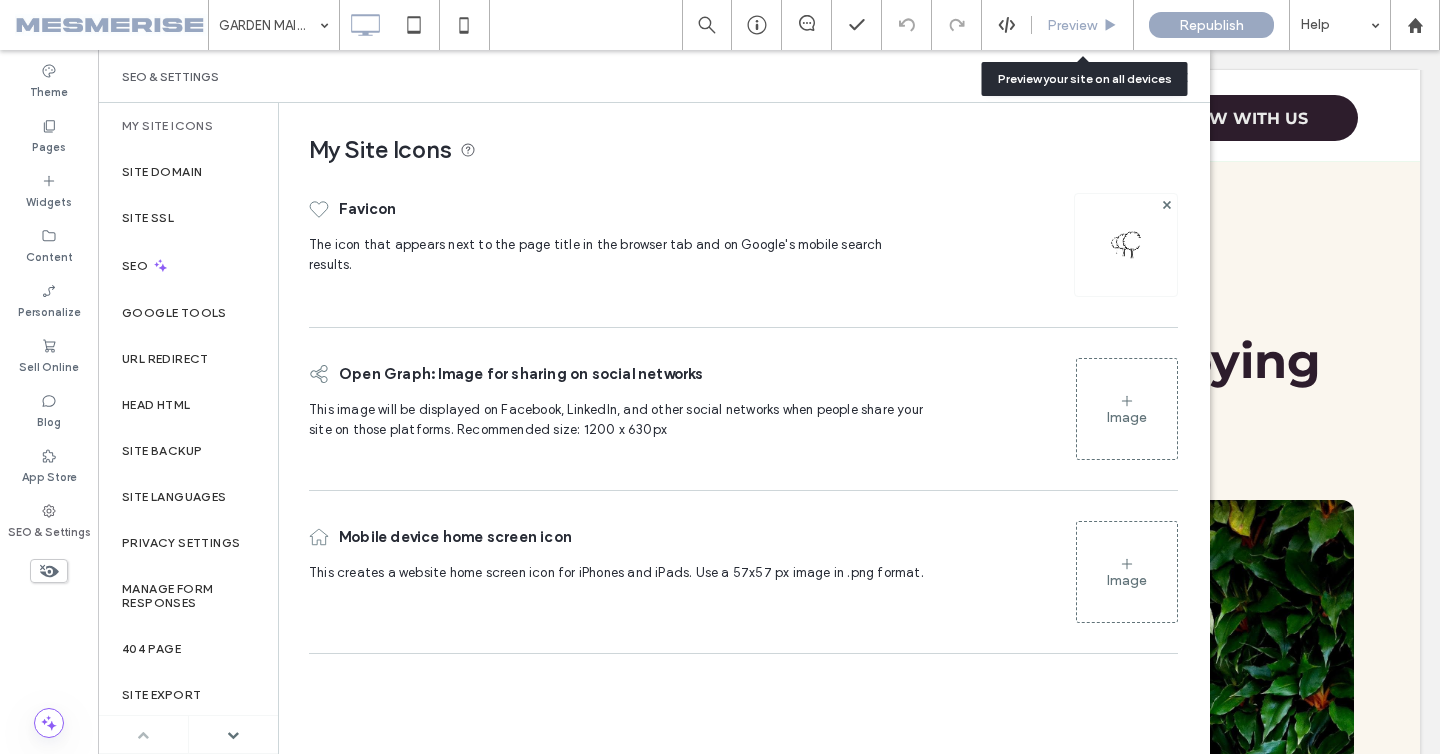 click on "Preview" at bounding box center [1072, 25] 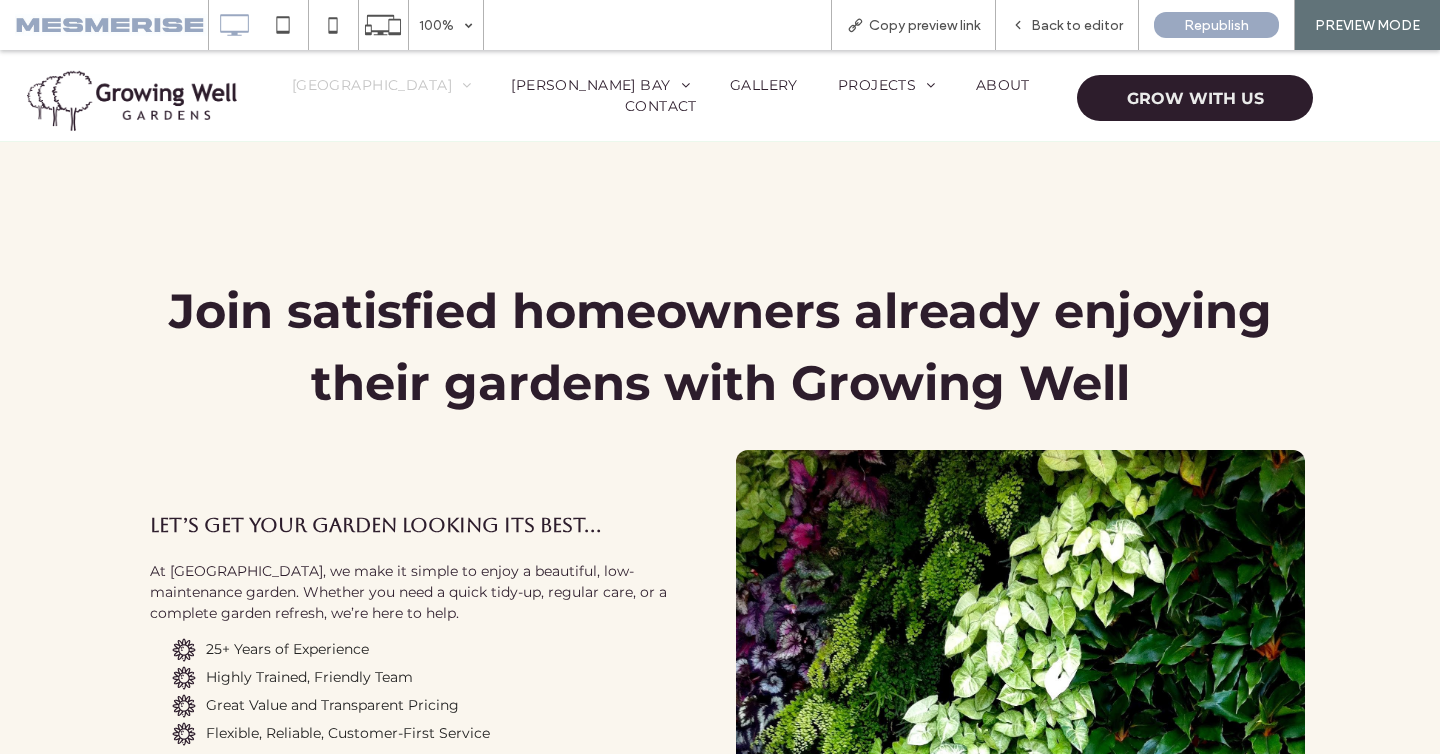 click on "PREVIEW MODE" at bounding box center (1367, 25) 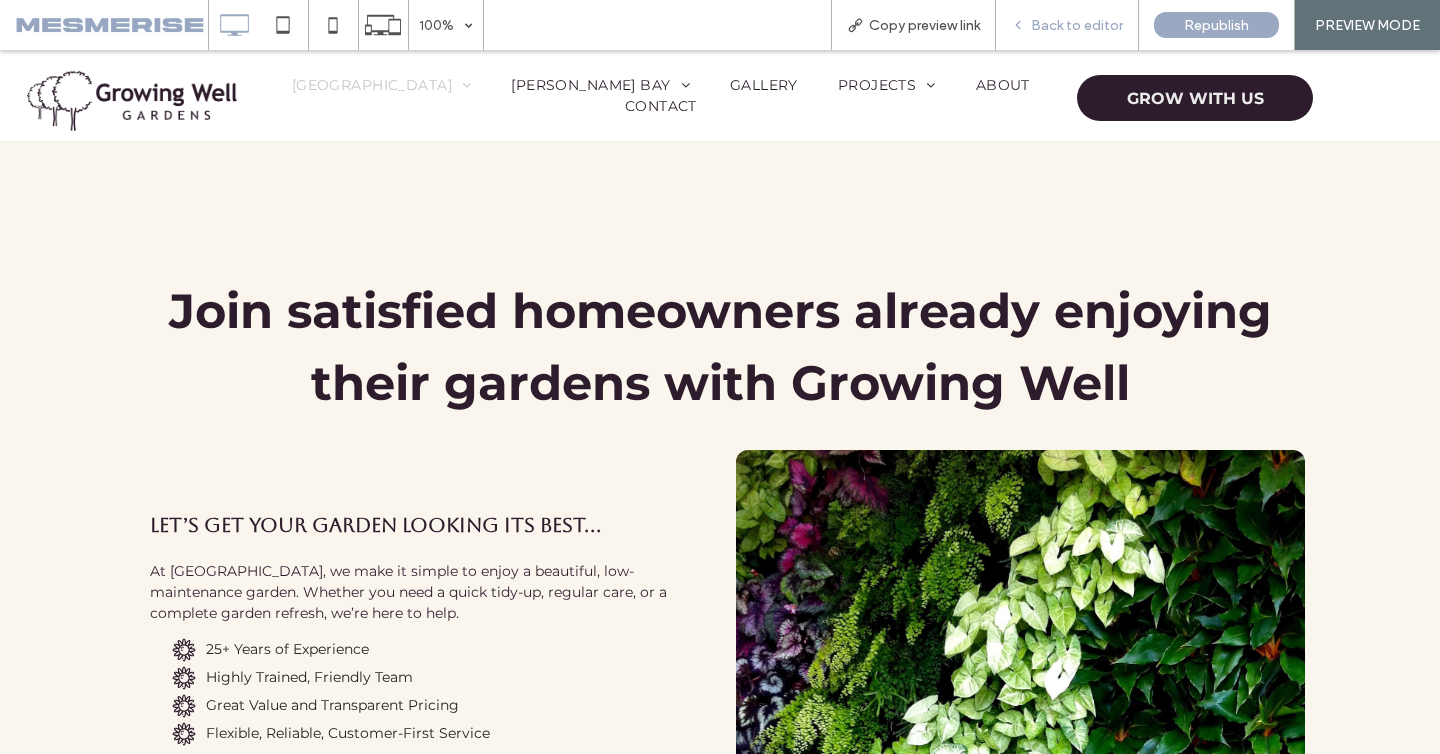 click on "Back to editor" at bounding box center [1067, 25] 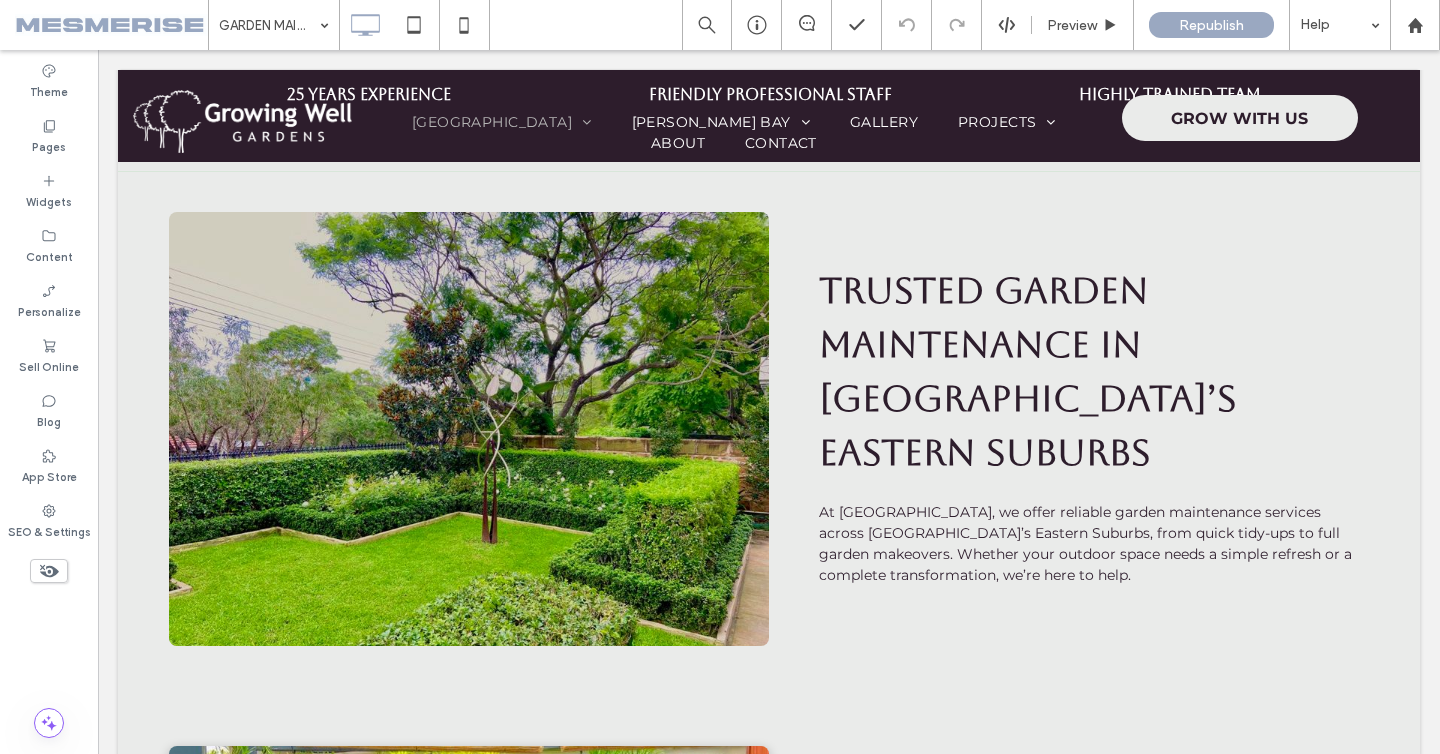scroll, scrollTop: 0, scrollLeft: 0, axis: both 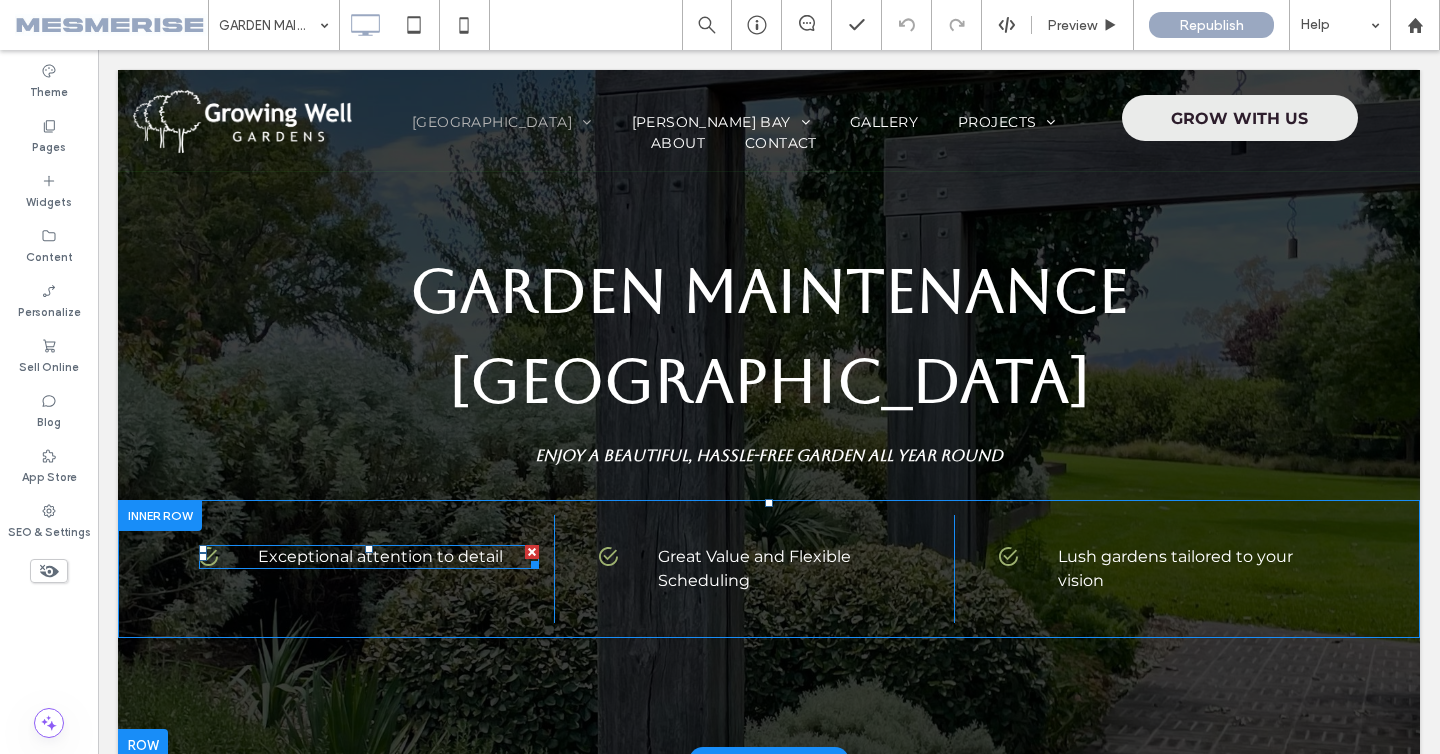 click at bounding box center [369, 557] 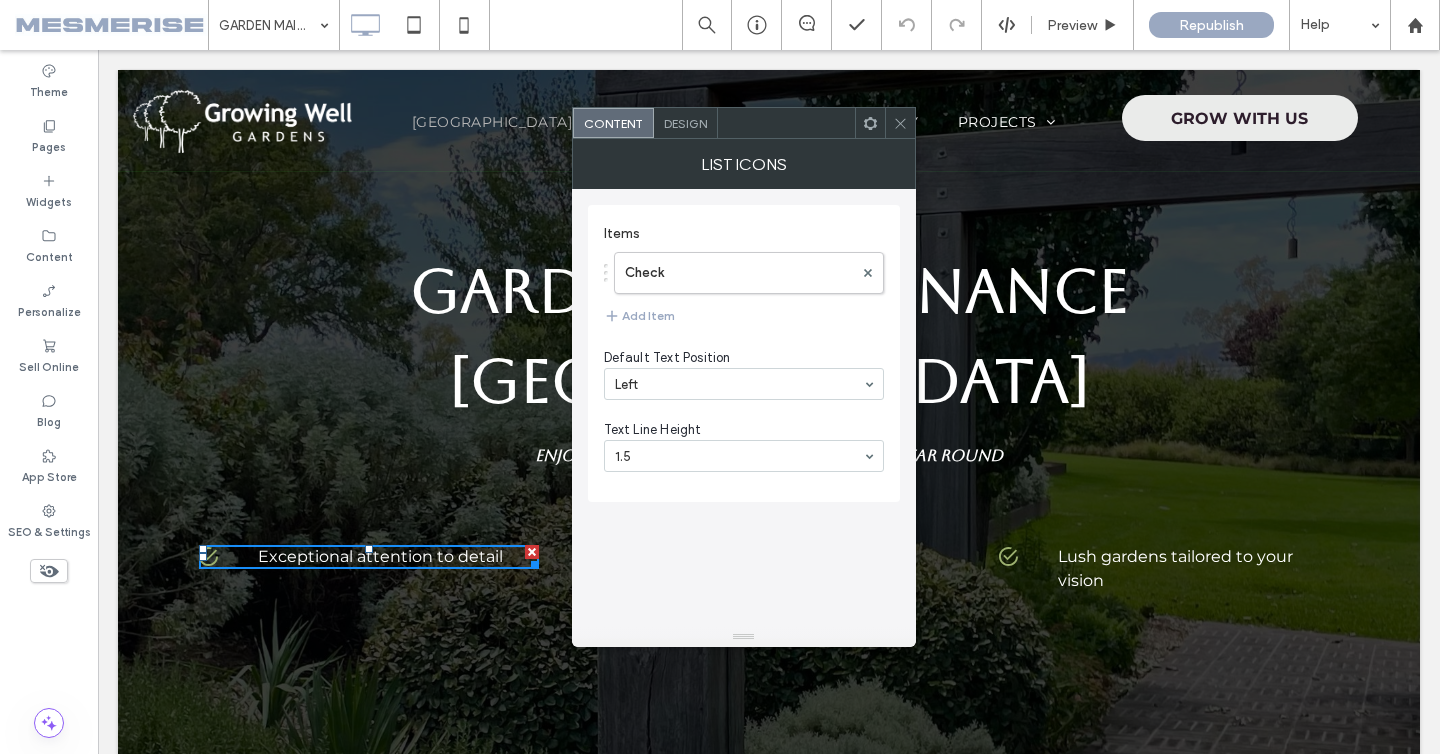 click on "Exceptional attention to detail" at bounding box center [380, 557] 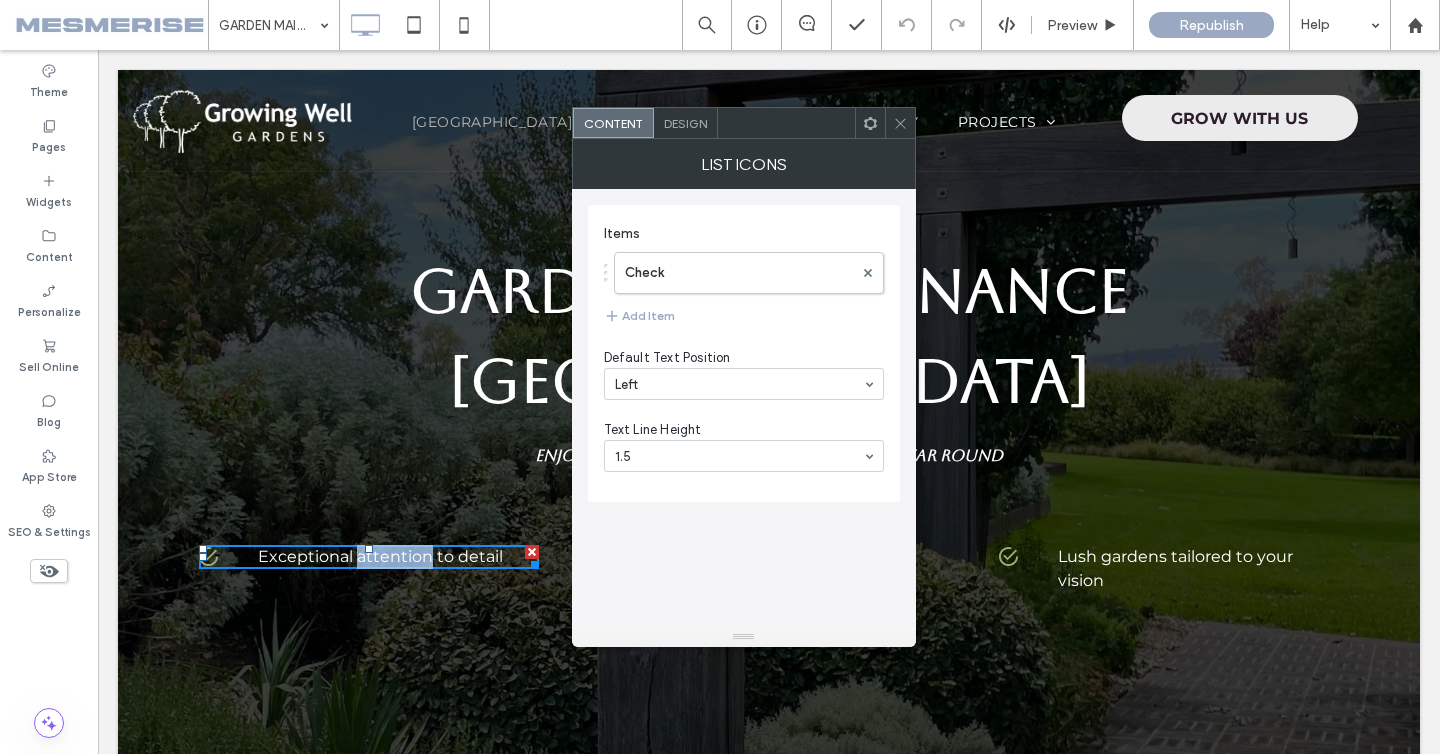 click on "Exceptional attention to detail" at bounding box center (380, 557) 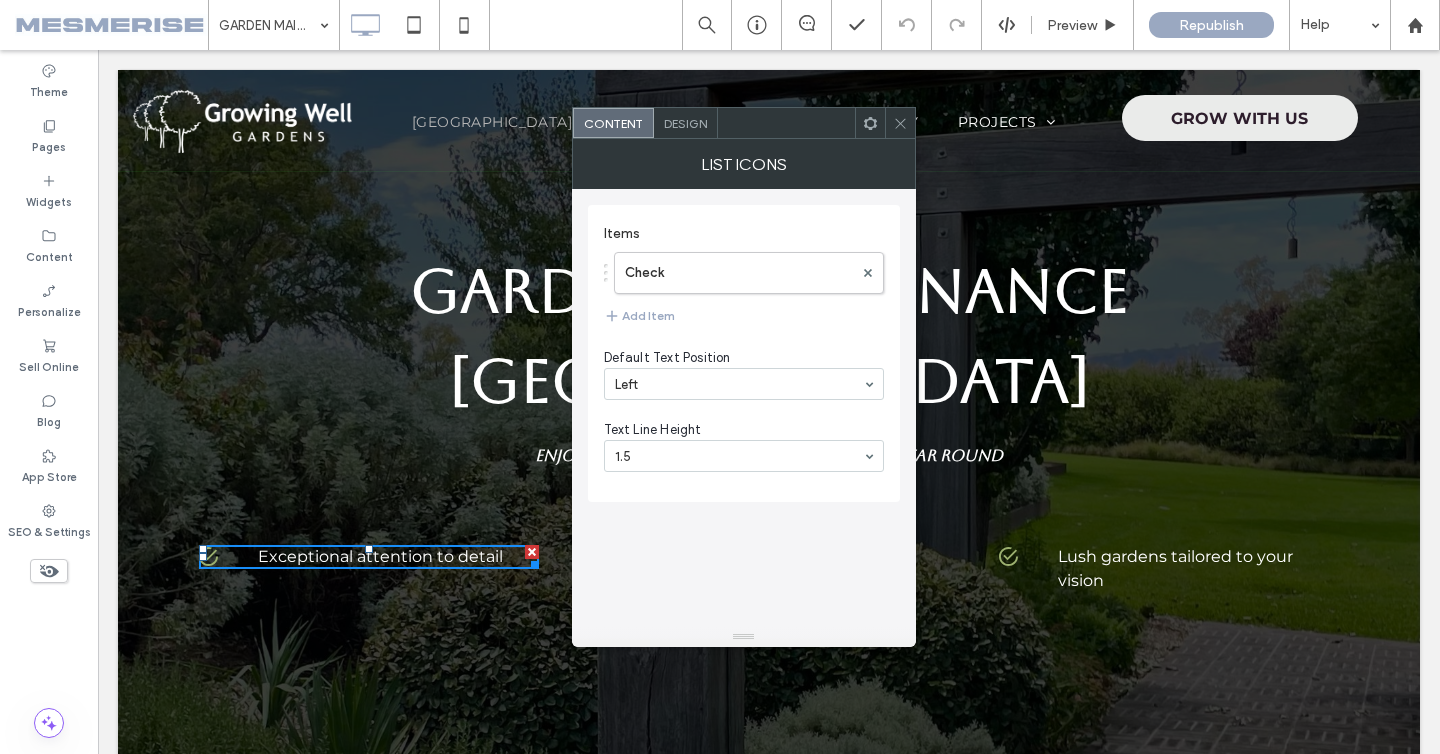 click on "Exceptional attention to detail" at bounding box center (380, 557) 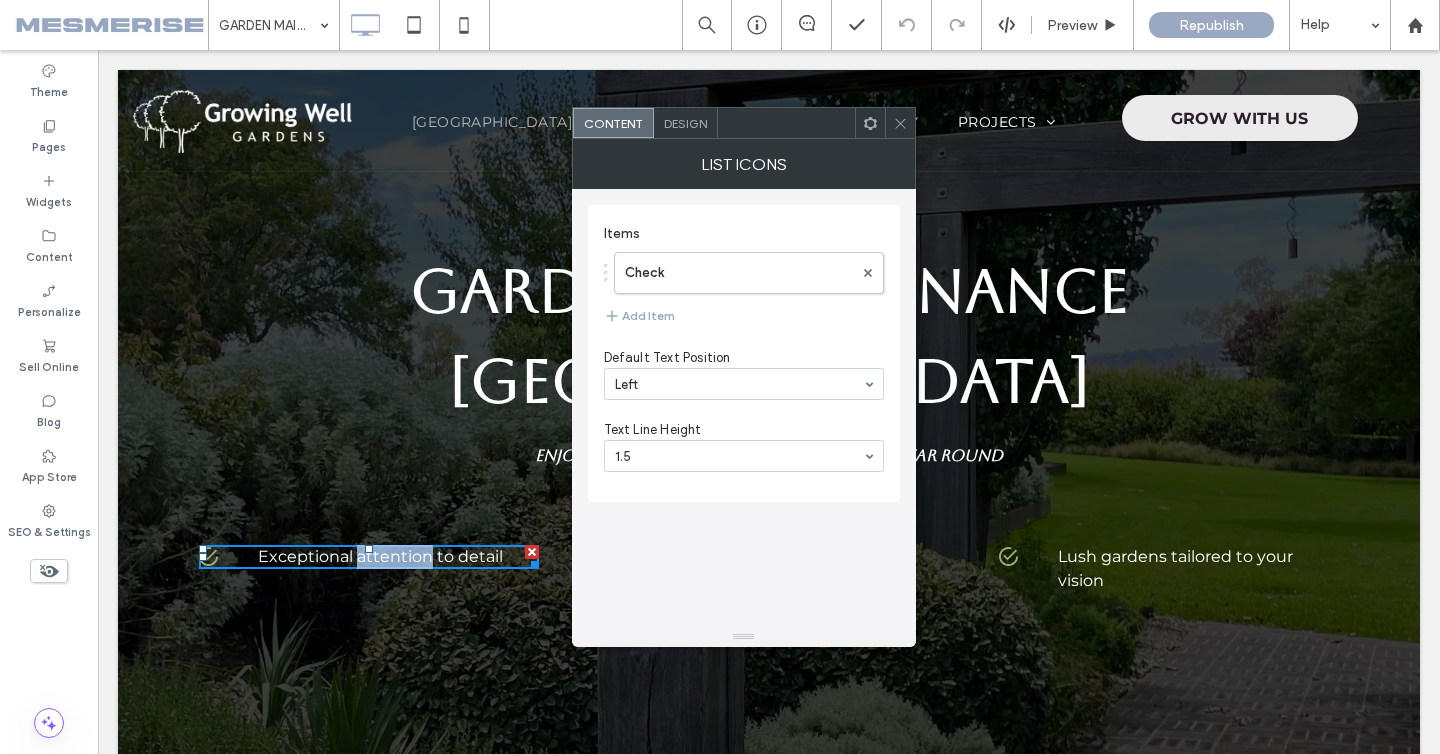 click on "Exceptional attention to detail" at bounding box center (380, 557) 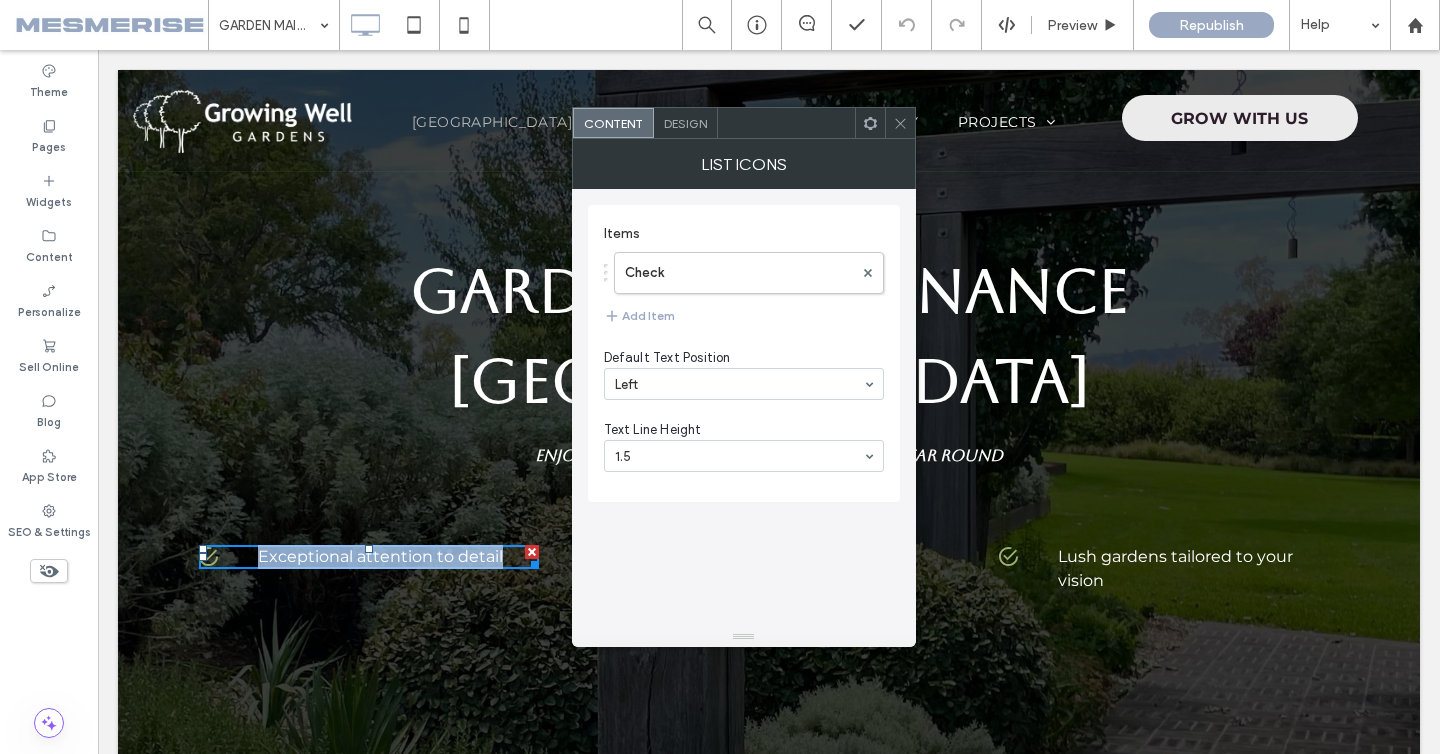 click on "Exceptional attention to detail" at bounding box center (380, 557) 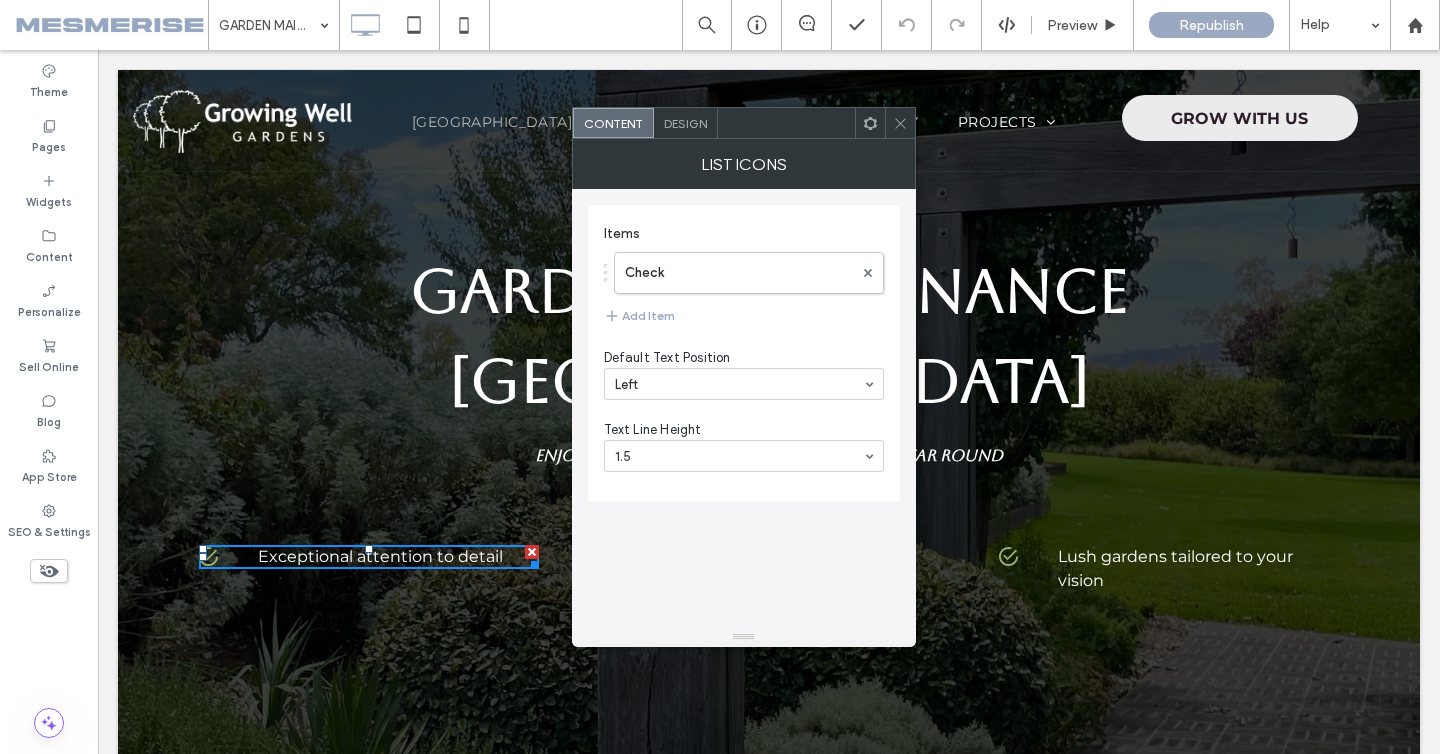 click on "Exceptional attention to detail" at bounding box center [380, 557] 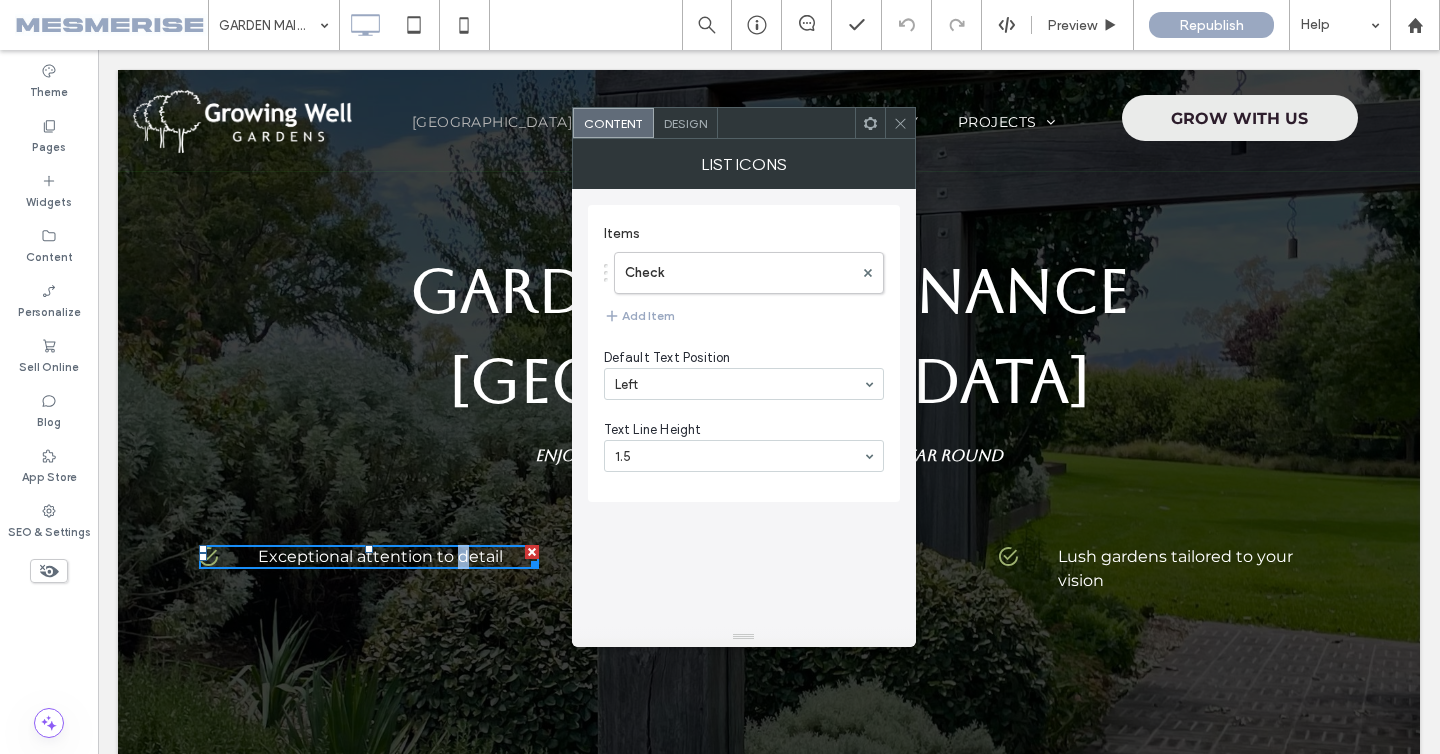 click on "Exceptional attention to detail" at bounding box center [380, 557] 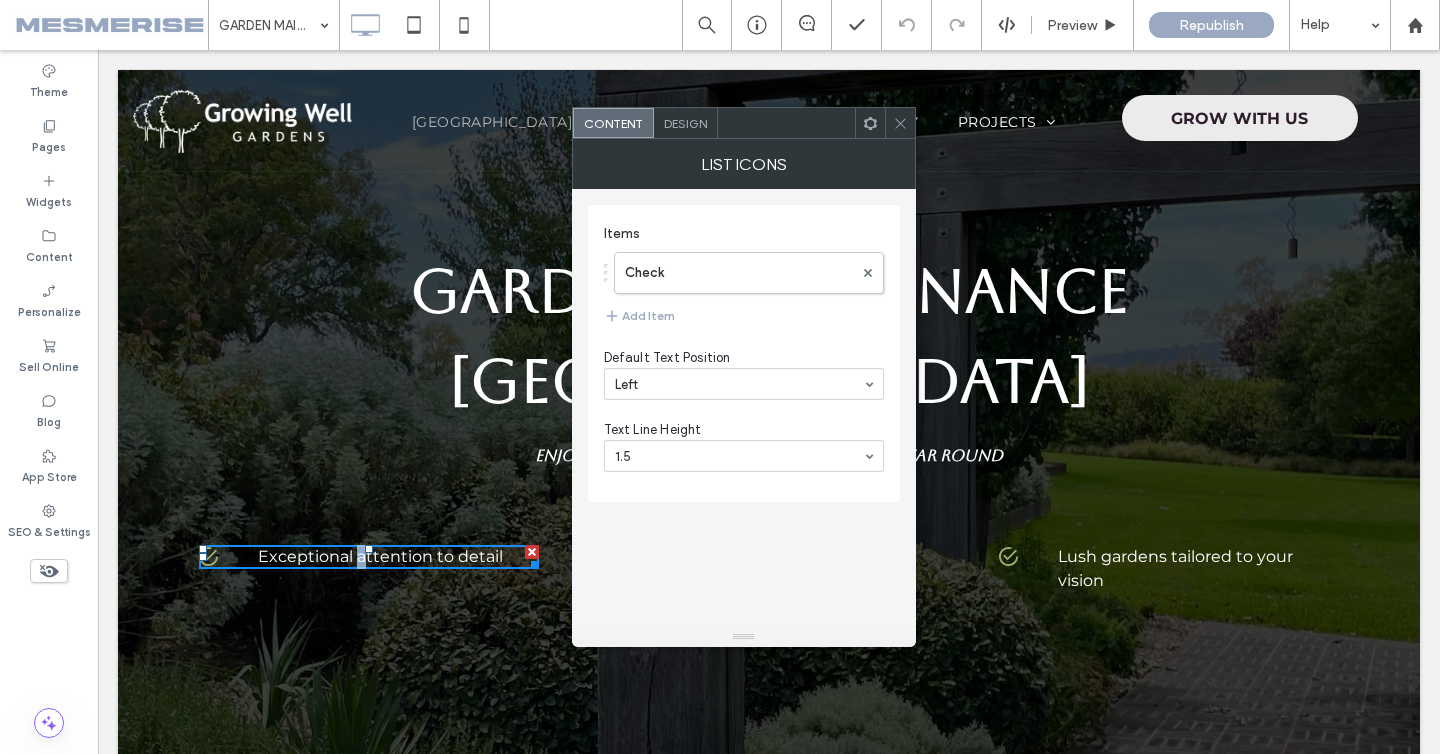 click on "Exceptional attention to detail" at bounding box center (380, 557) 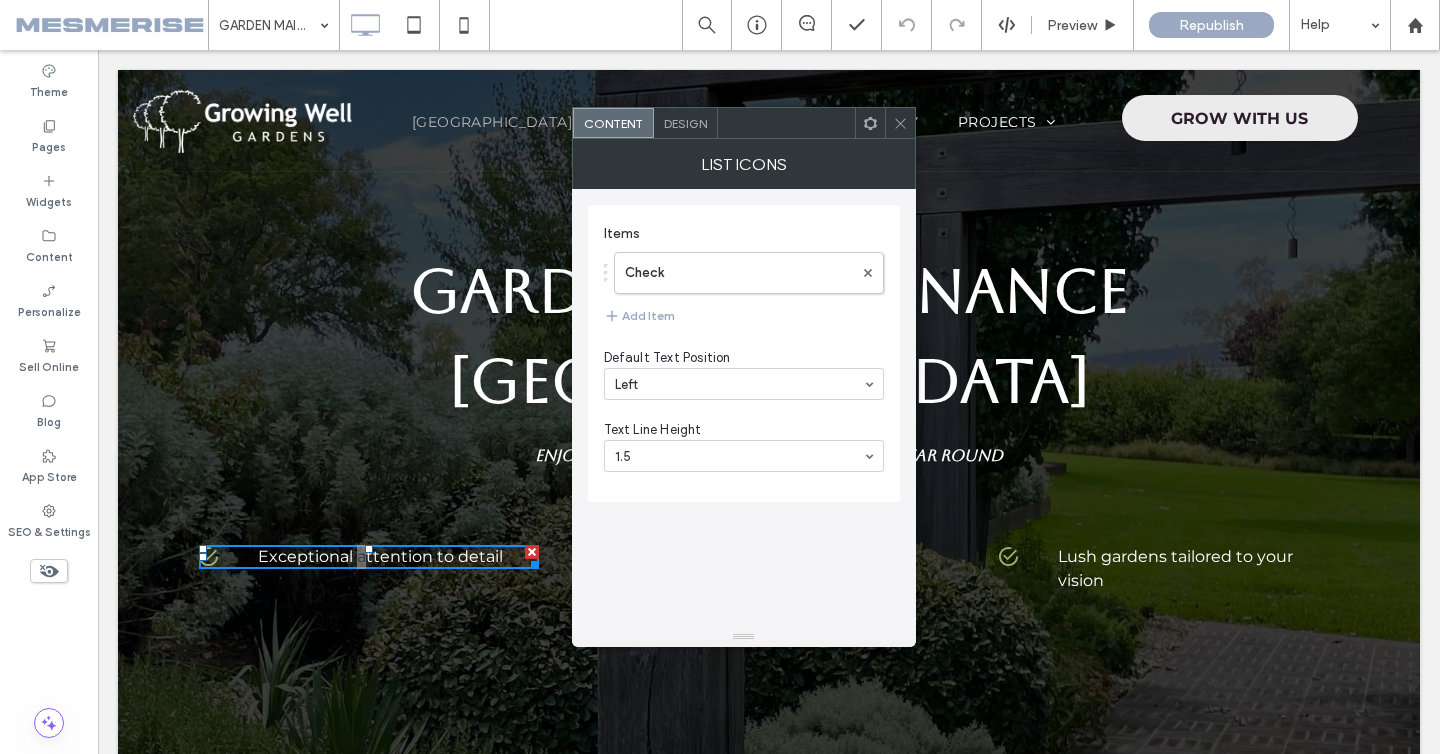 click on "Design" at bounding box center (686, 123) 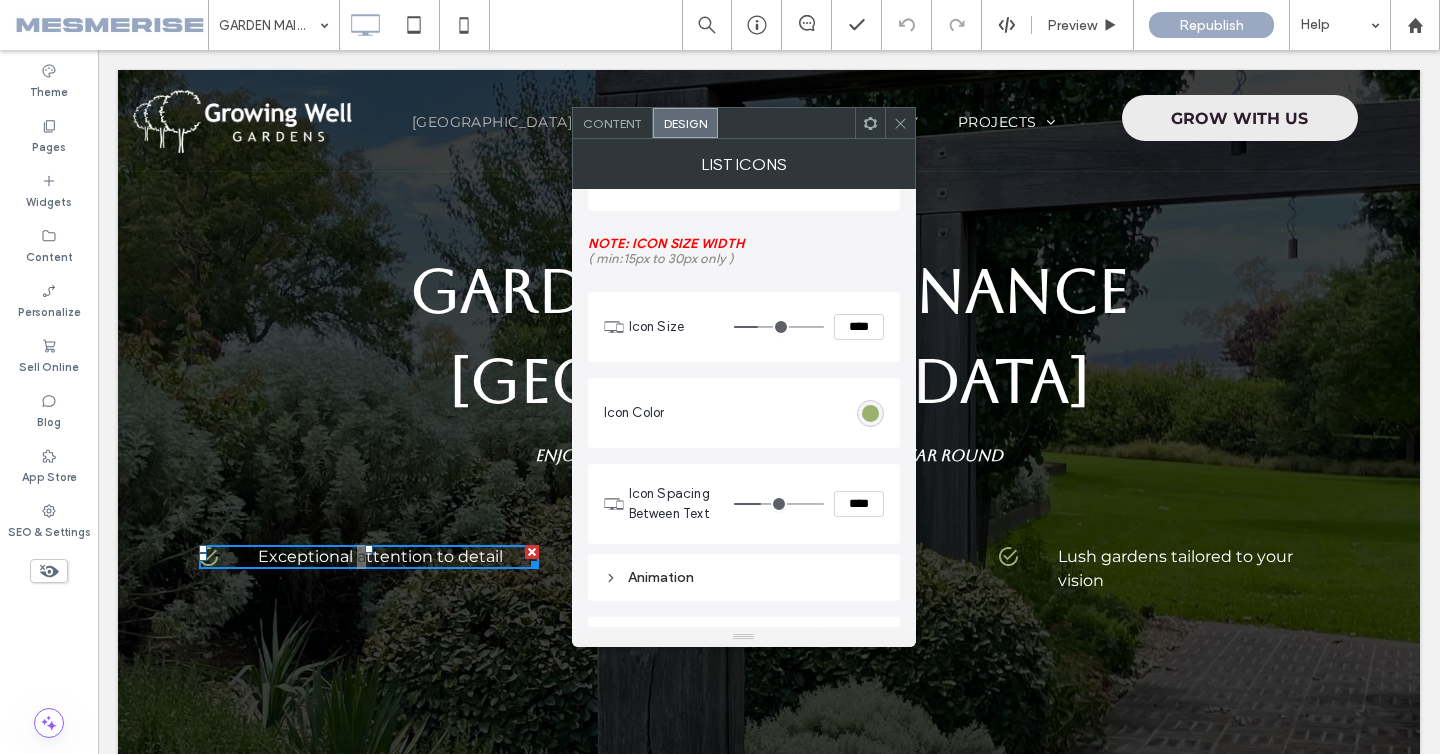 scroll, scrollTop: 543, scrollLeft: 0, axis: vertical 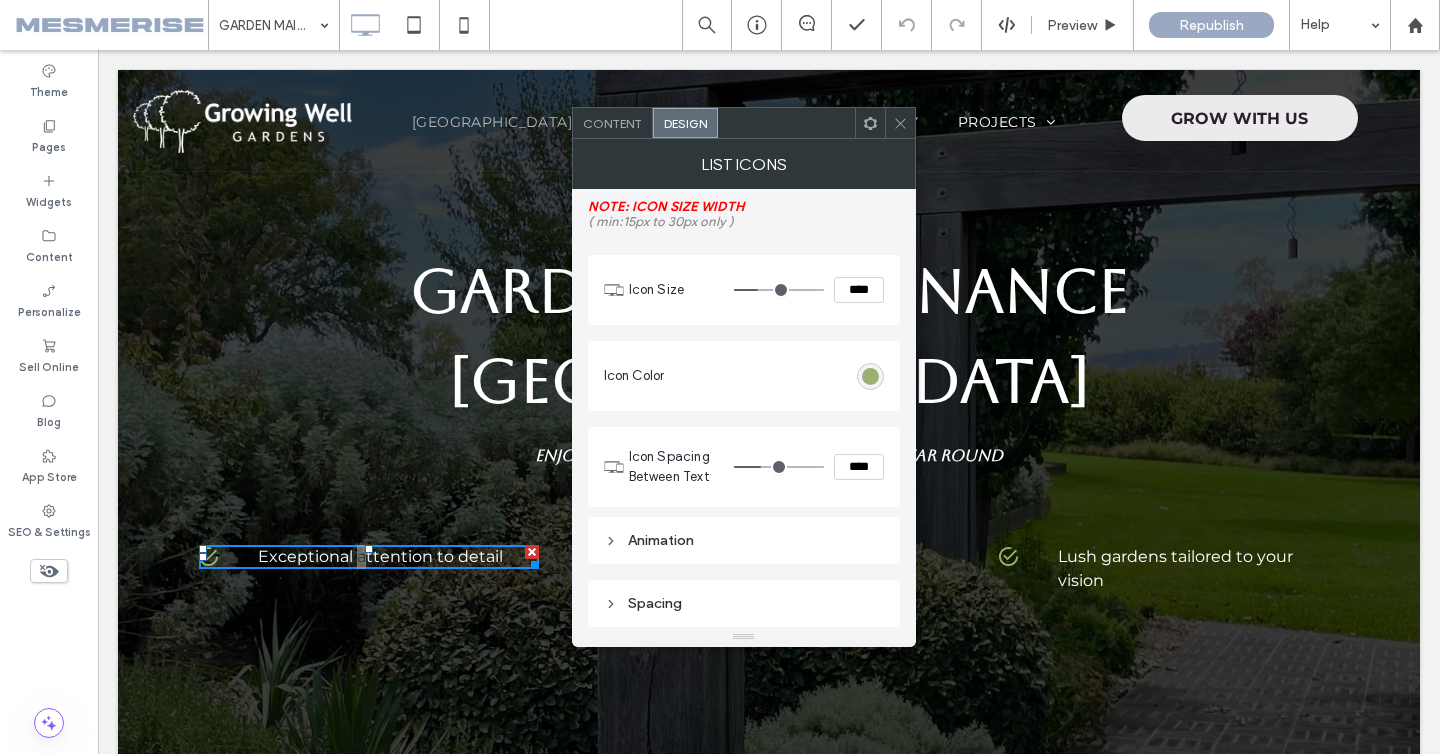 click at bounding box center [900, 123] 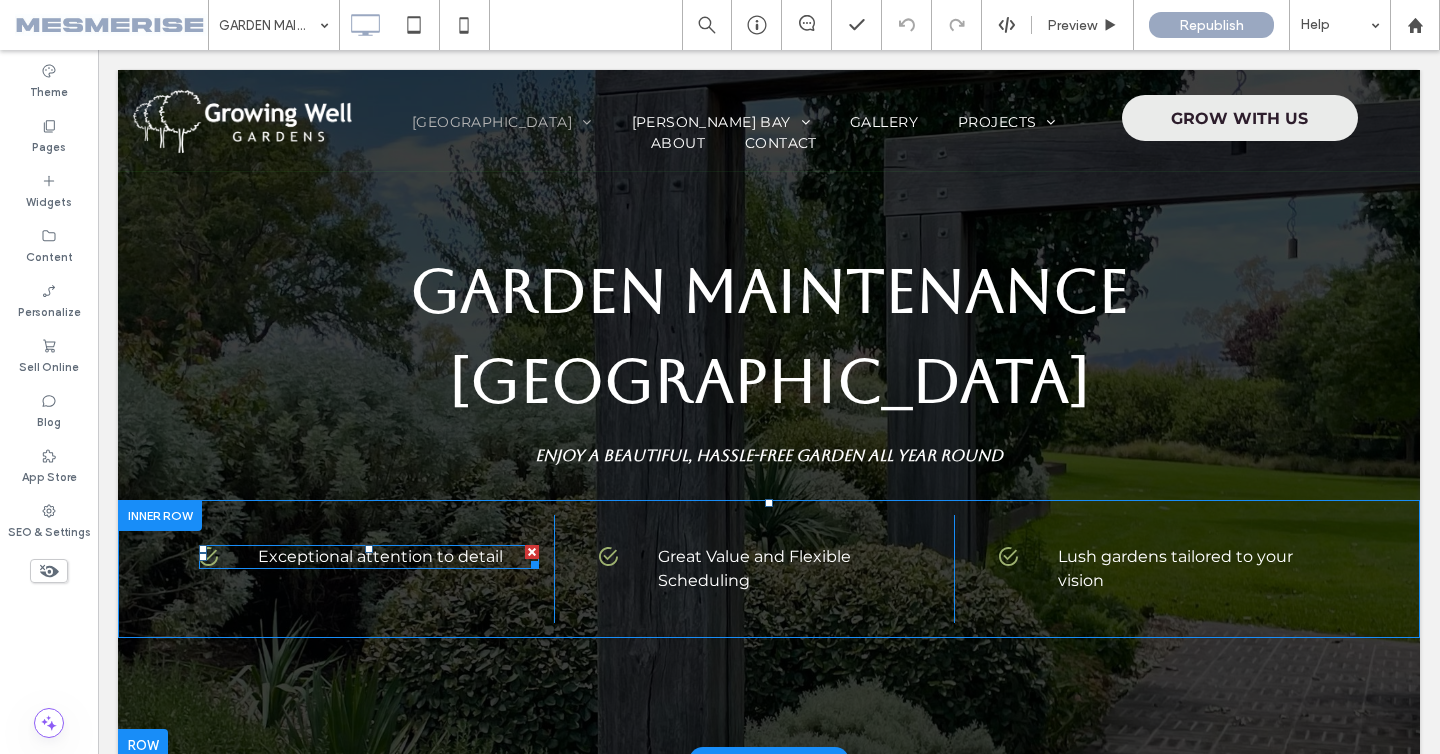click at bounding box center [369, 557] 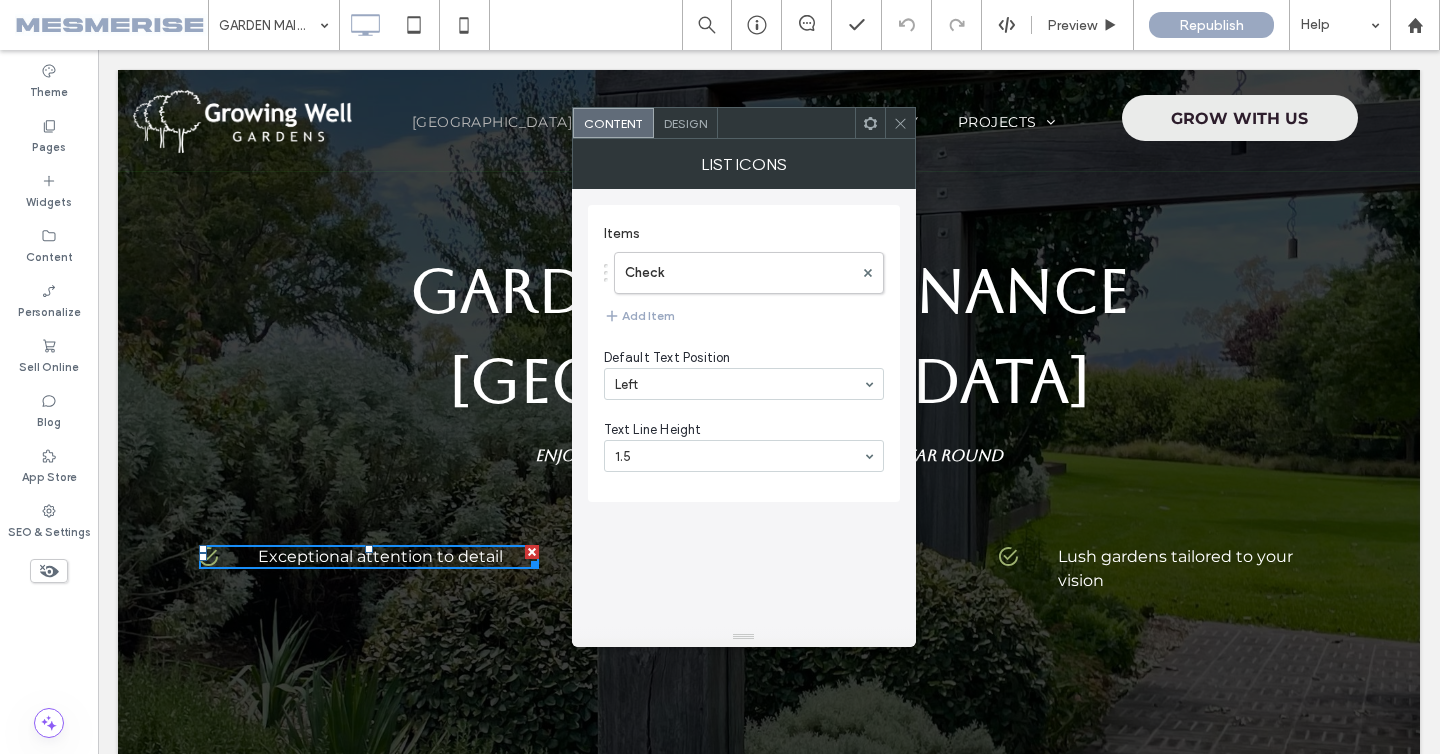 click on "Exceptional attention to detail" at bounding box center [380, 557] 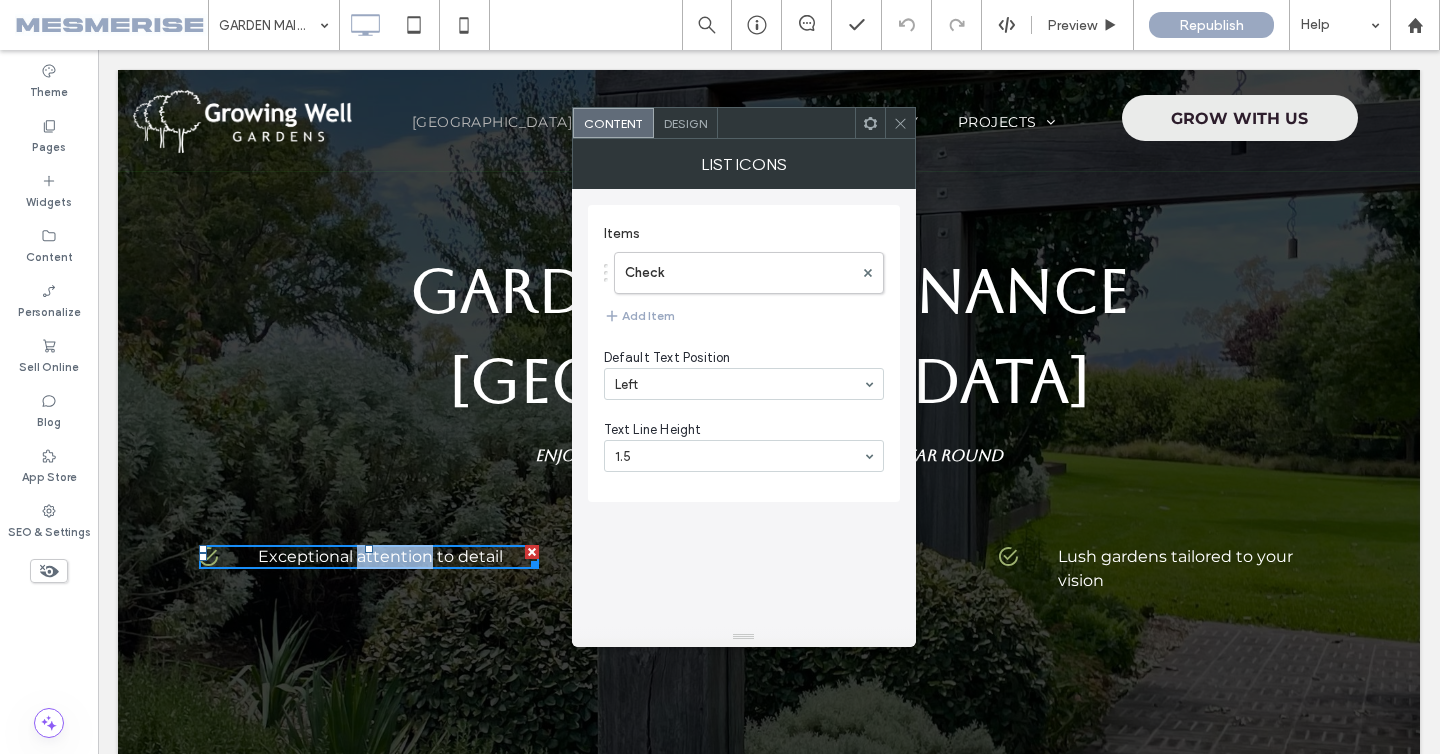 click on "Exceptional attention to detail" at bounding box center (380, 557) 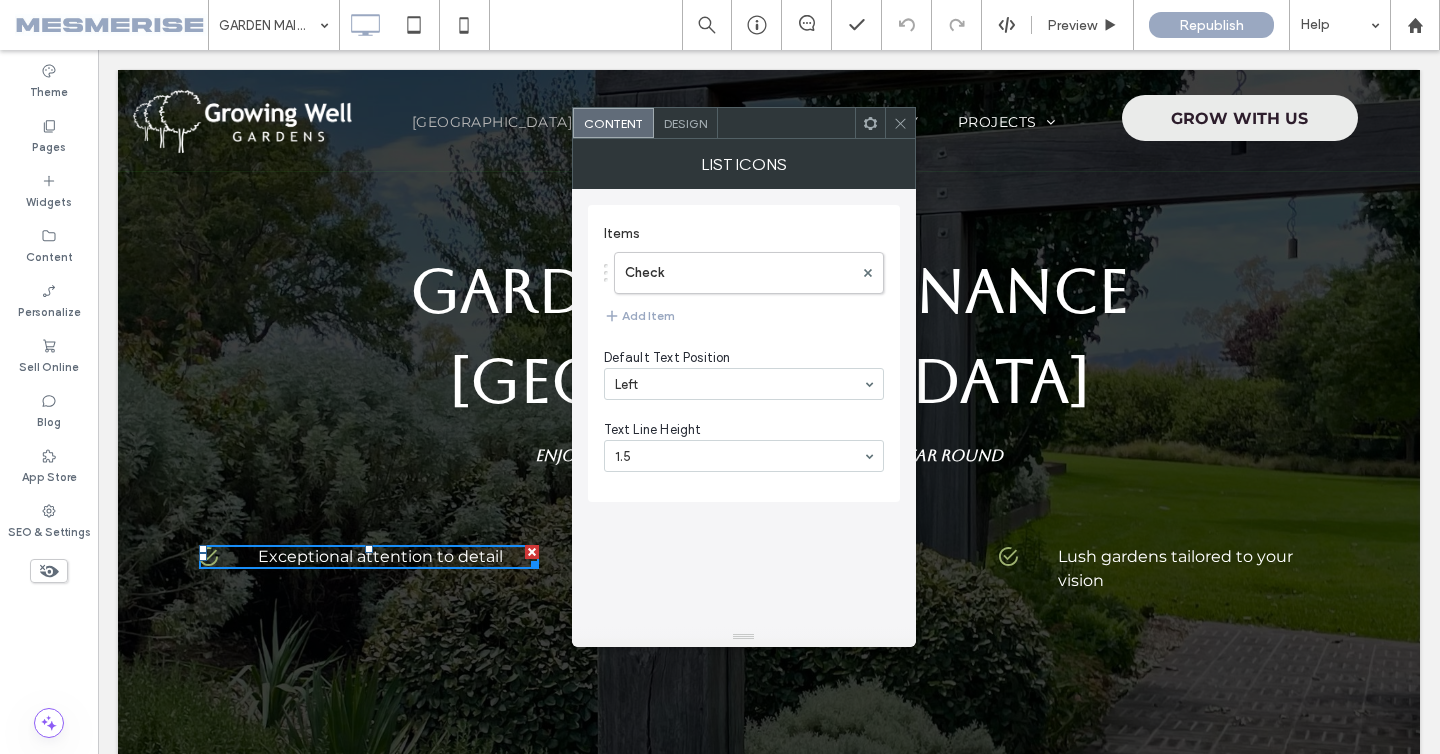 click on "Exceptional attention to detail" at bounding box center (380, 557) 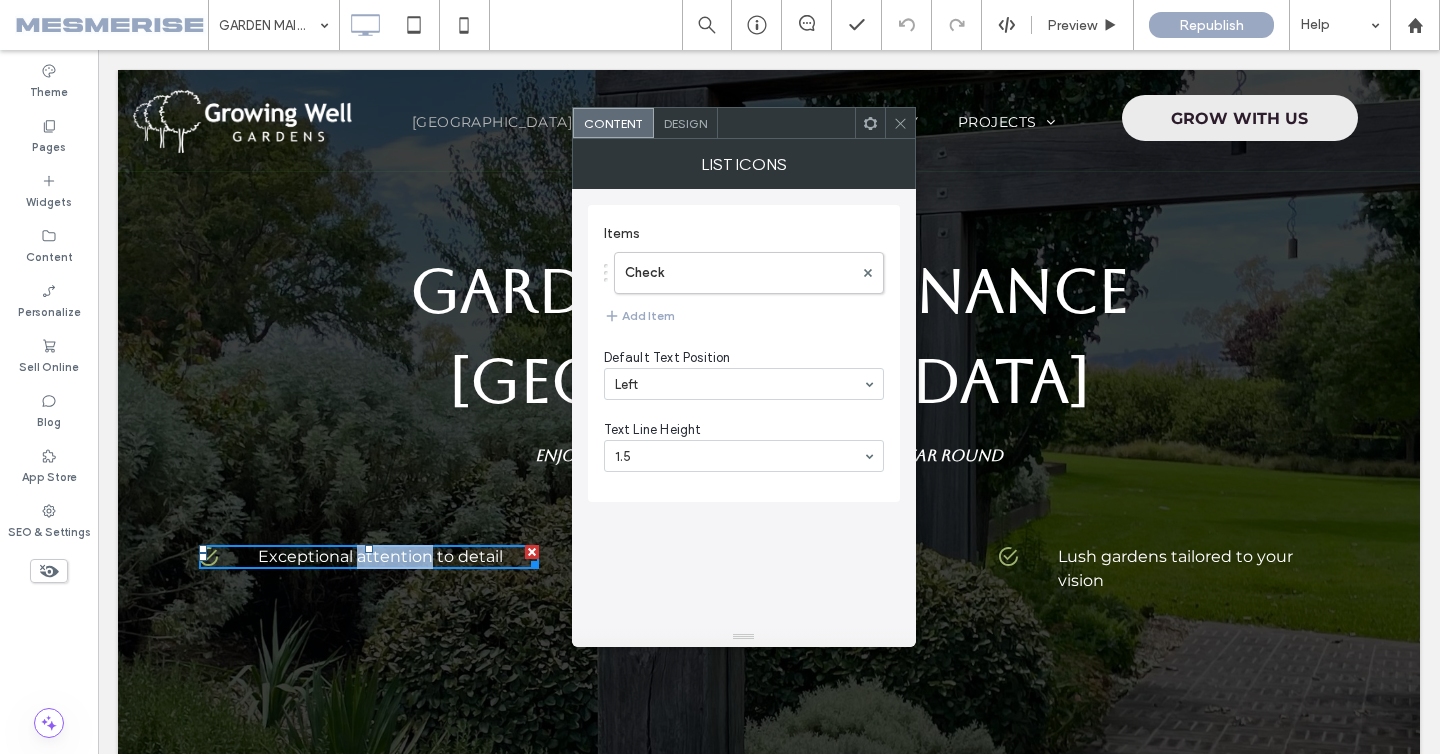click on "Exceptional attention to detail" at bounding box center [380, 557] 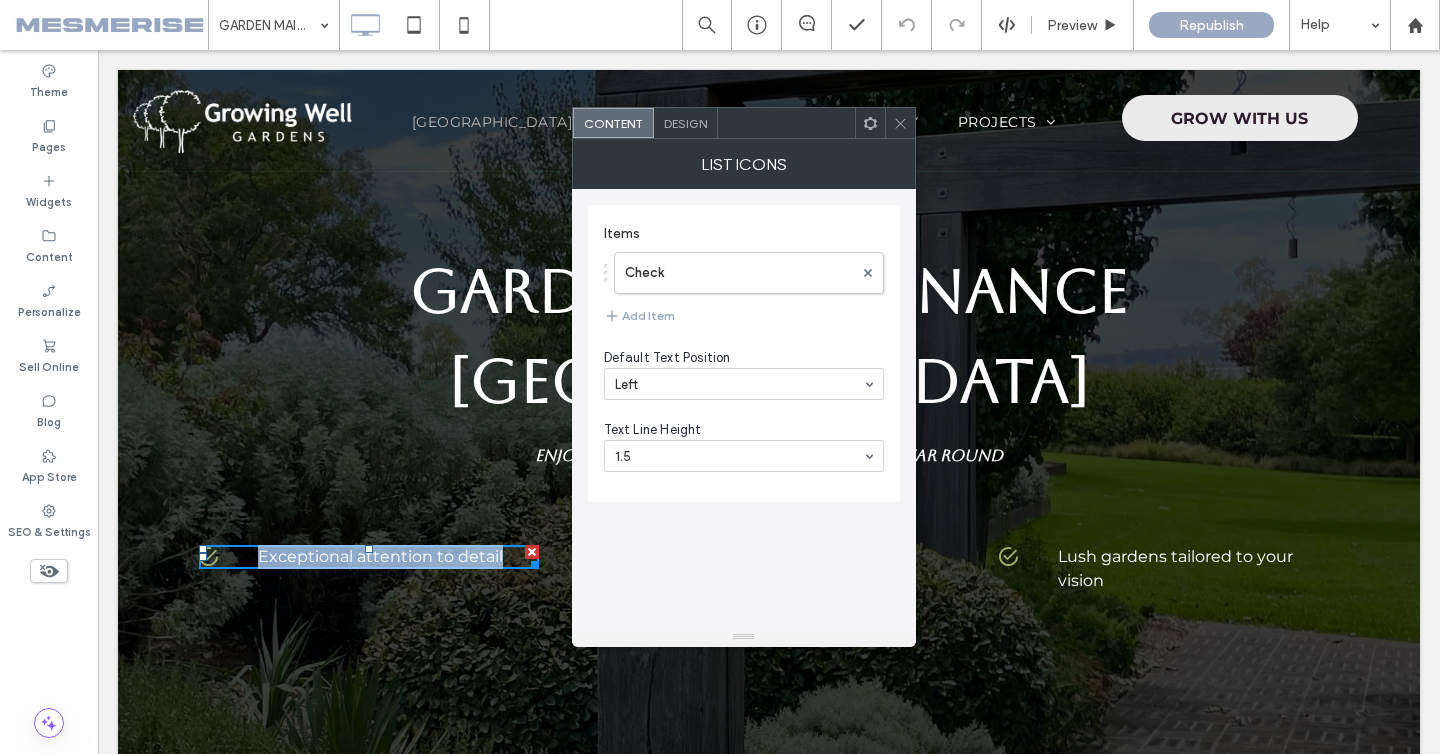 click on "Exceptional attention to detail" at bounding box center [380, 557] 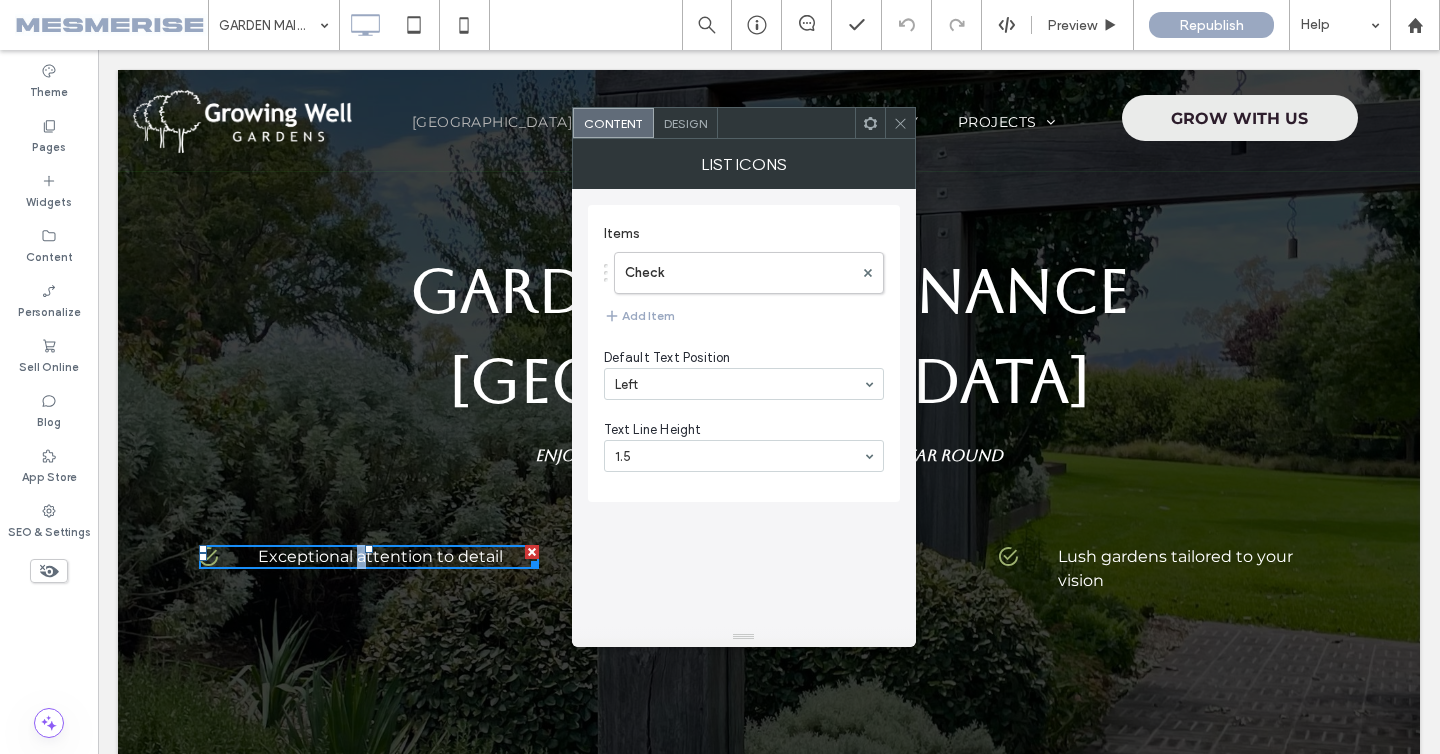 click on "Exceptional attention to detail" at bounding box center (380, 557) 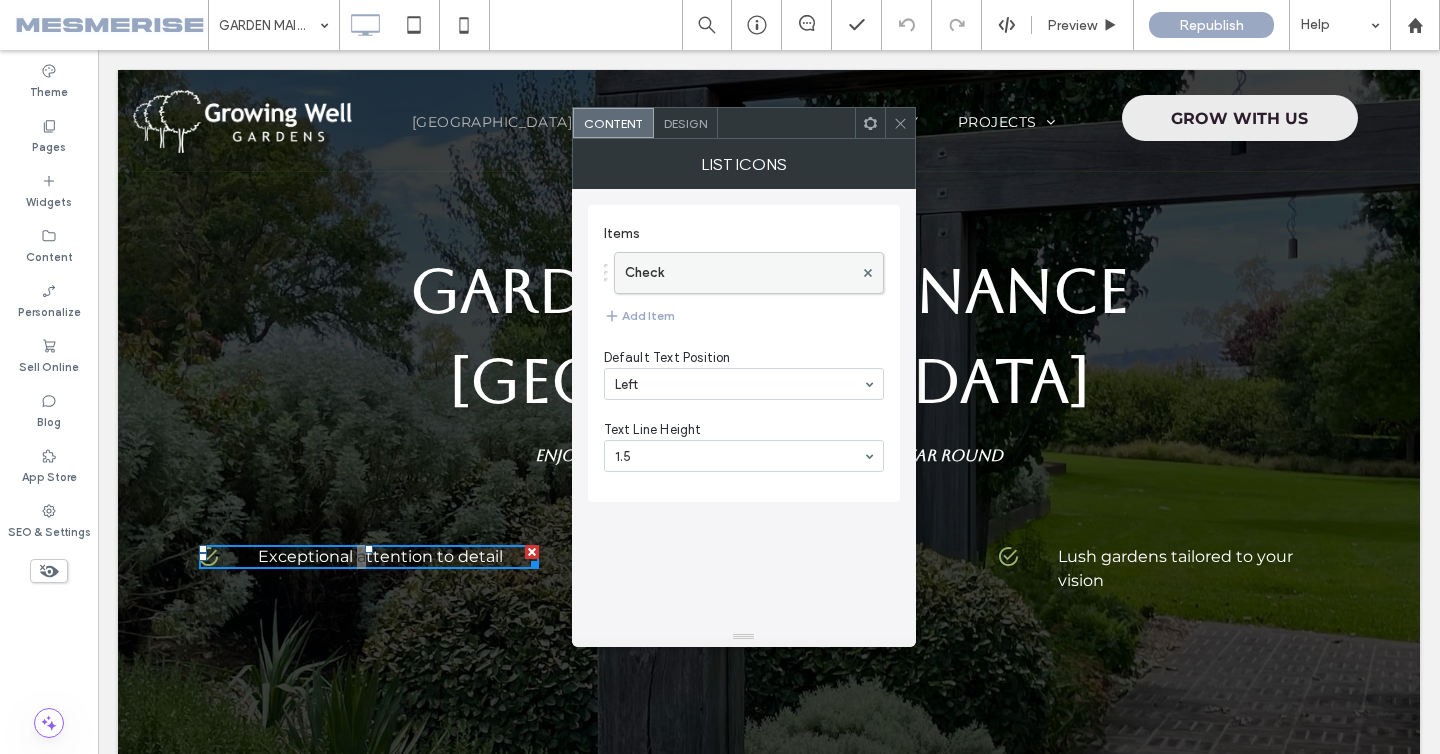 click on "Check" at bounding box center (739, 273) 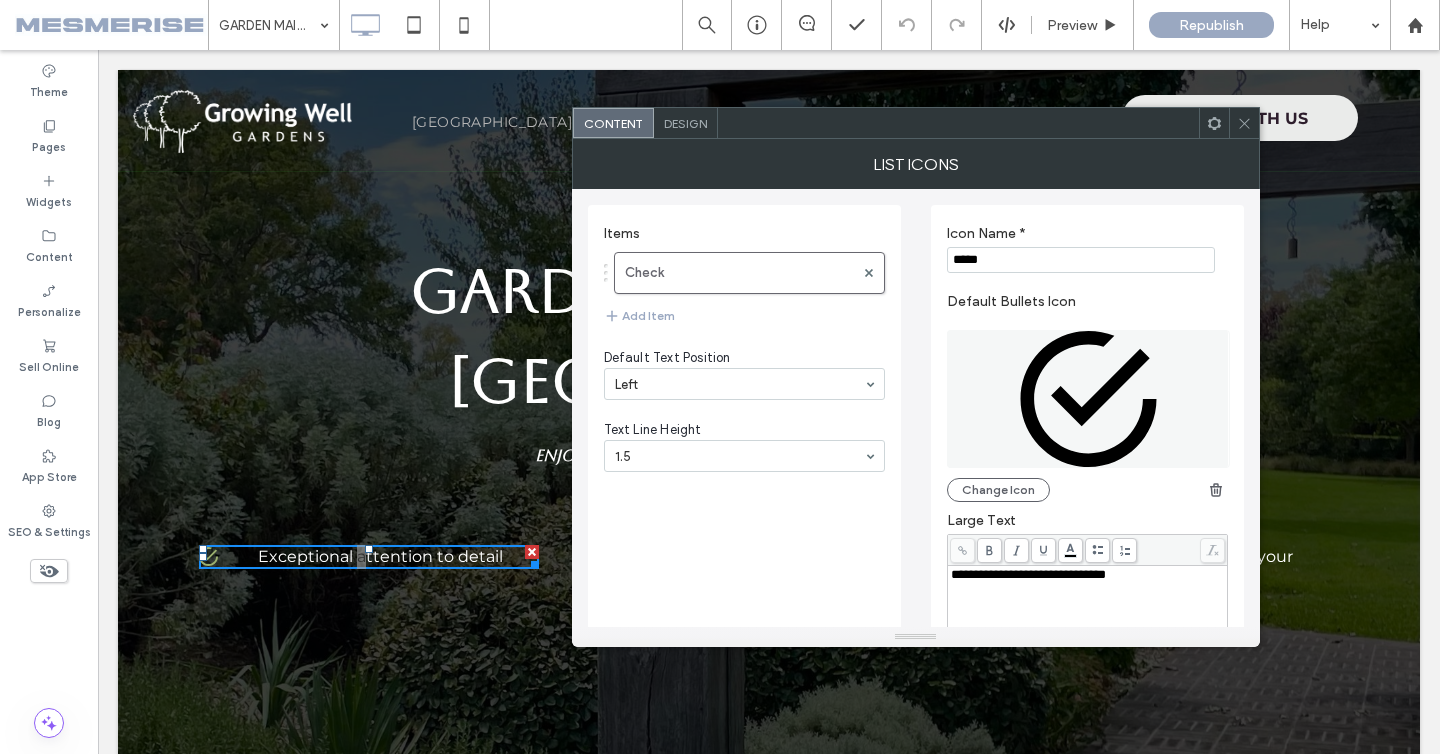scroll, scrollTop: 86, scrollLeft: 0, axis: vertical 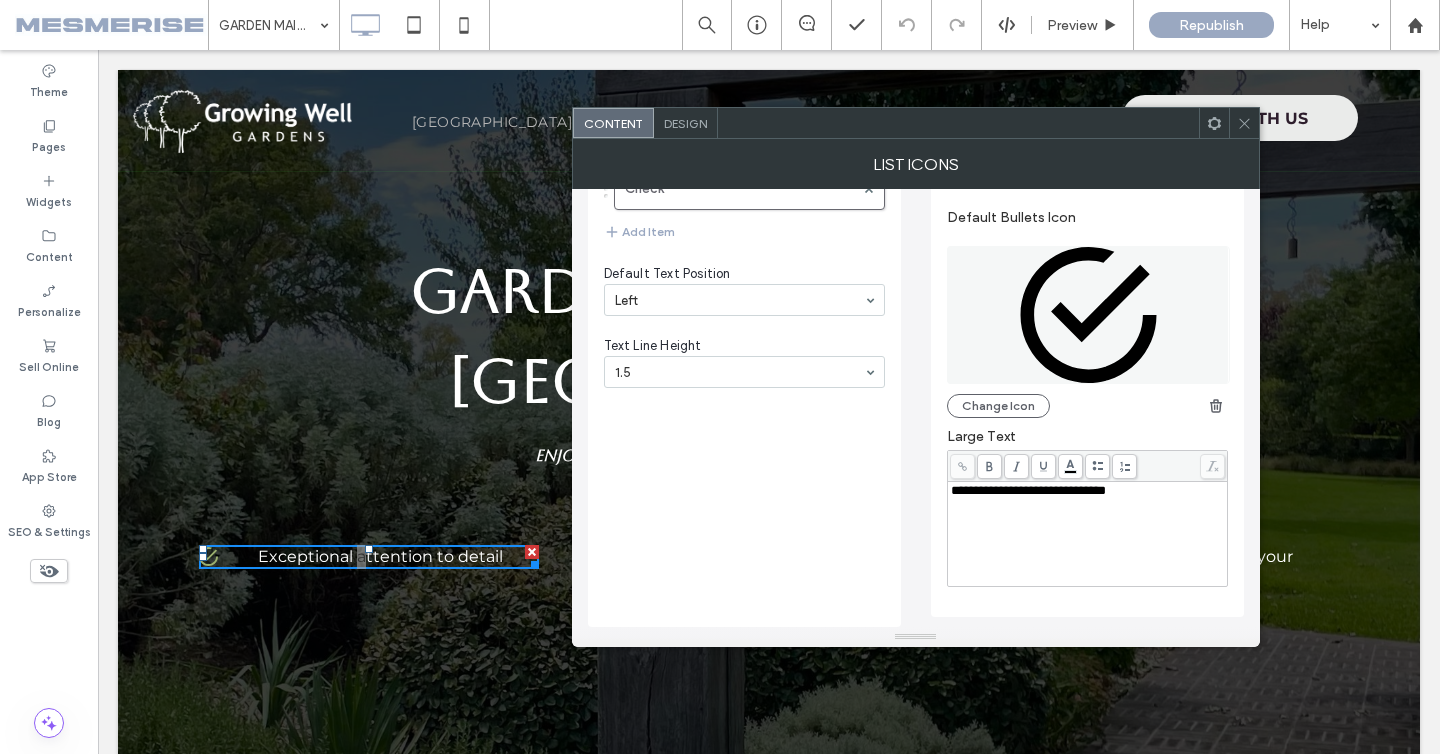 click on "**********" at bounding box center [1028, 490] 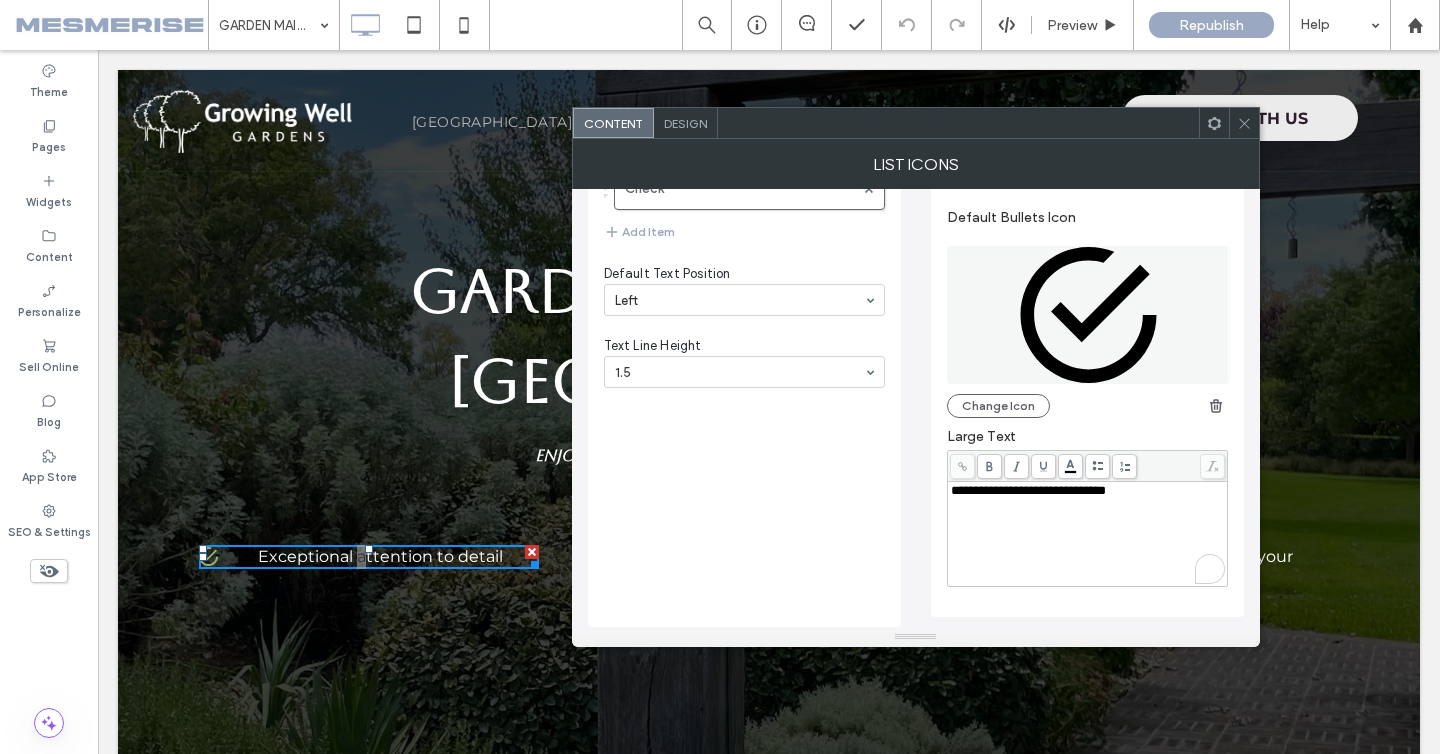 click on "**********" at bounding box center (1028, 490) 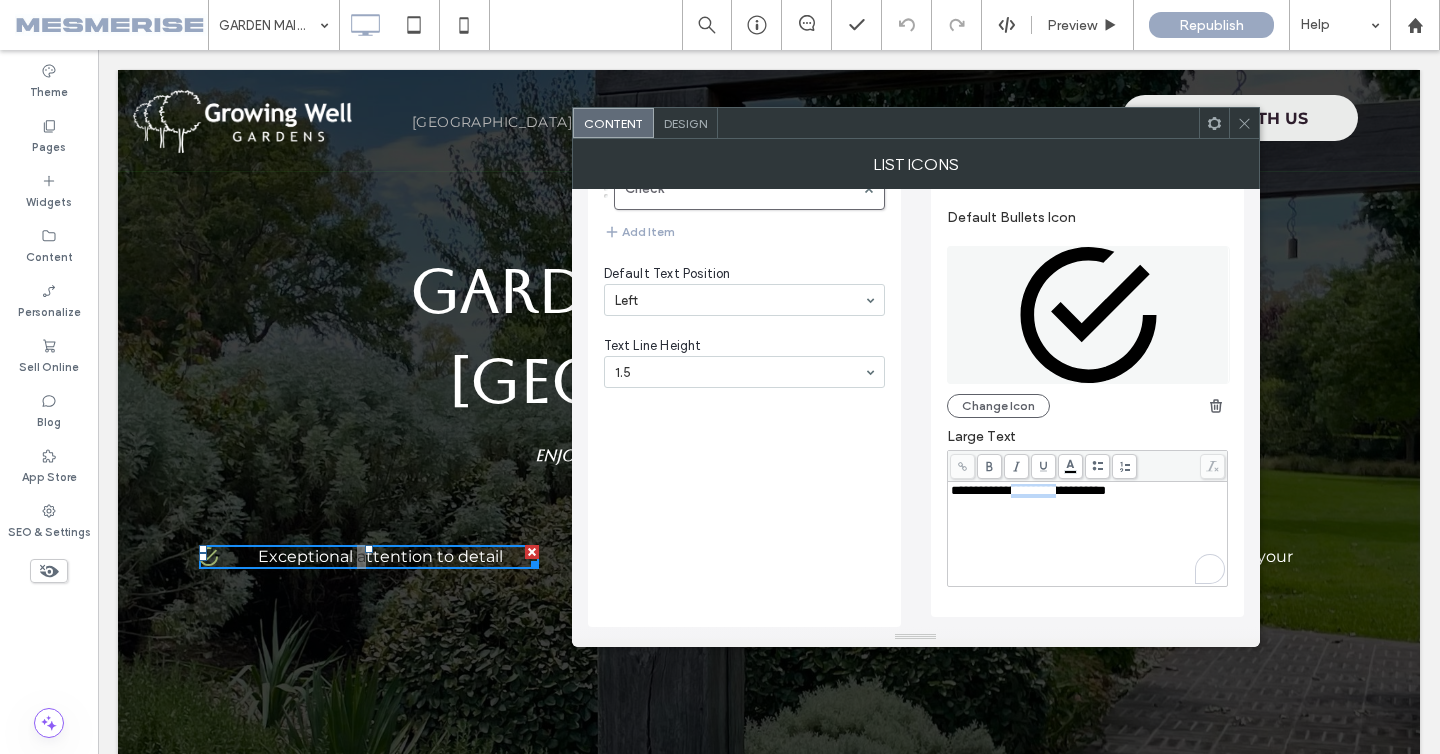 click on "**********" at bounding box center [1028, 490] 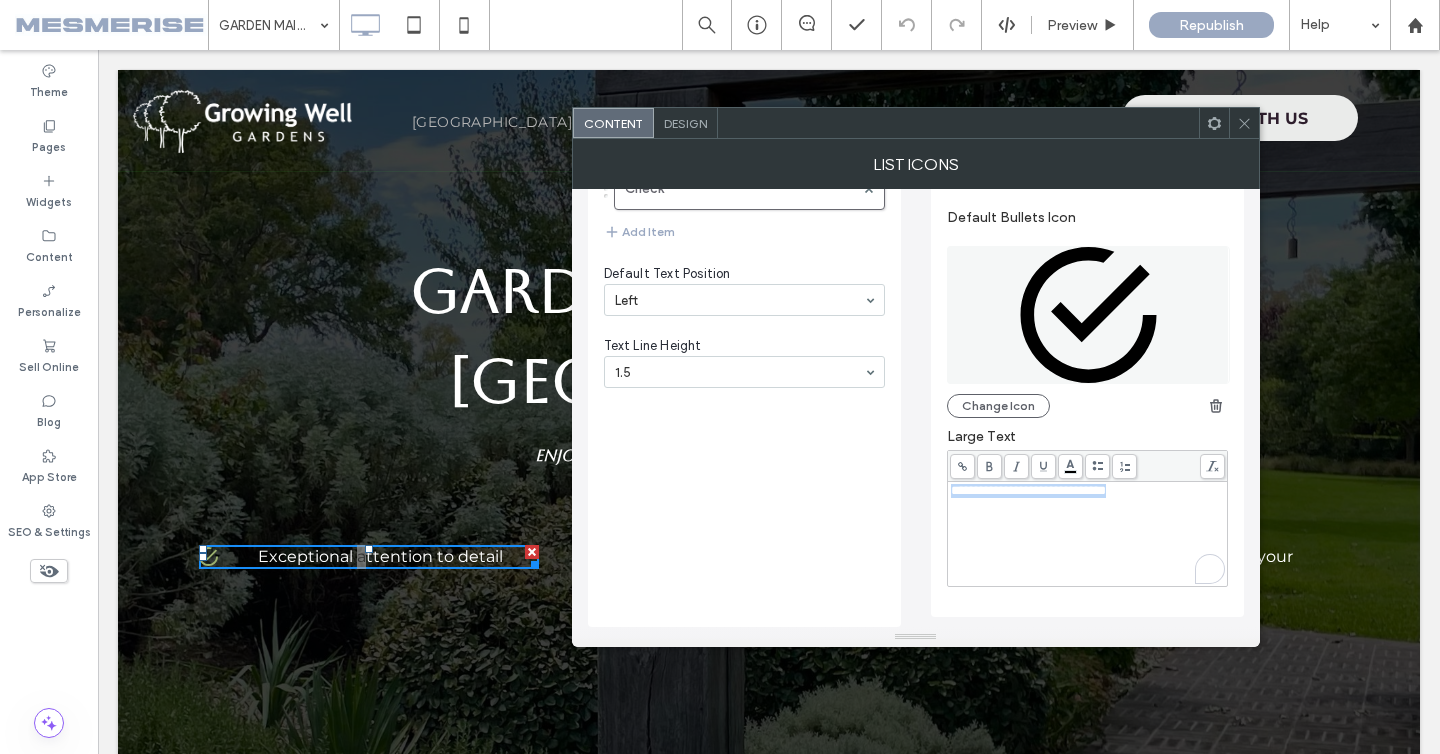 click on "**********" at bounding box center (1028, 490) 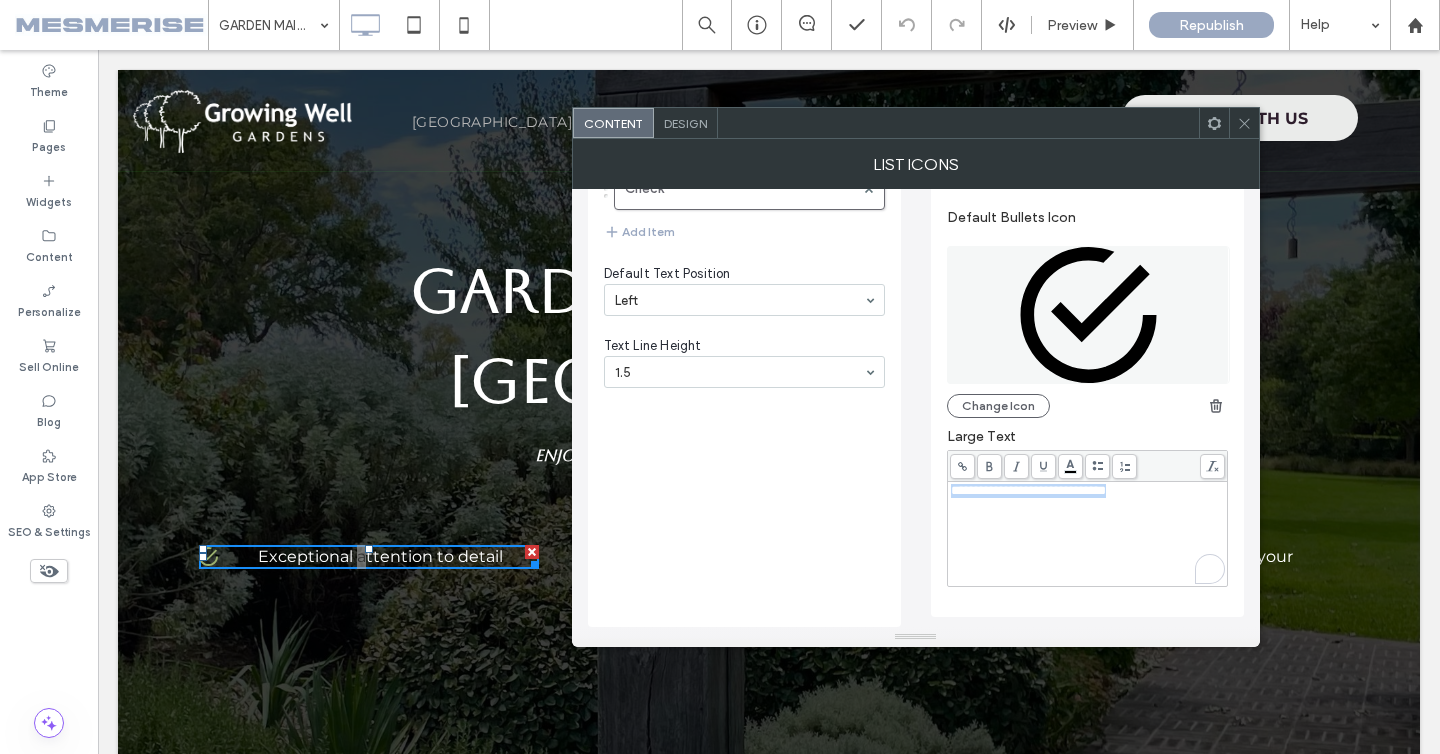 click on "**********" at bounding box center [1028, 490] 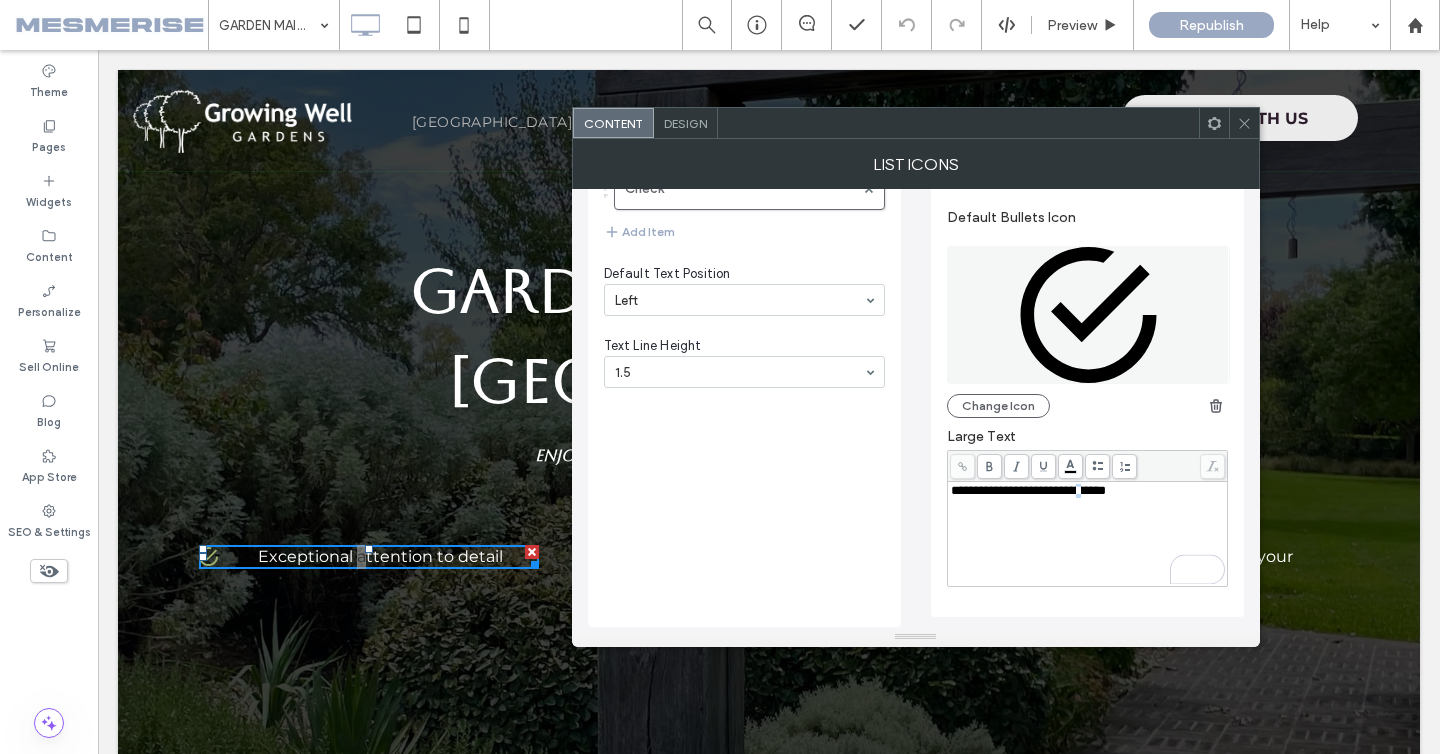 click on "**********" at bounding box center (1028, 490) 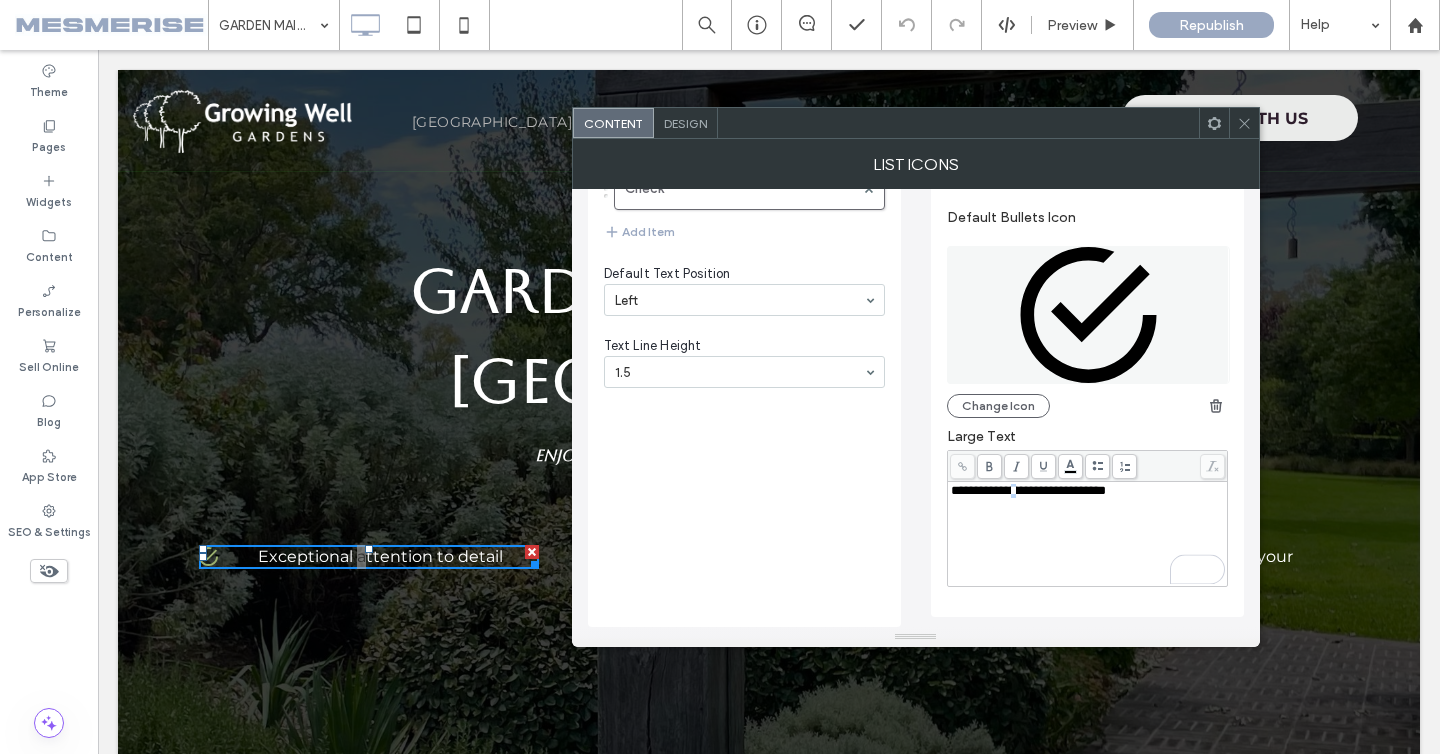 click on "**********" at bounding box center (1028, 490) 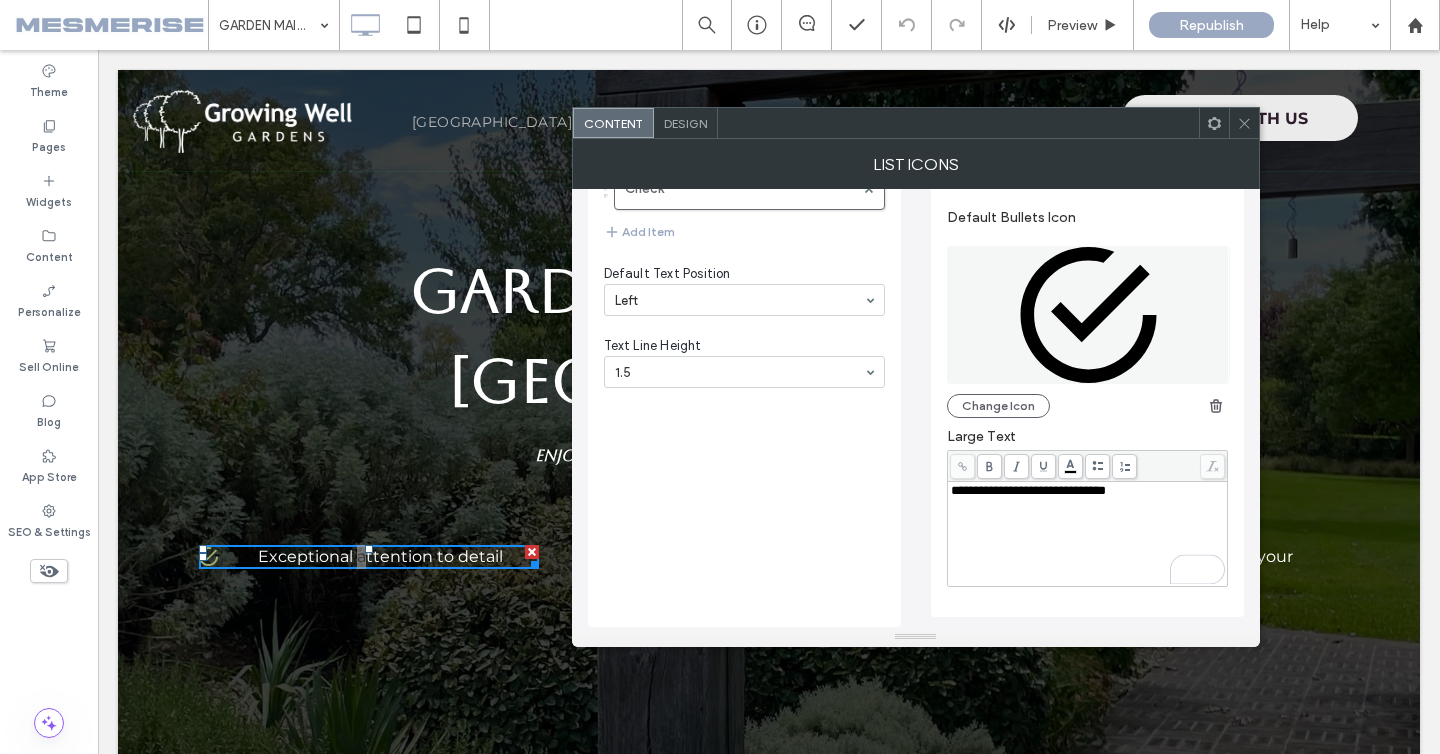 click on "**********" at bounding box center [1028, 490] 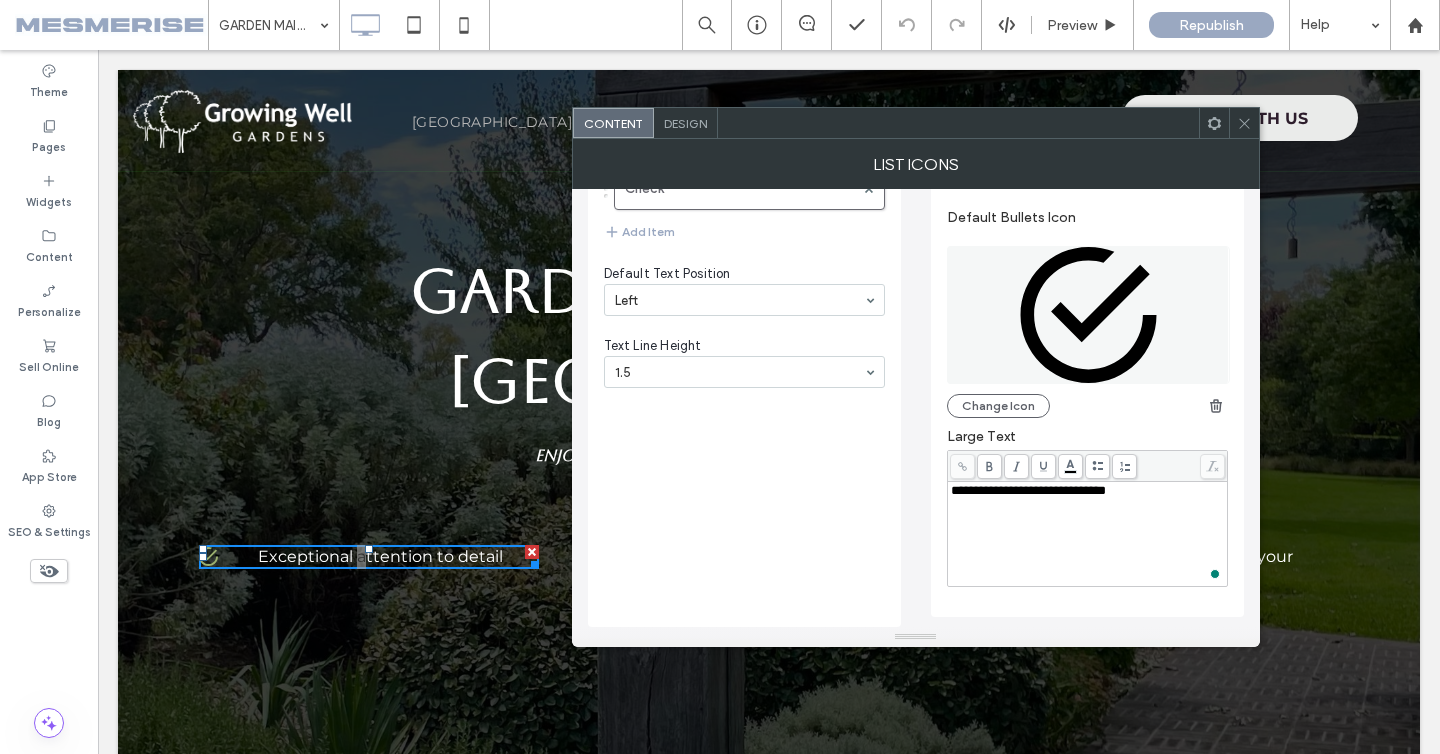 type 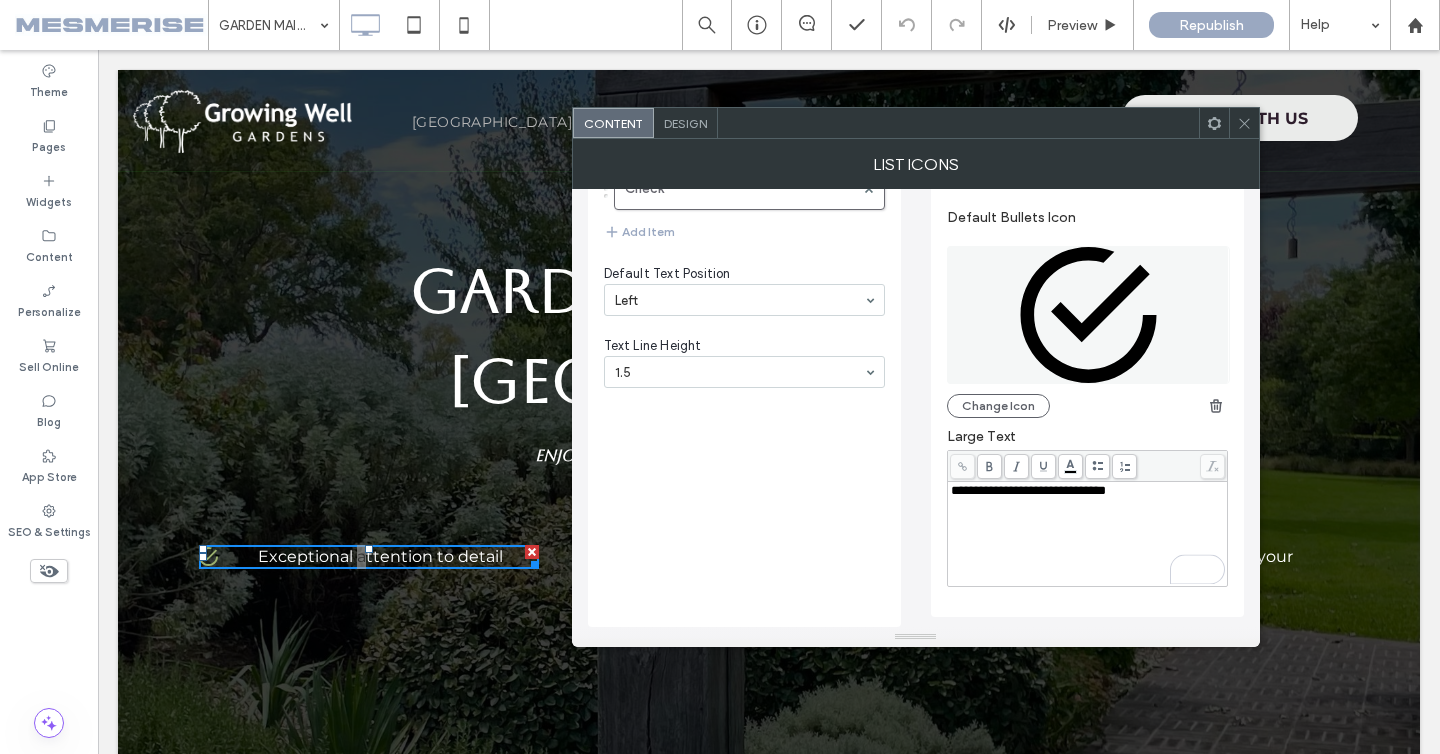 click on "**********" at bounding box center [1087, 369] 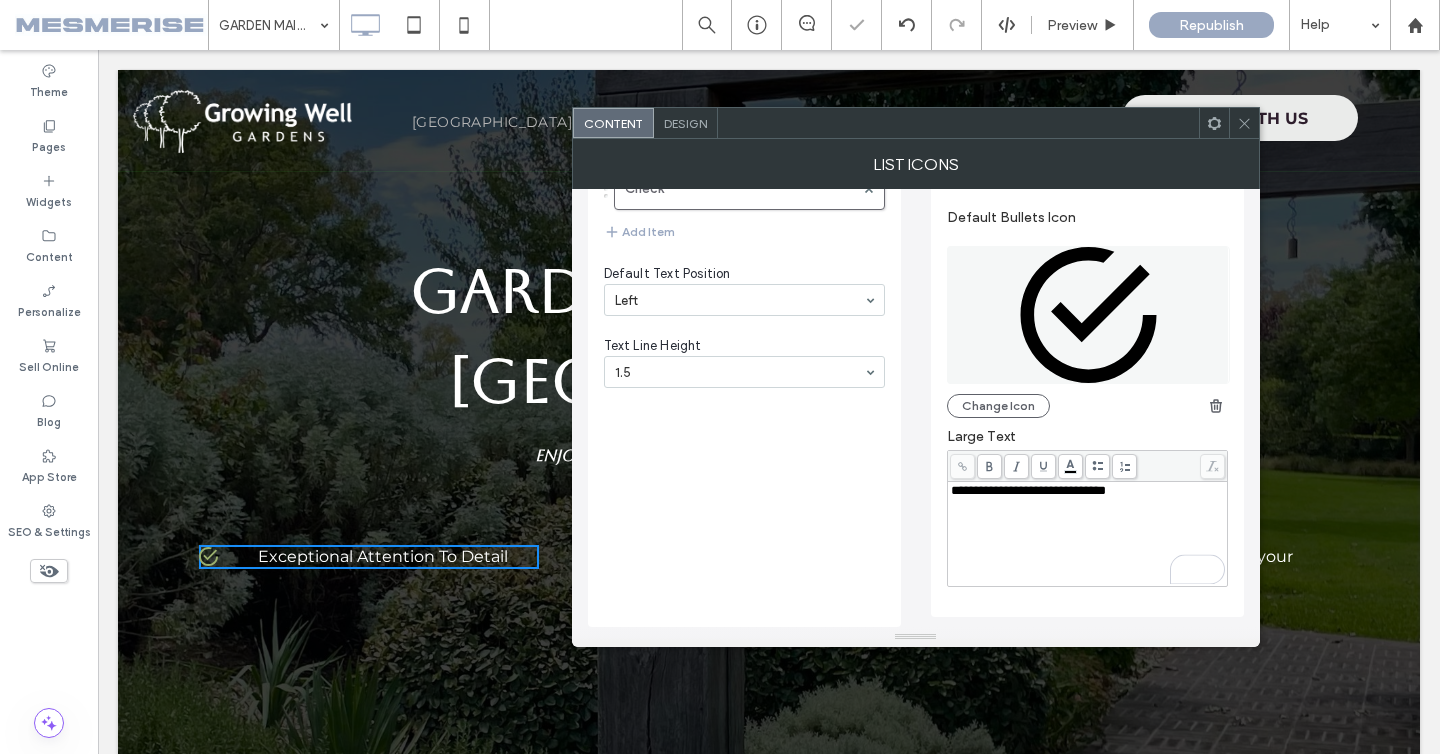 click 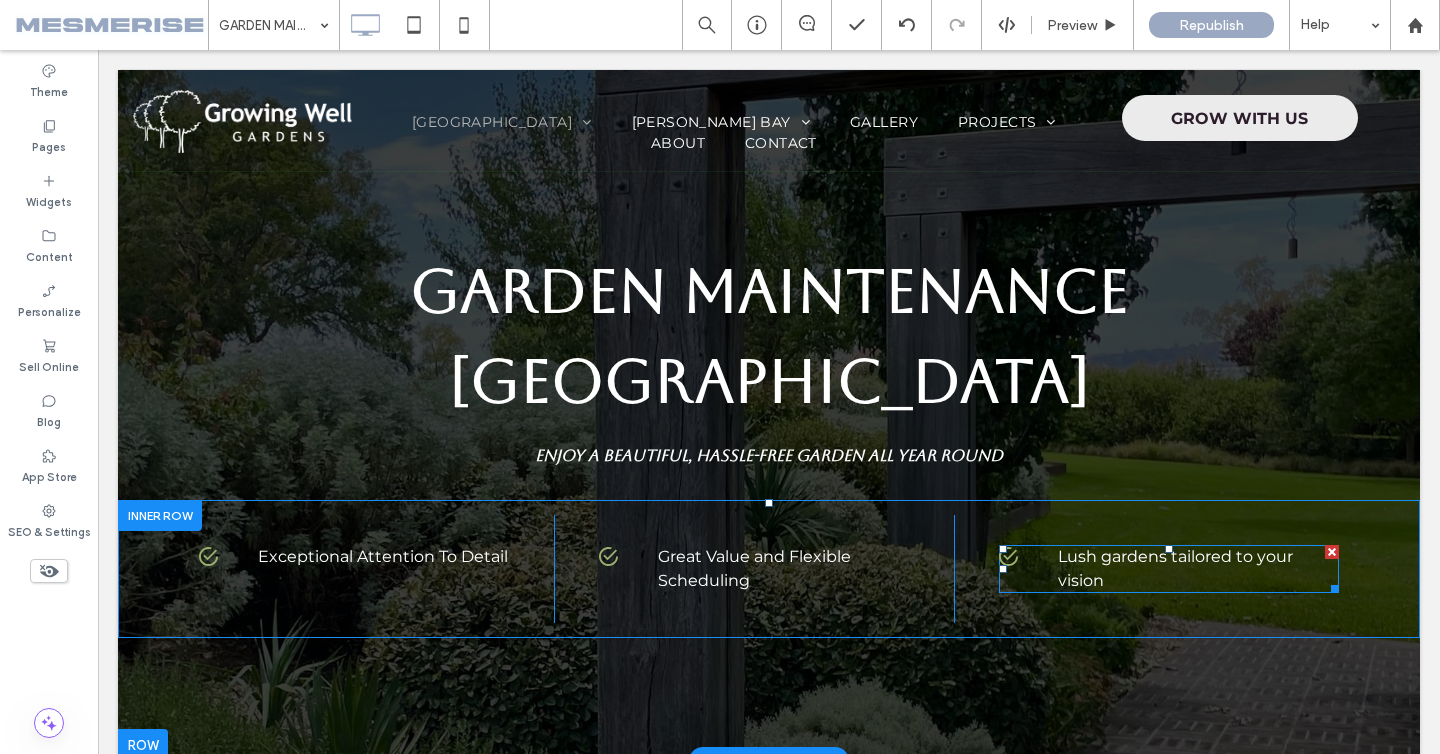 click at bounding box center [1169, 569] 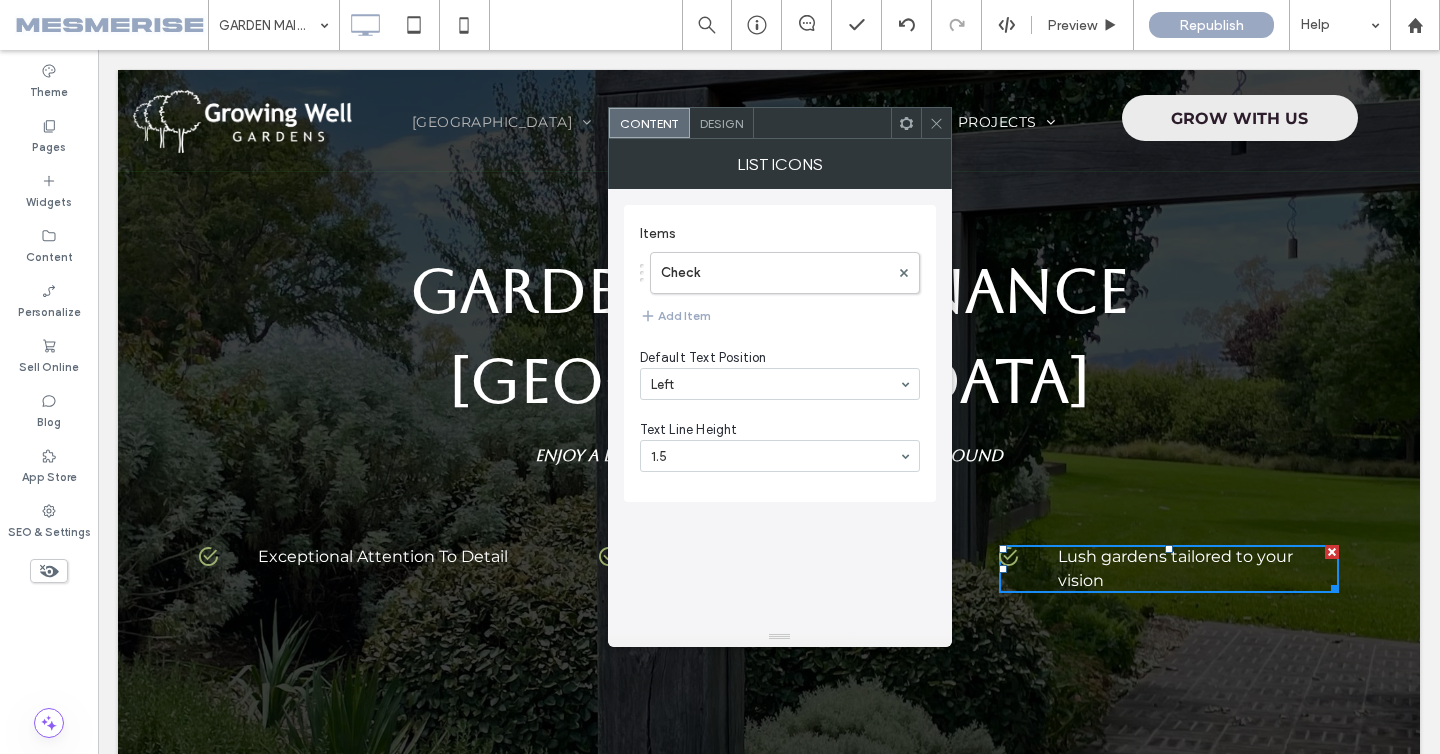 click on "Lush gardens tailored to your vision" at bounding box center [1198, 569] 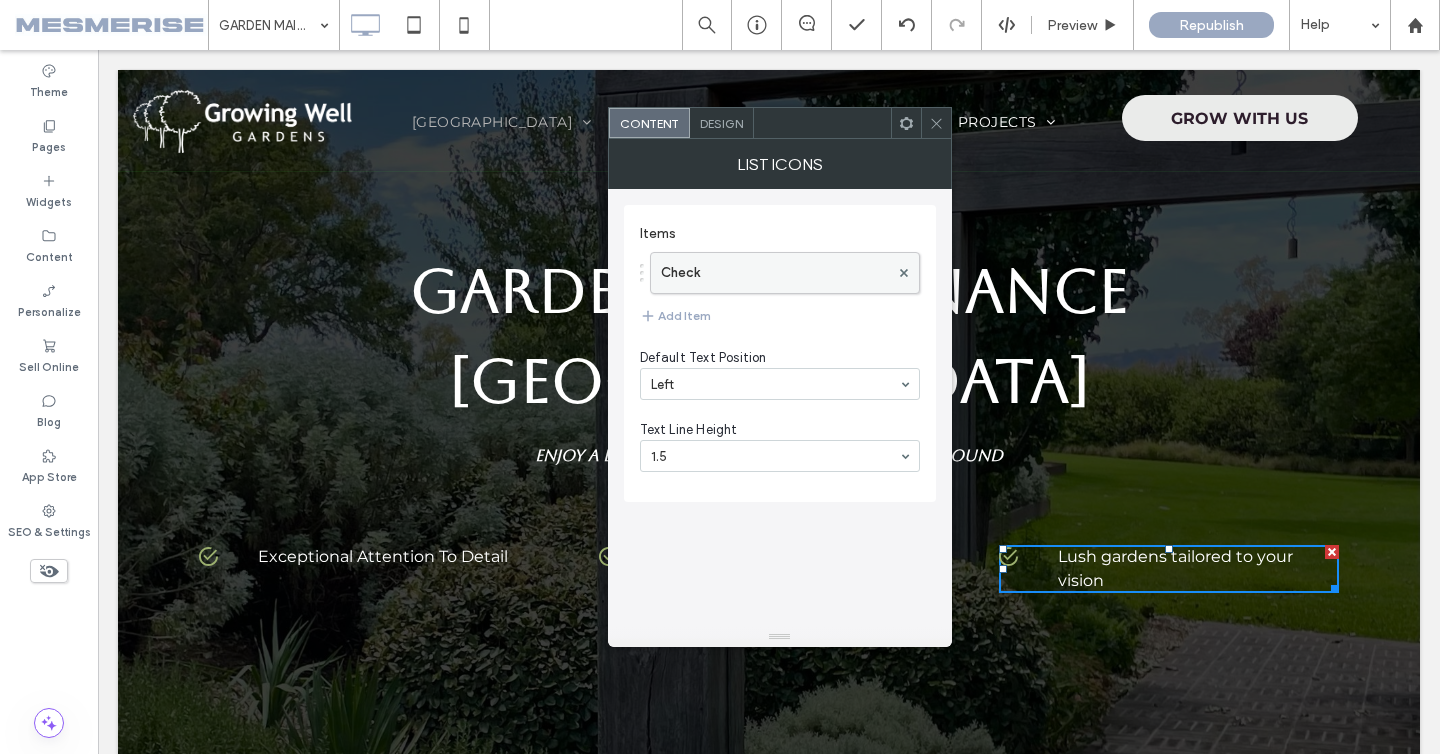 click on "Check" at bounding box center (775, 273) 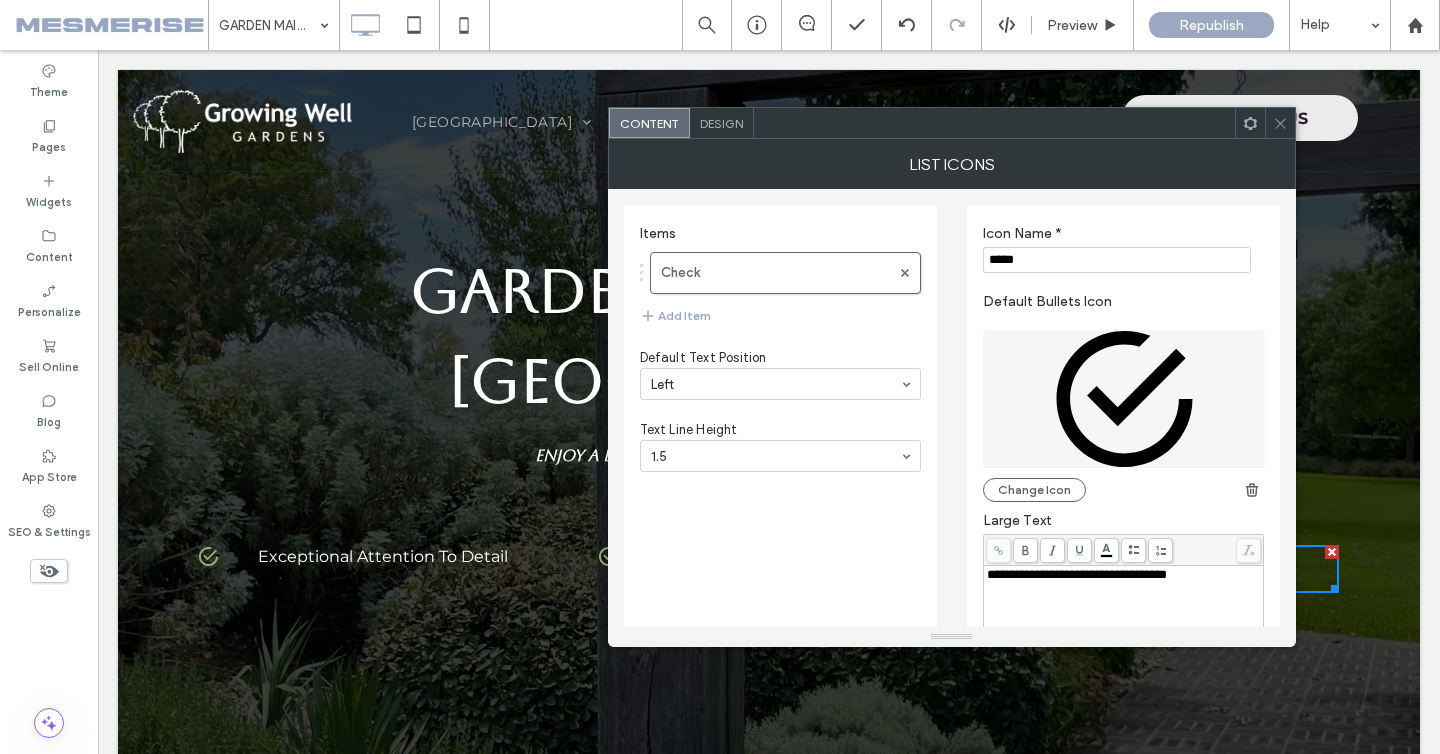 click on "**********" at bounding box center (1077, 574) 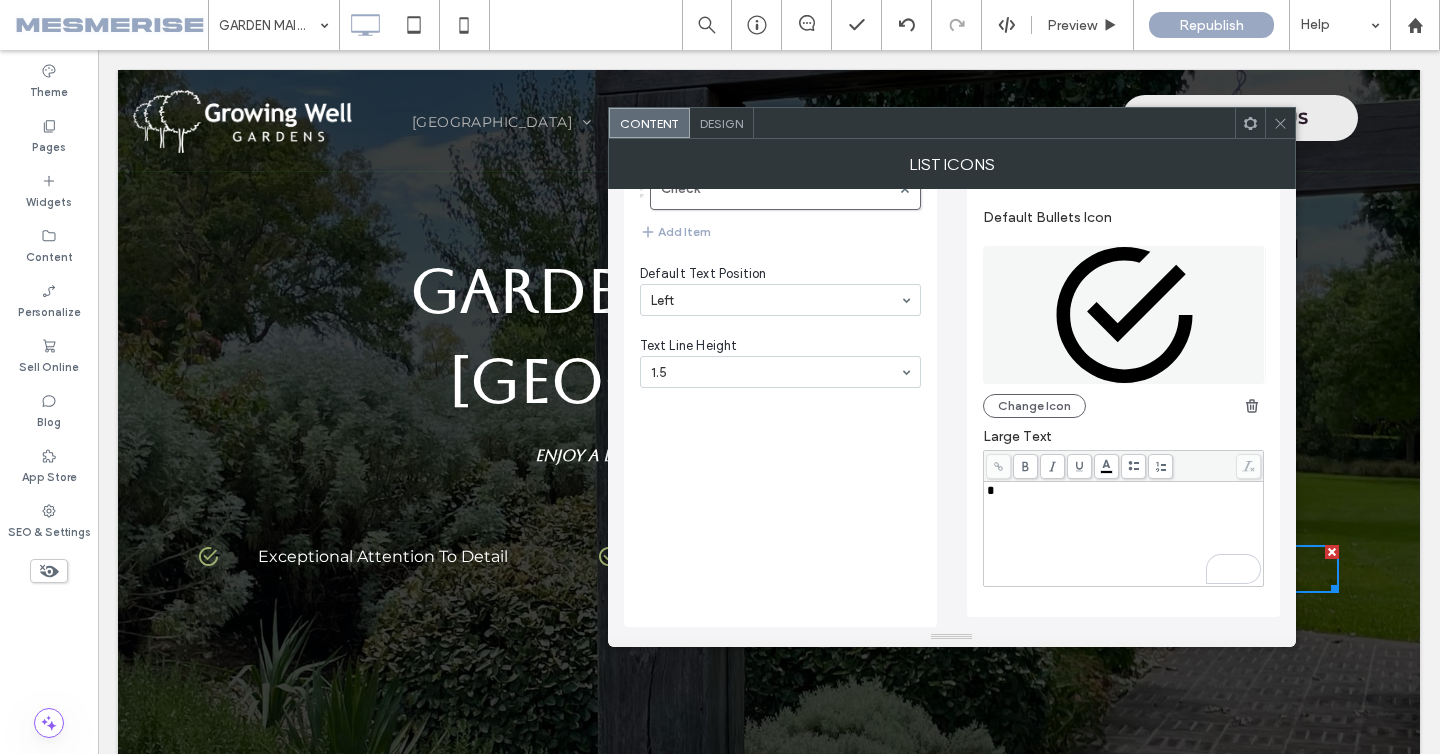 type 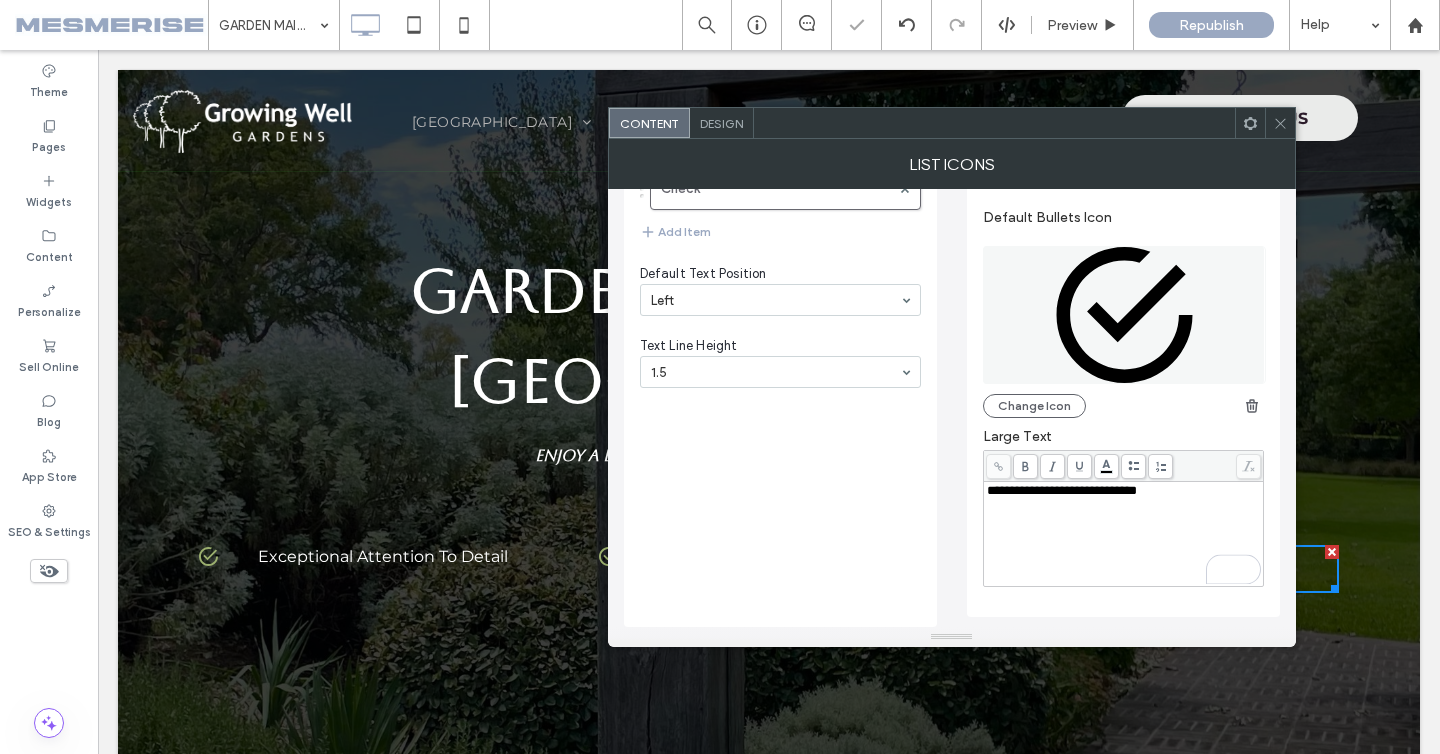 click 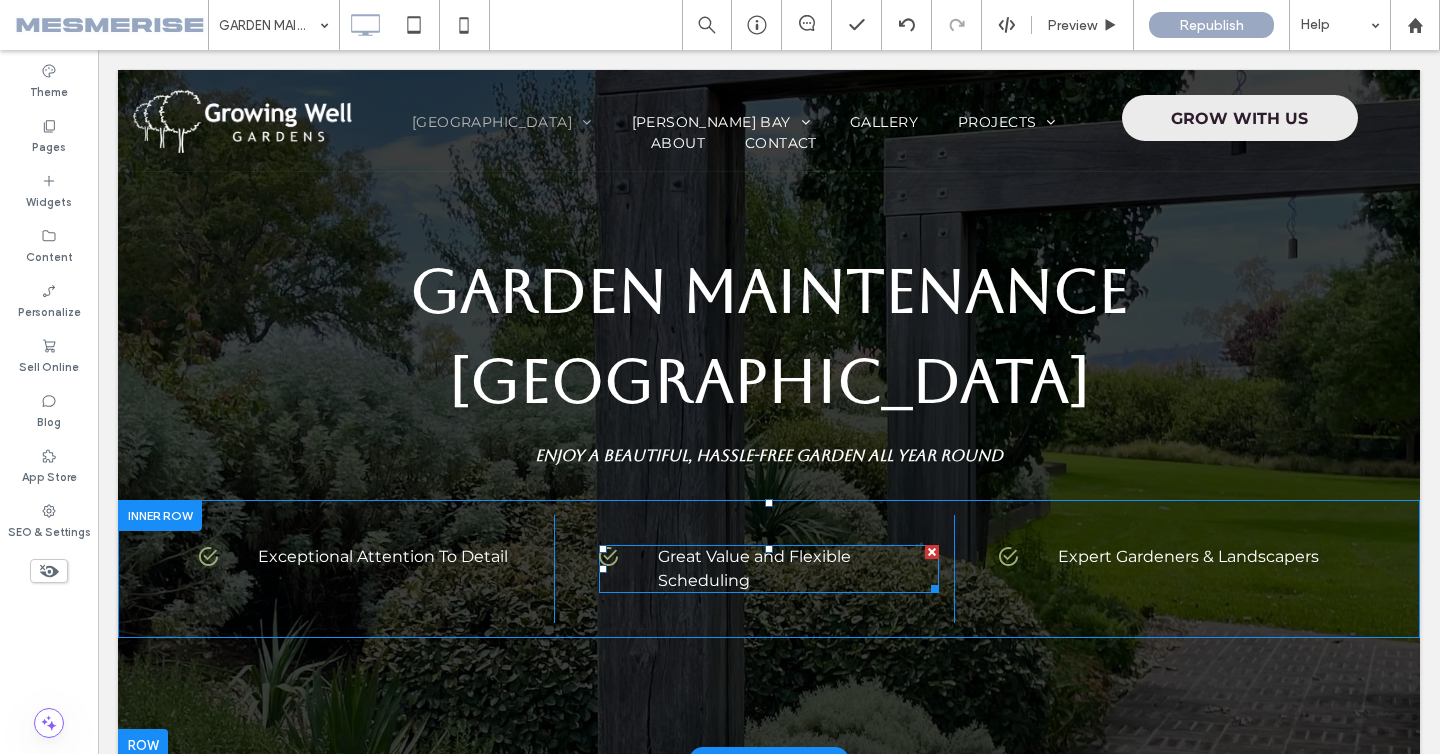 click at bounding box center [769, 569] 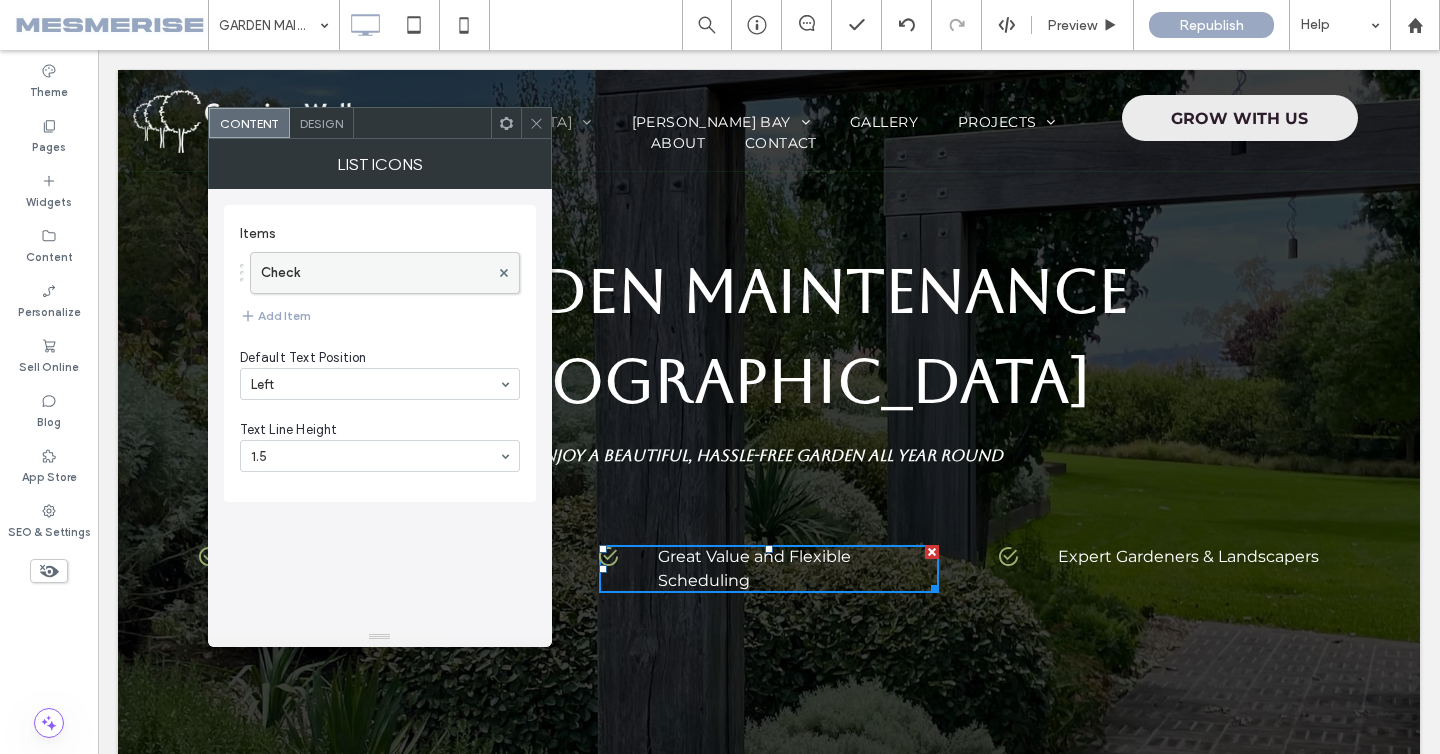 click on "Check" at bounding box center [375, 273] 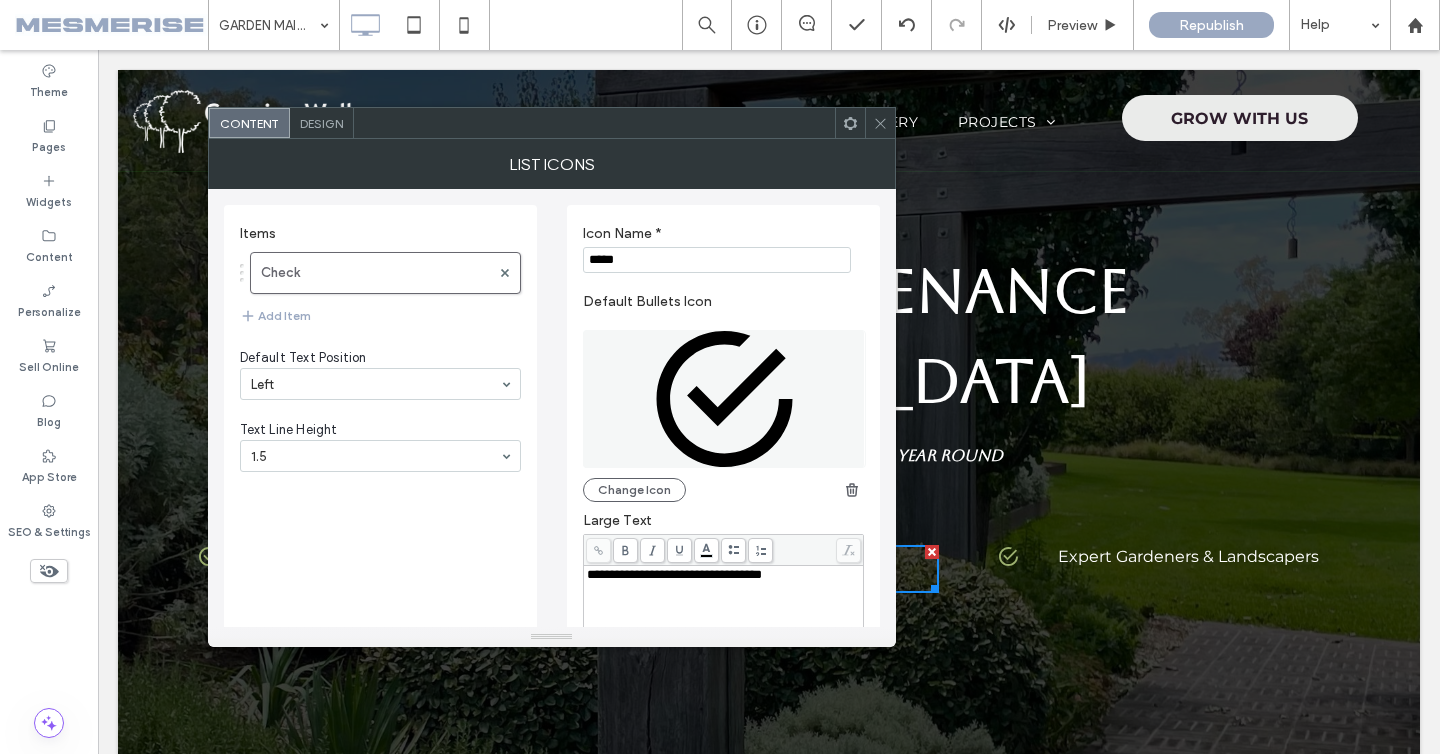scroll, scrollTop: 27, scrollLeft: 0, axis: vertical 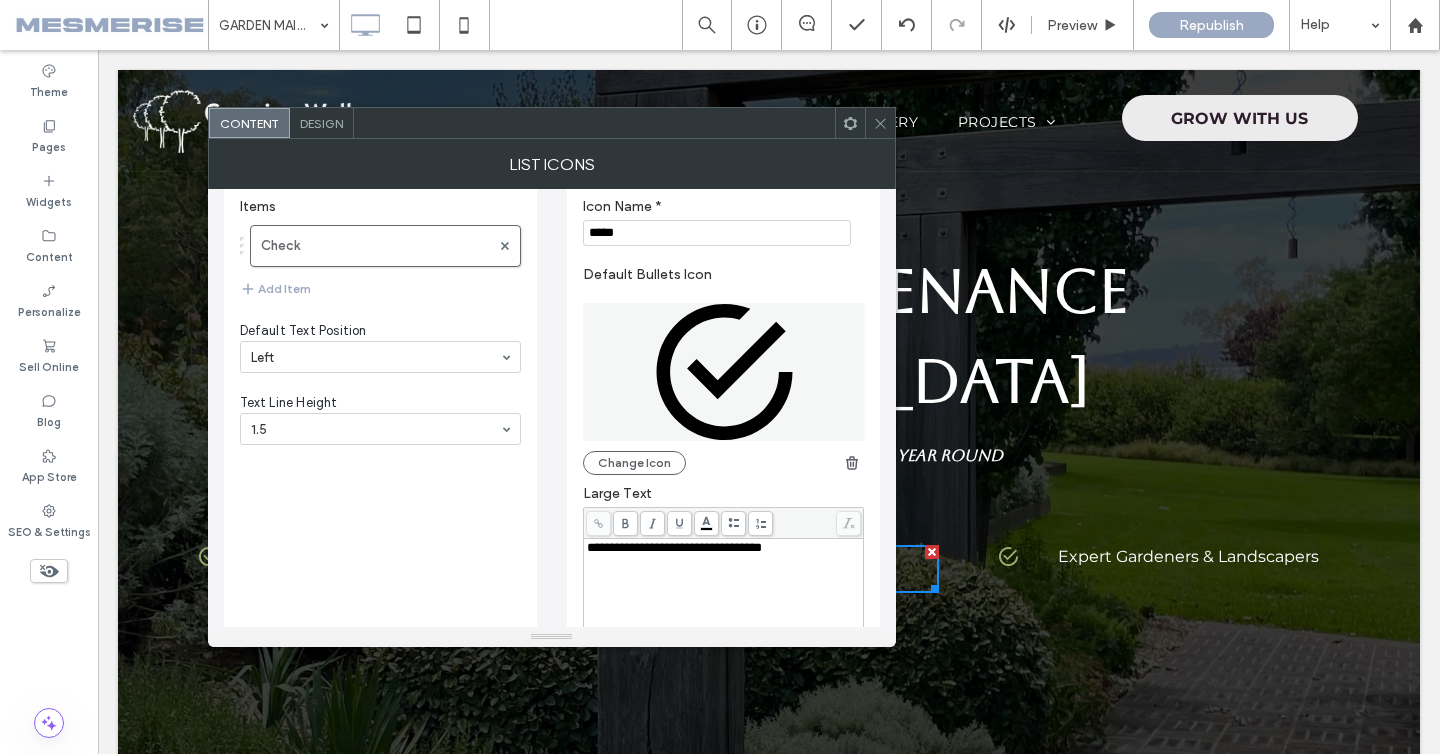 click on "**********" at bounding box center (674, 547) 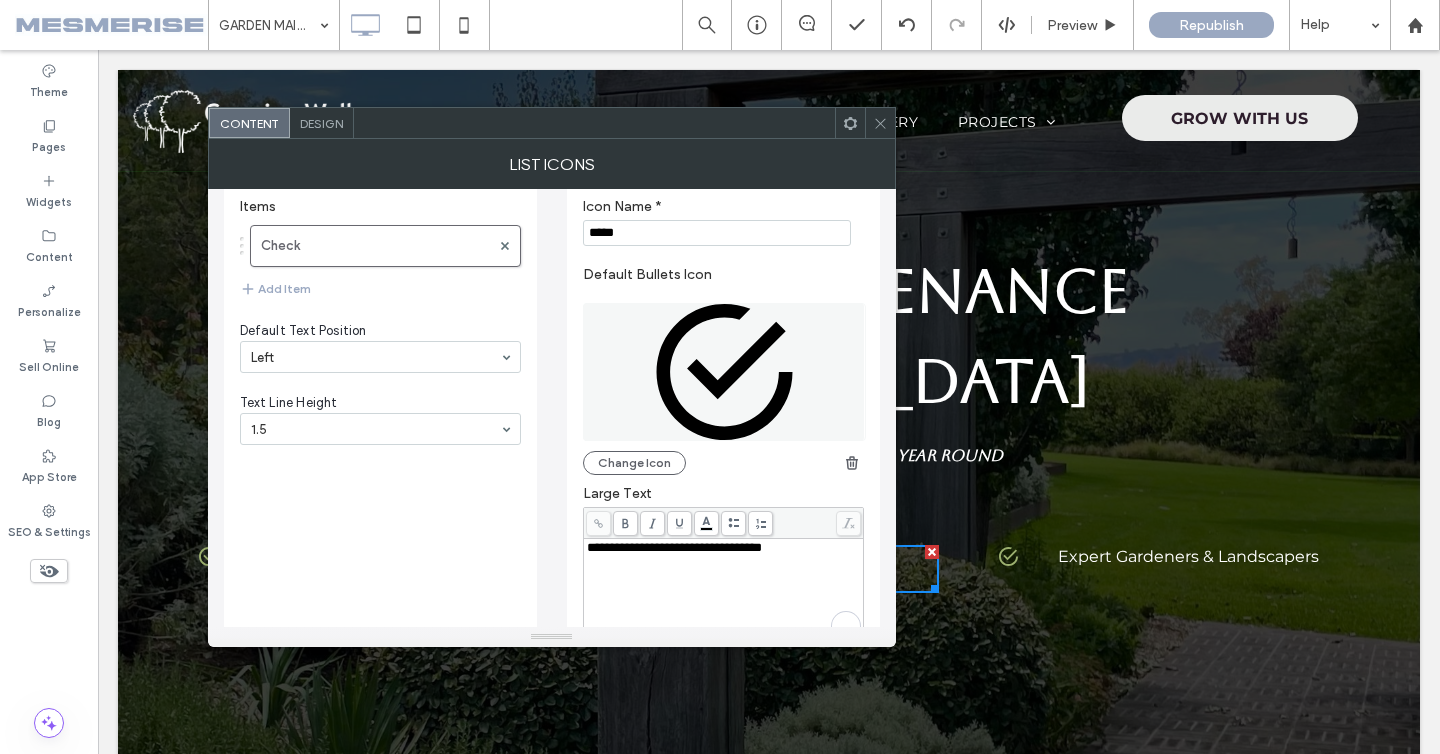 click on "**********" at bounding box center [724, 591] 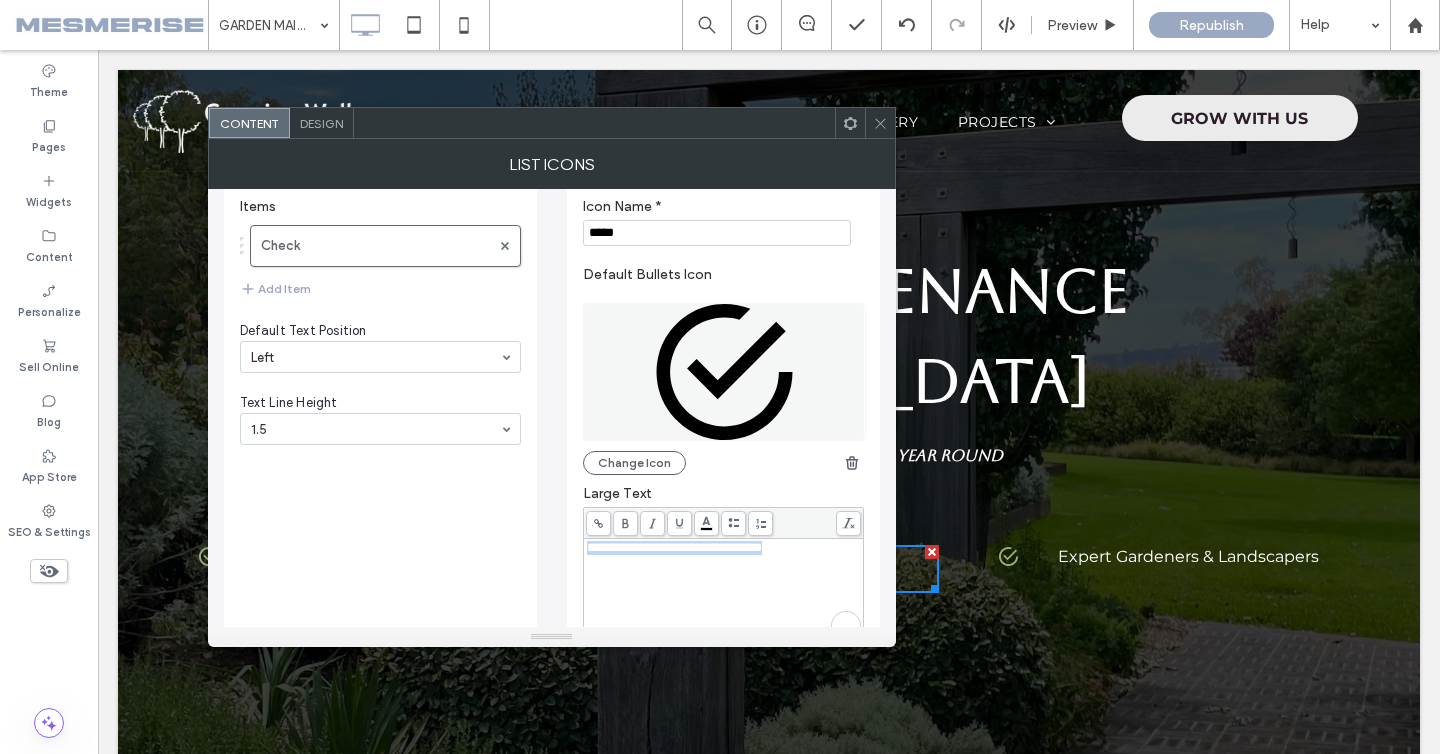scroll, scrollTop: 86, scrollLeft: 0, axis: vertical 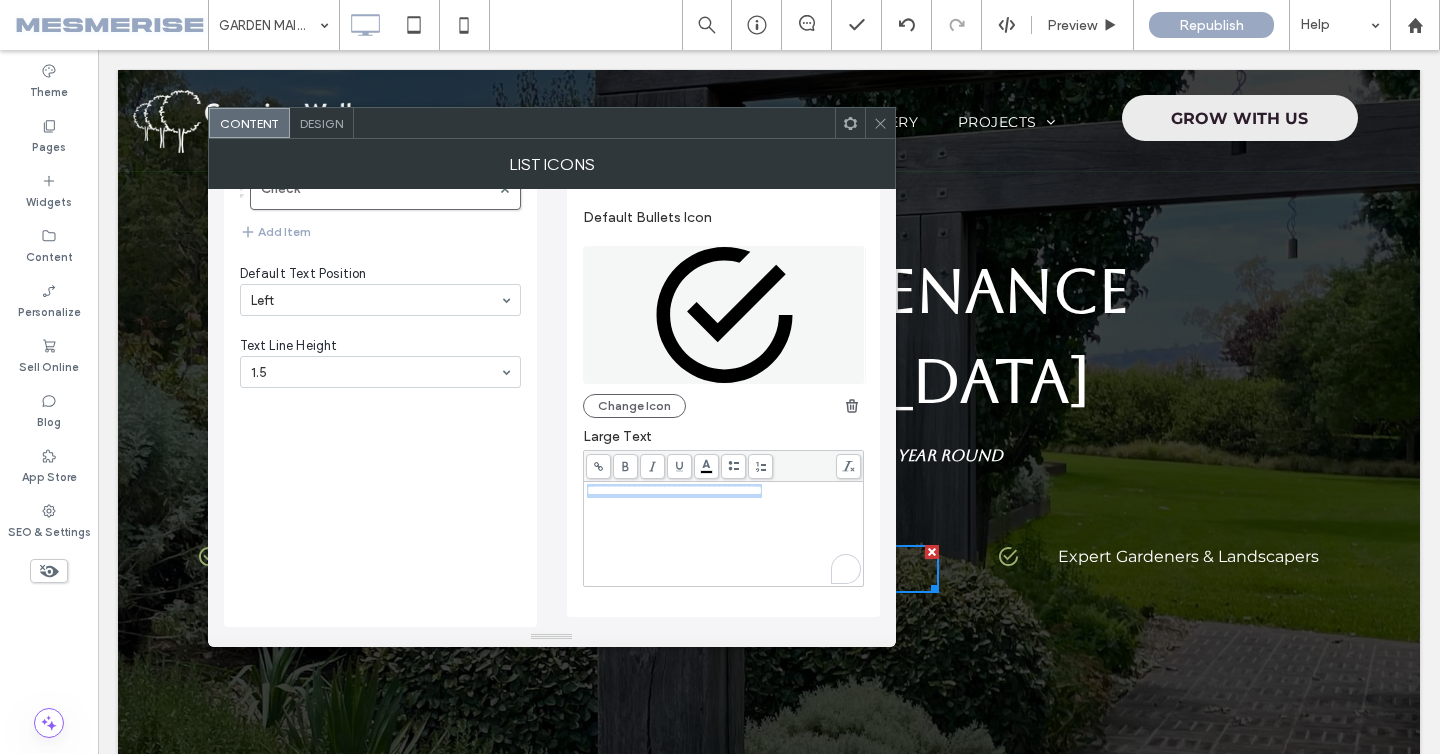 click on "**********" at bounding box center (724, 534) 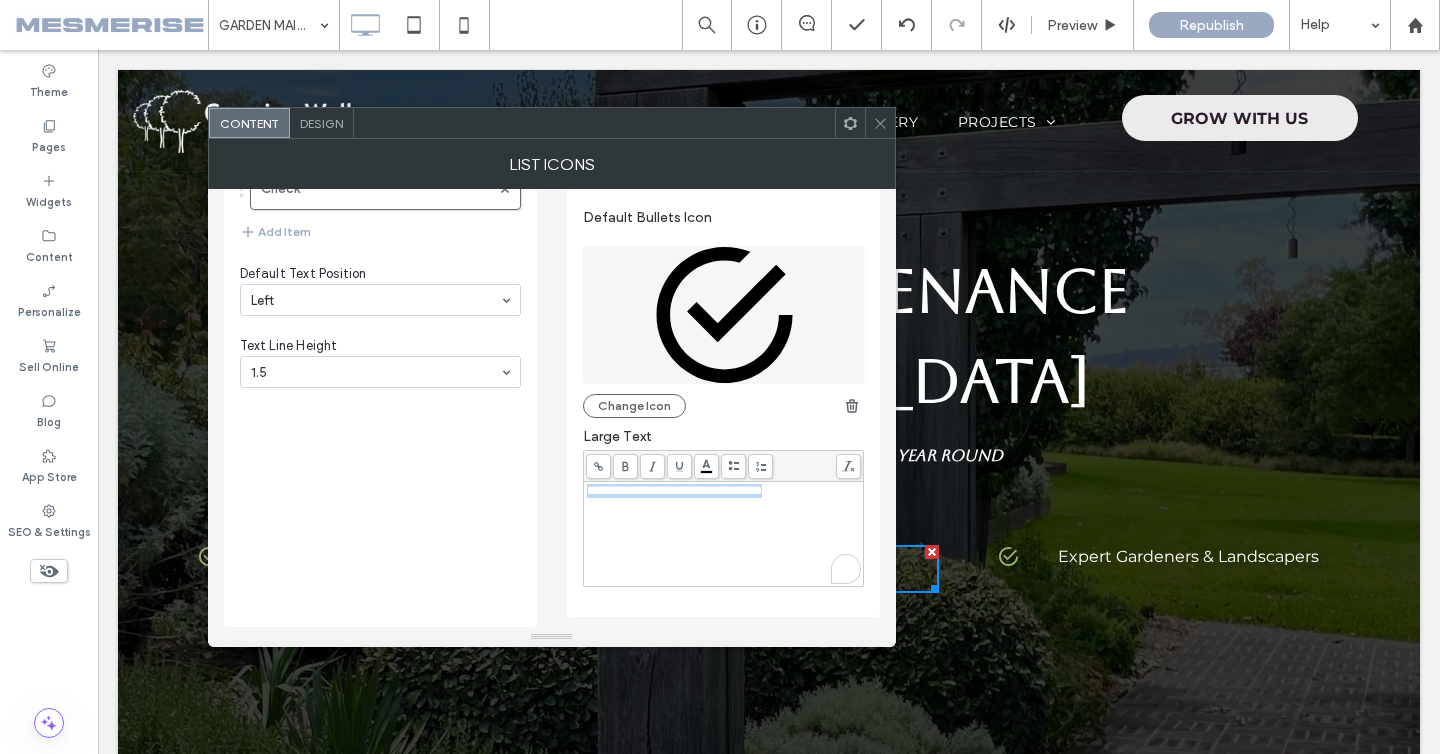 click on "**********" at bounding box center (724, 534) 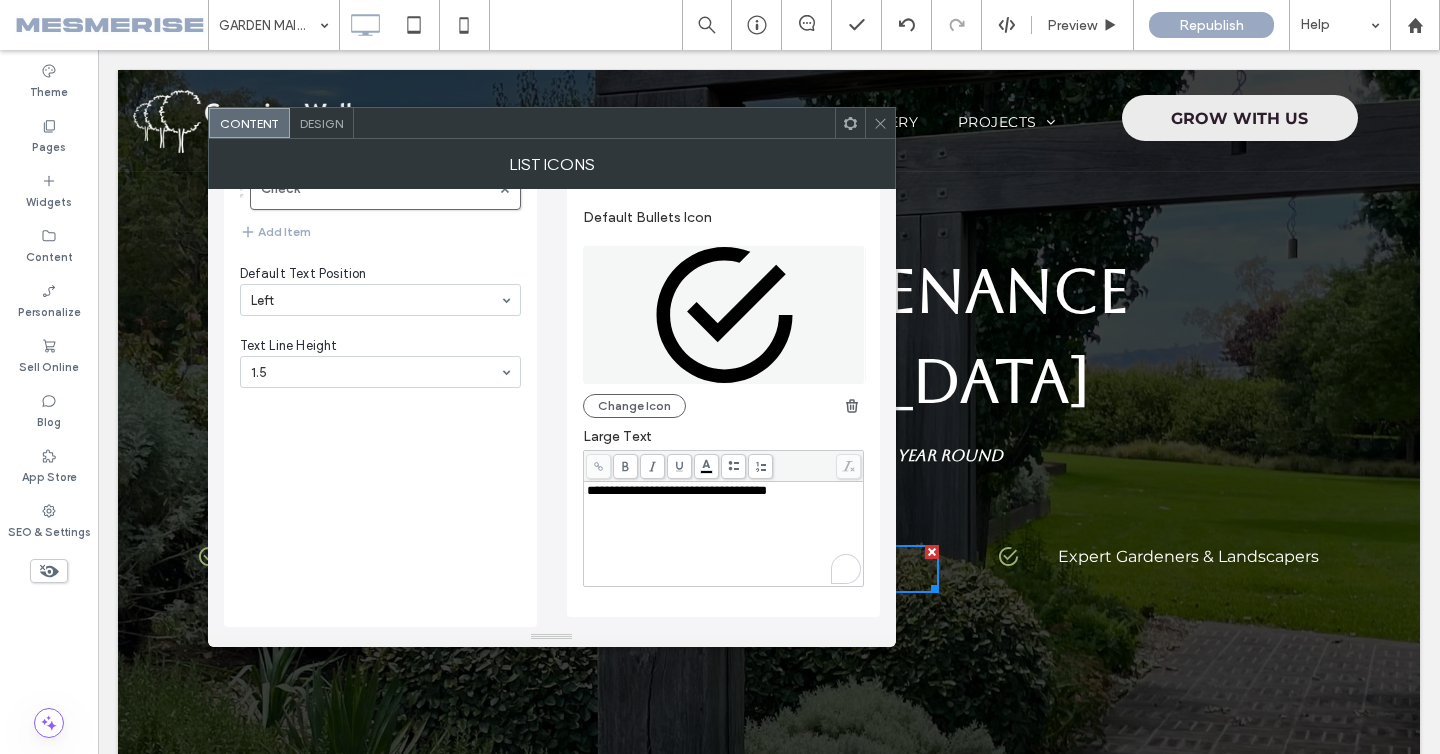 type 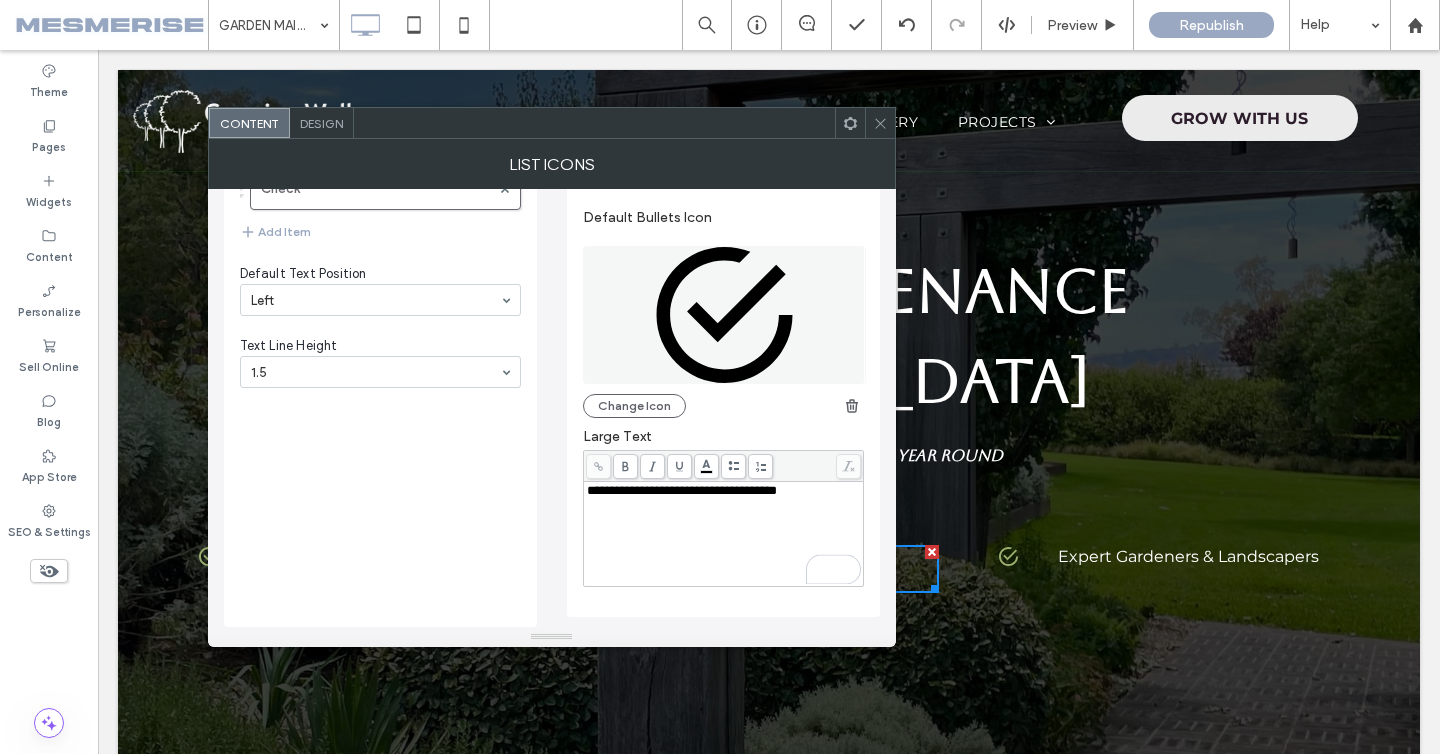 click 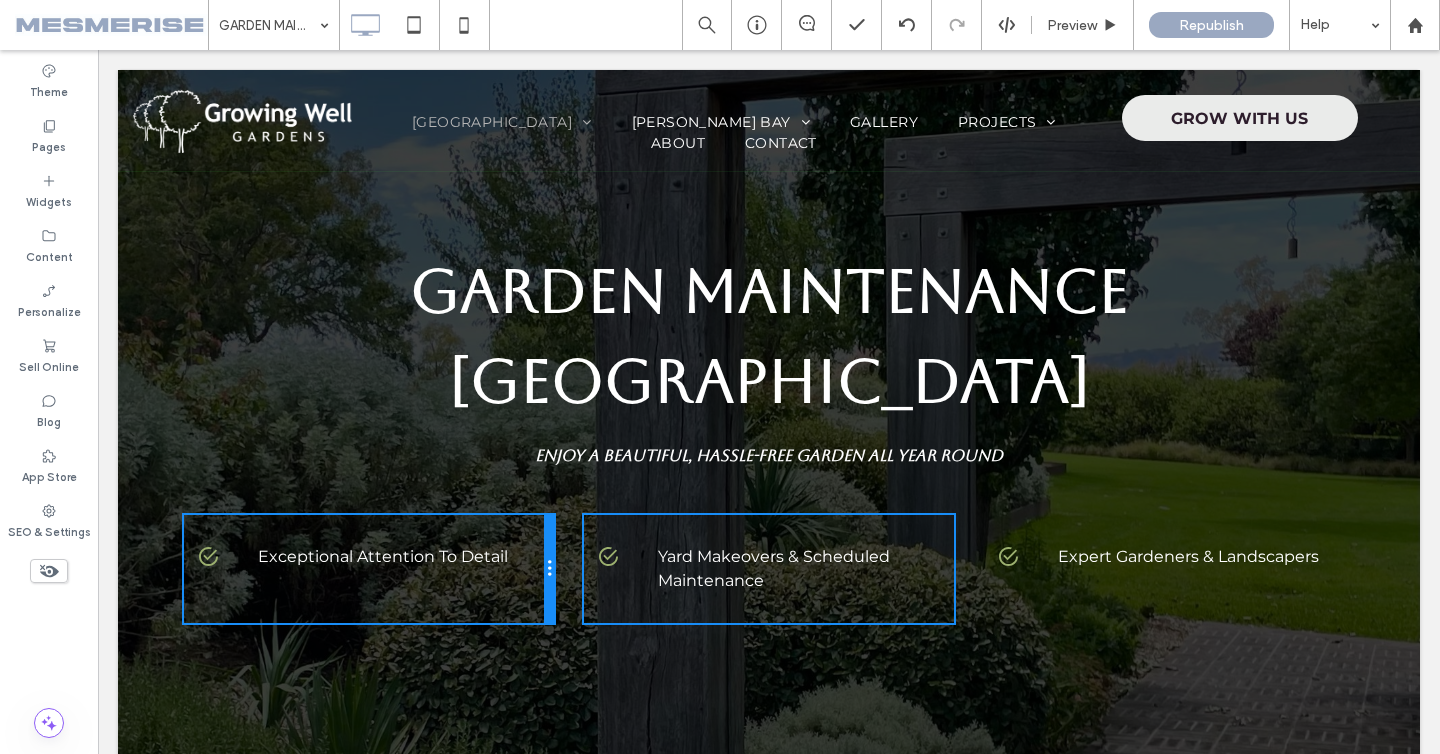 drag, startPoint x: 543, startPoint y: 552, endPoint x: 524, endPoint y: 552, distance: 19 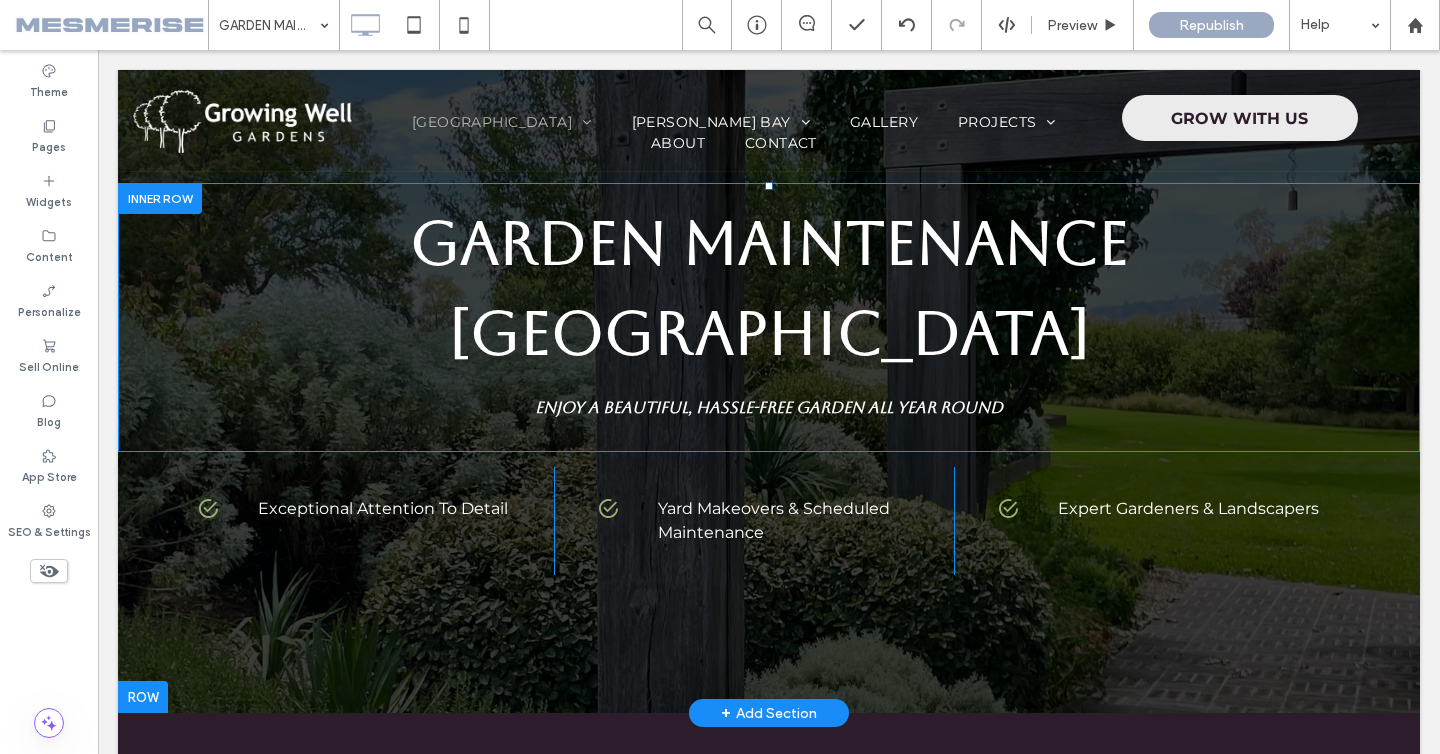 scroll, scrollTop: 15, scrollLeft: 0, axis: vertical 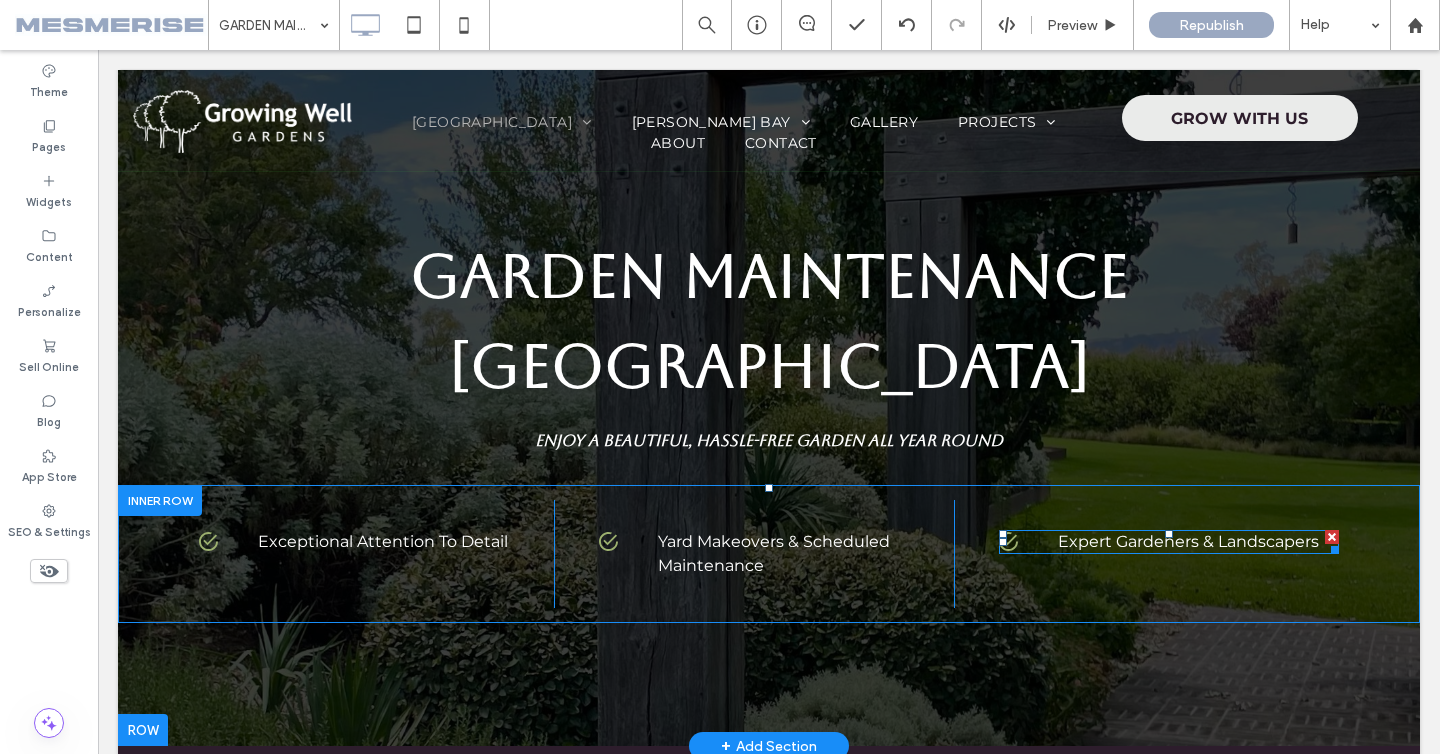 click at bounding box center [1169, 542] 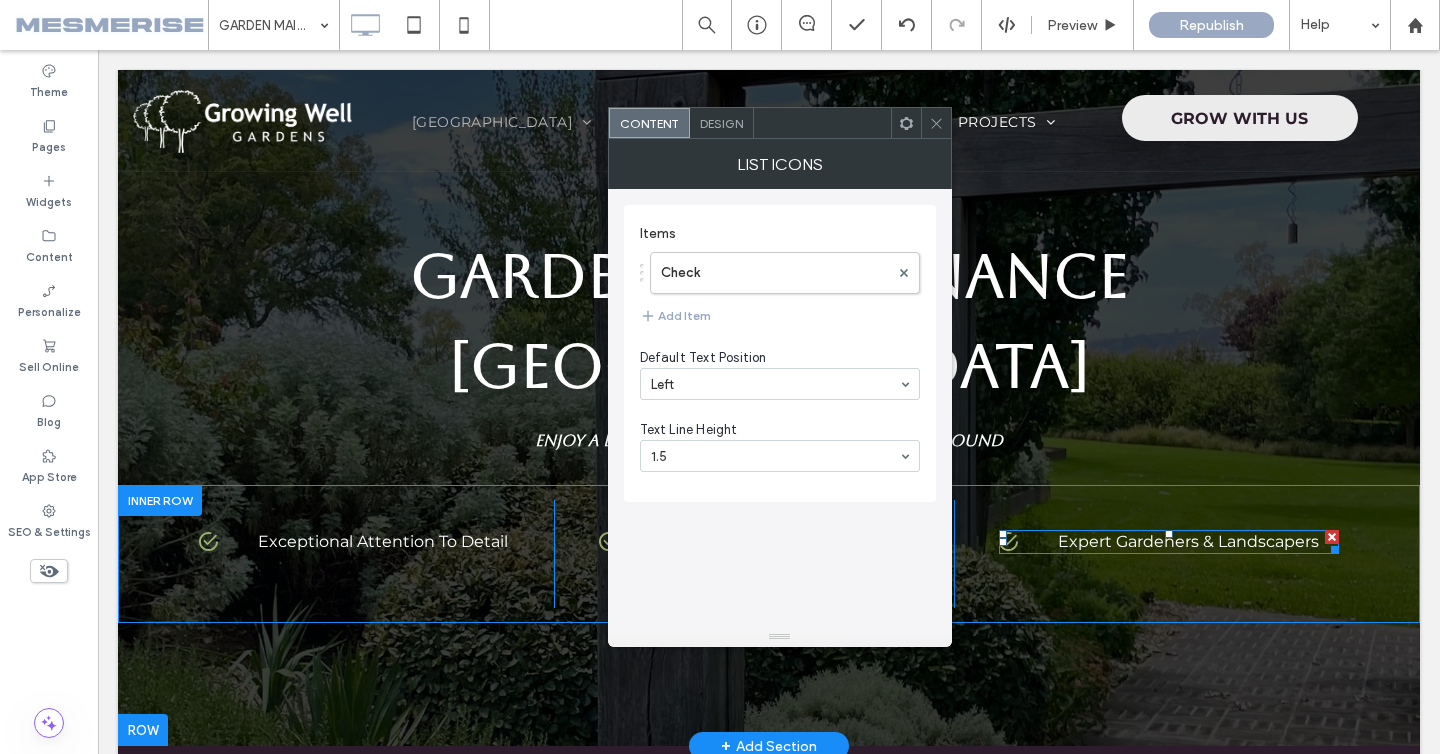 click on "Expert Gardeners & Landscapers" at bounding box center (1188, 542) 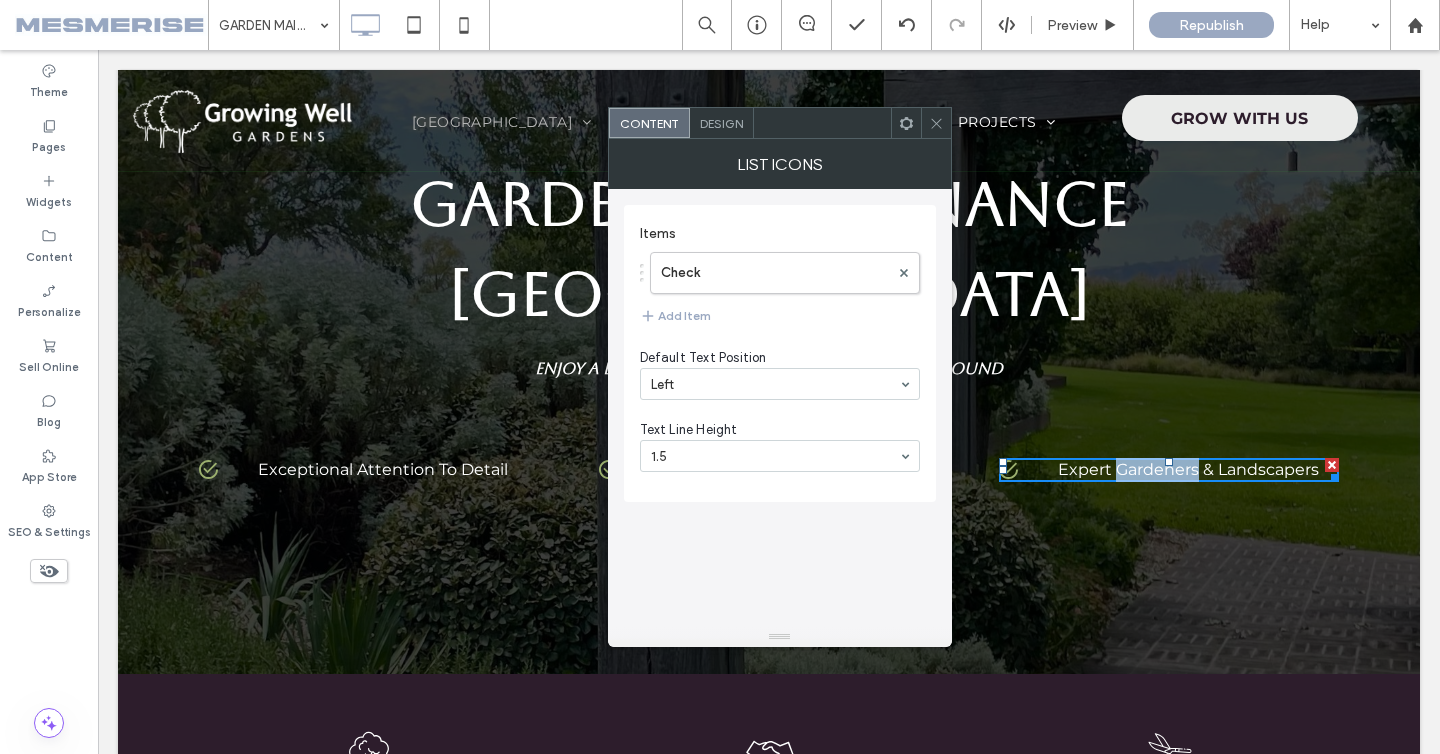 scroll, scrollTop: 86, scrollLeft: 0, axis: vertical 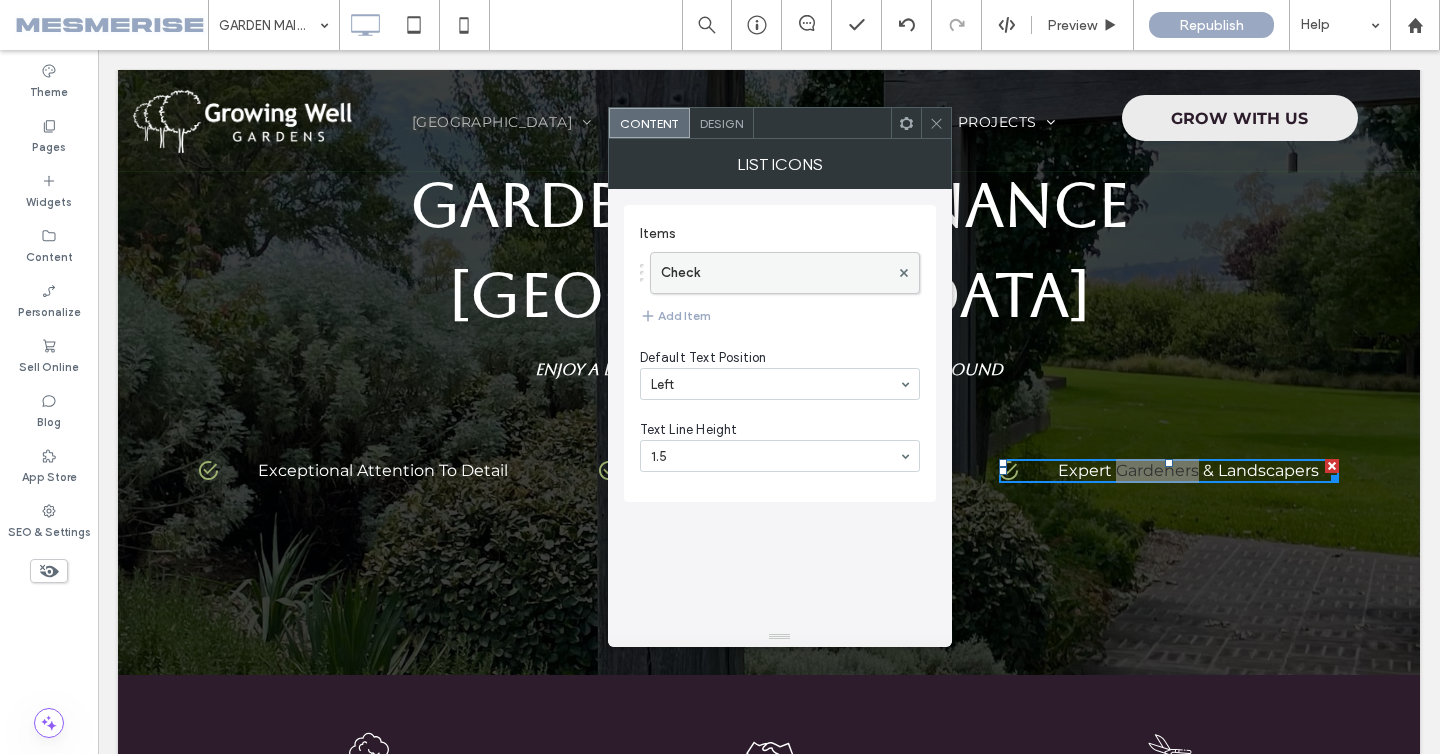 click on "Check" at bounding box center [775, 273] 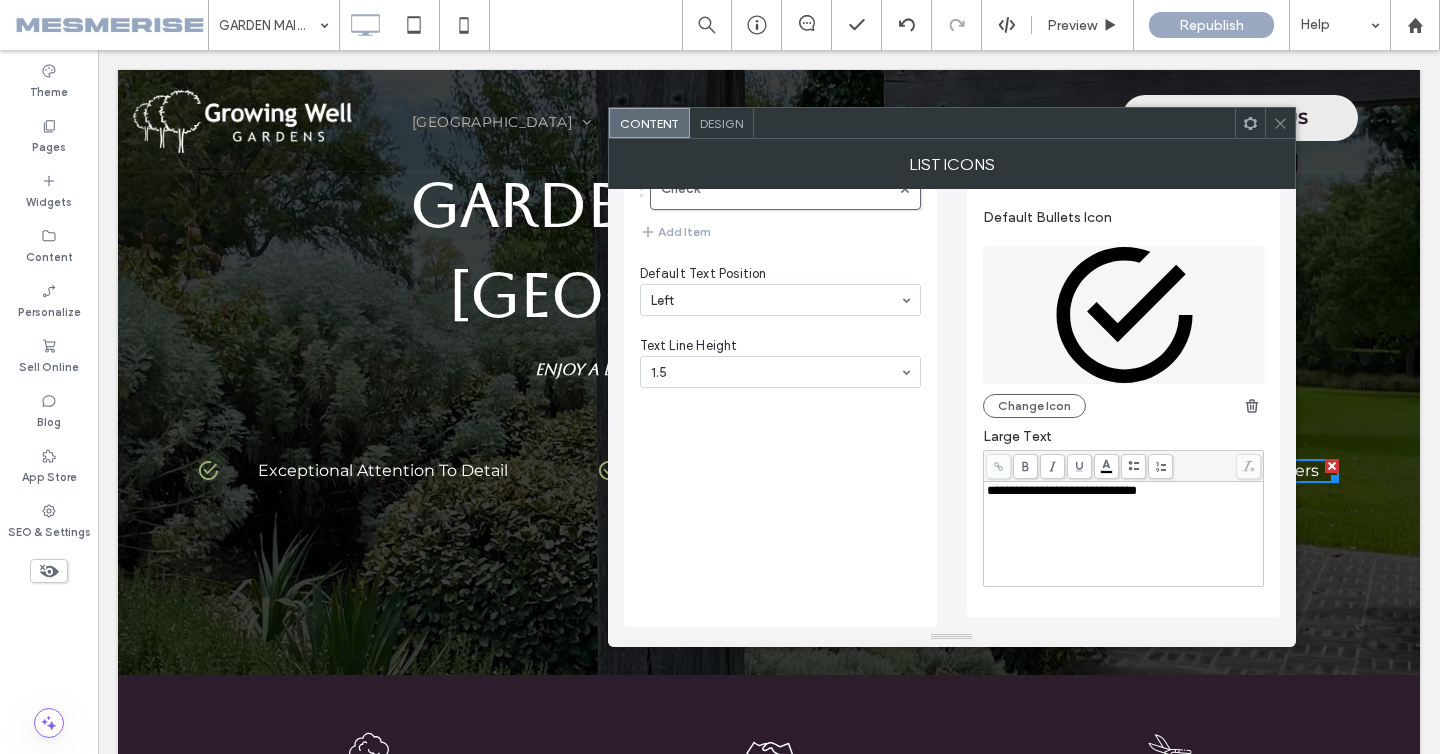 scroll, scrollTop: 86, scrollLeft: 0, axis: vertical 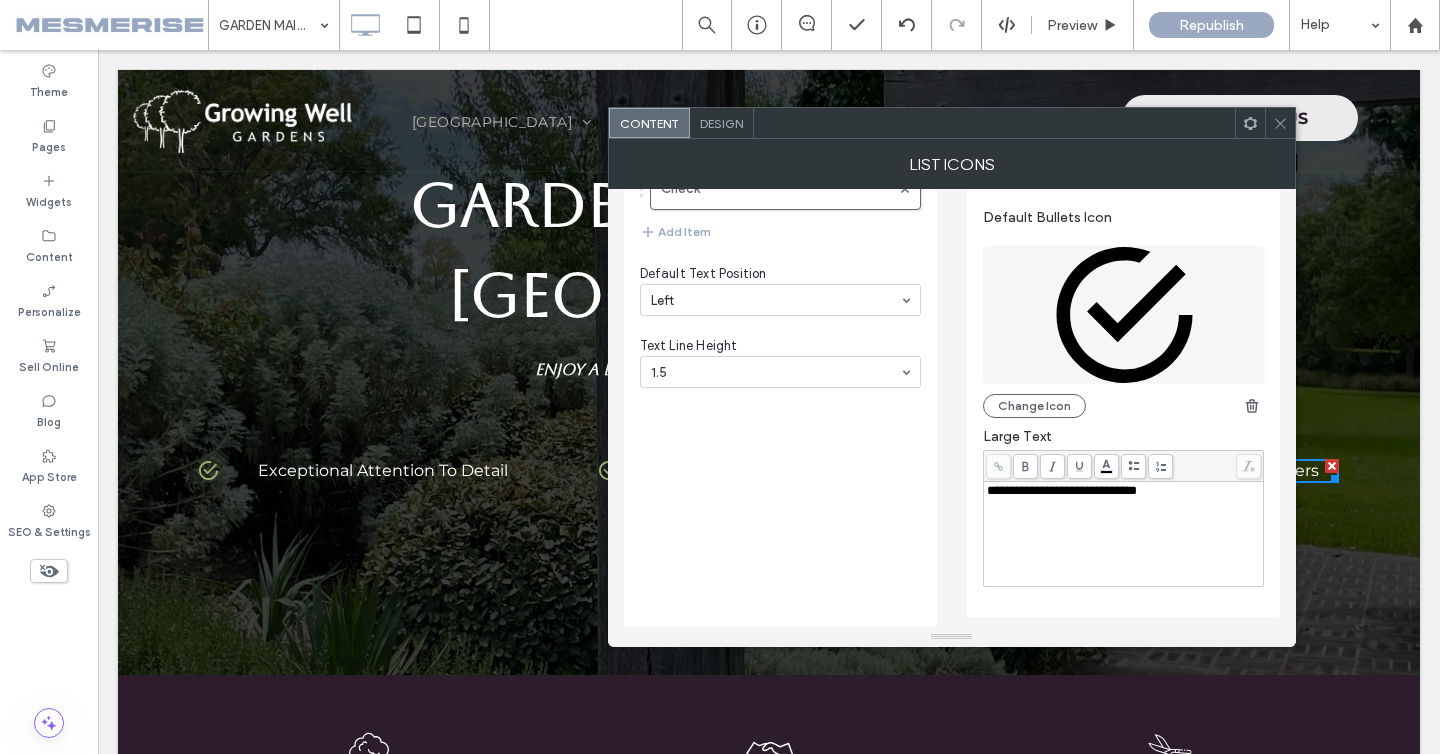 click on "**********" at bounding box center [1062, 490] 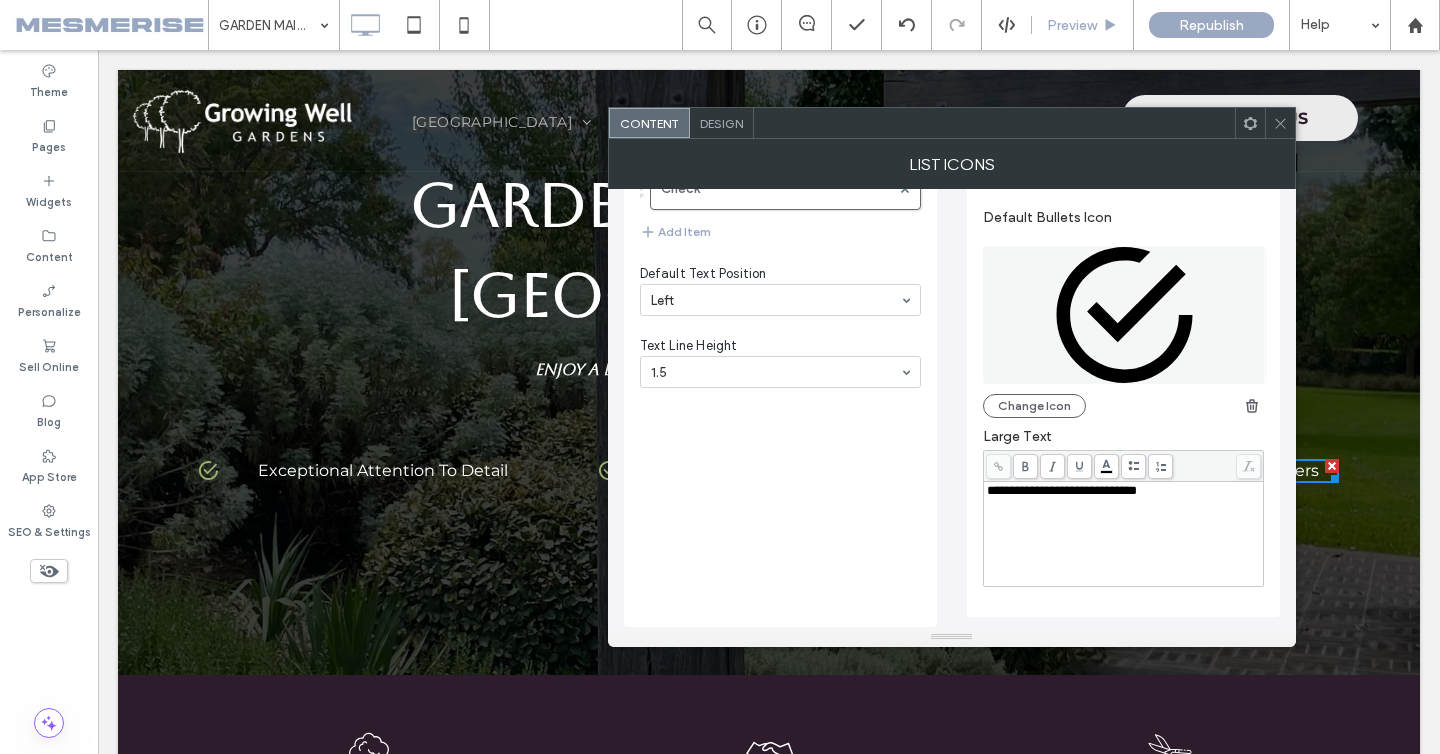 click on "**********" at bounding box center [1062, 490] 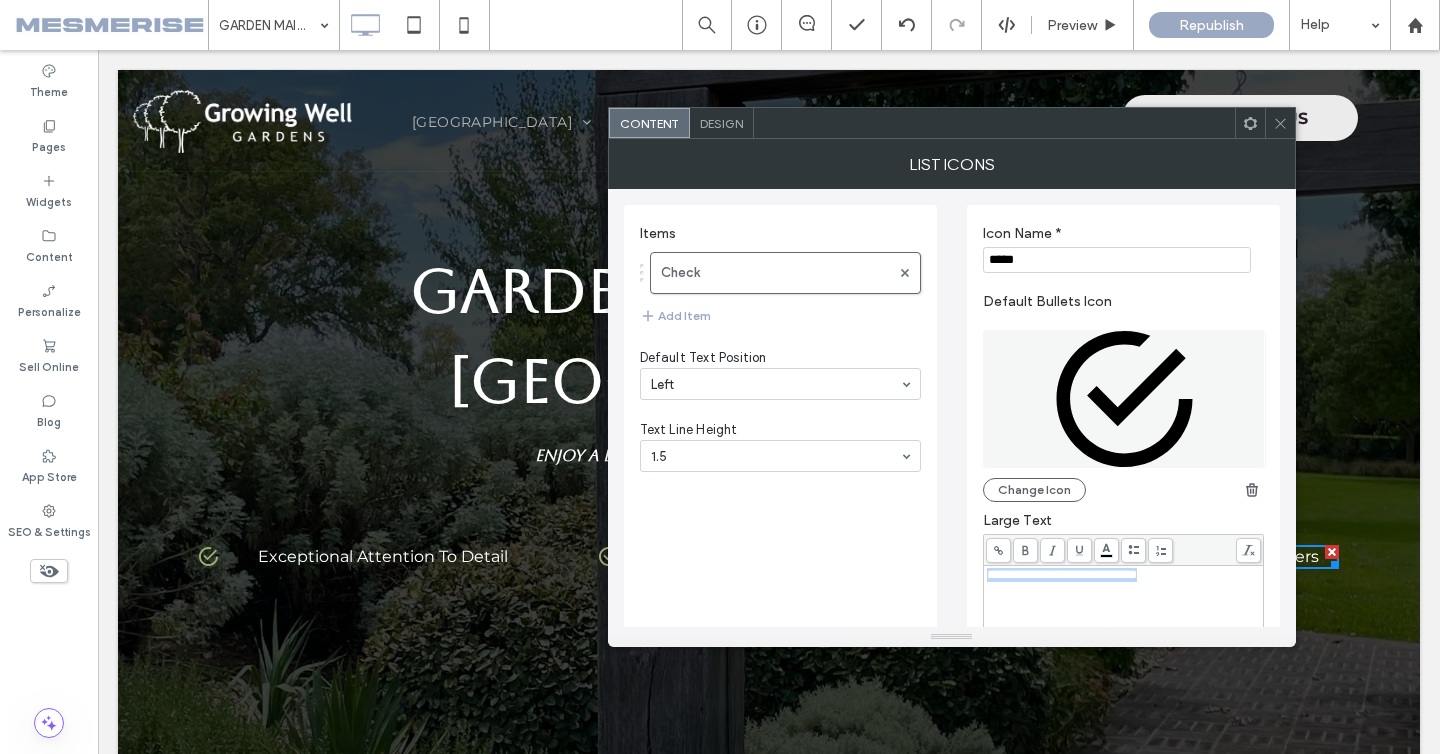 scroll, scrollTop: 86, scrollLeft: 0, axis: vertical 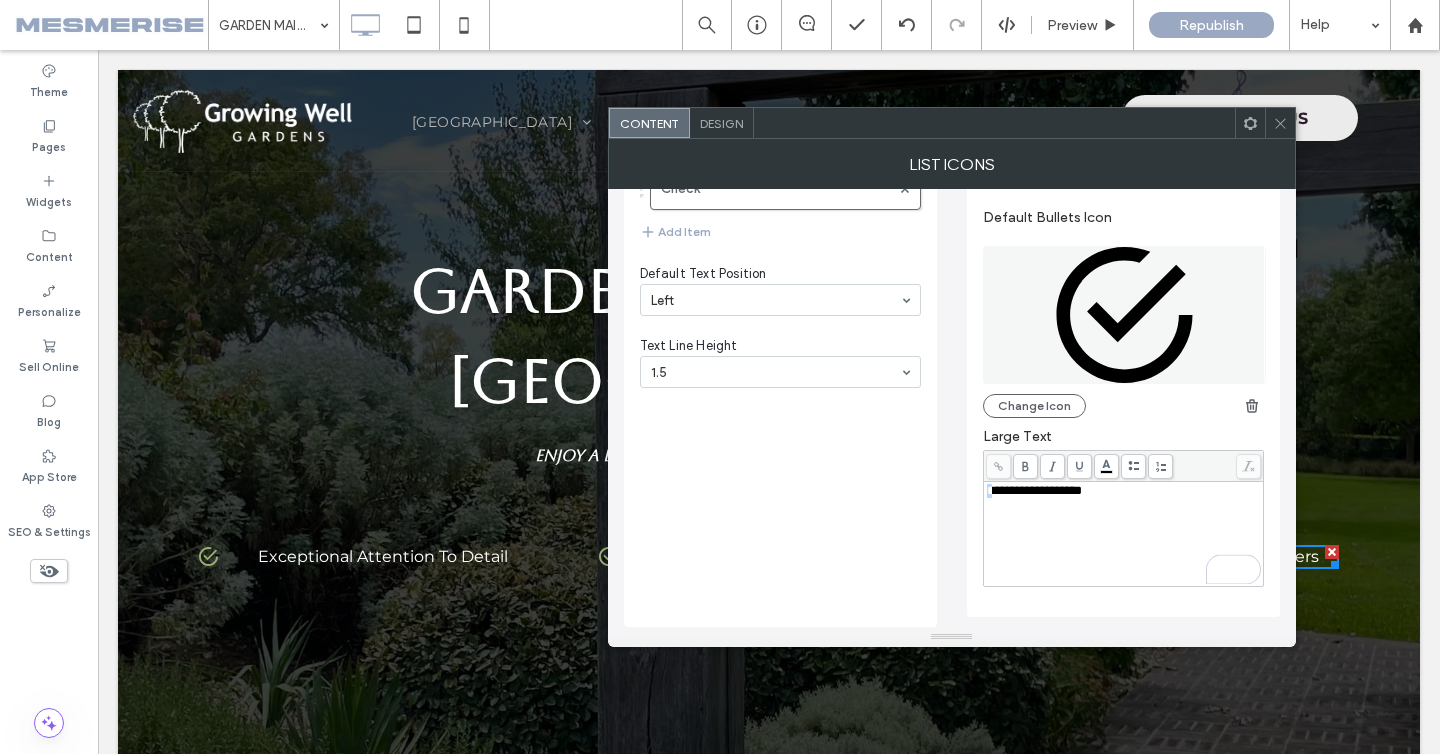 click on "**********" at bounding box center (1034, 490) 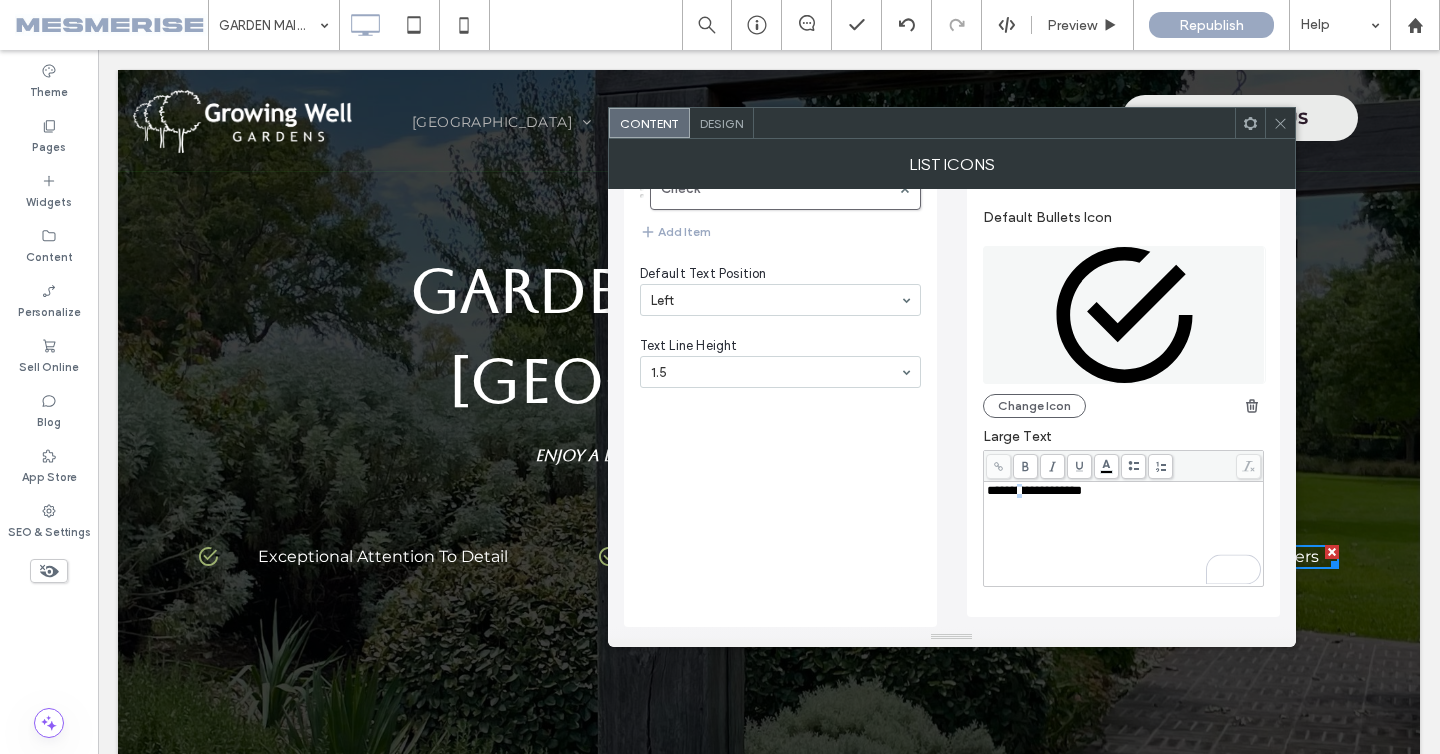 click on "**********" at bounding box center [1034, 490] 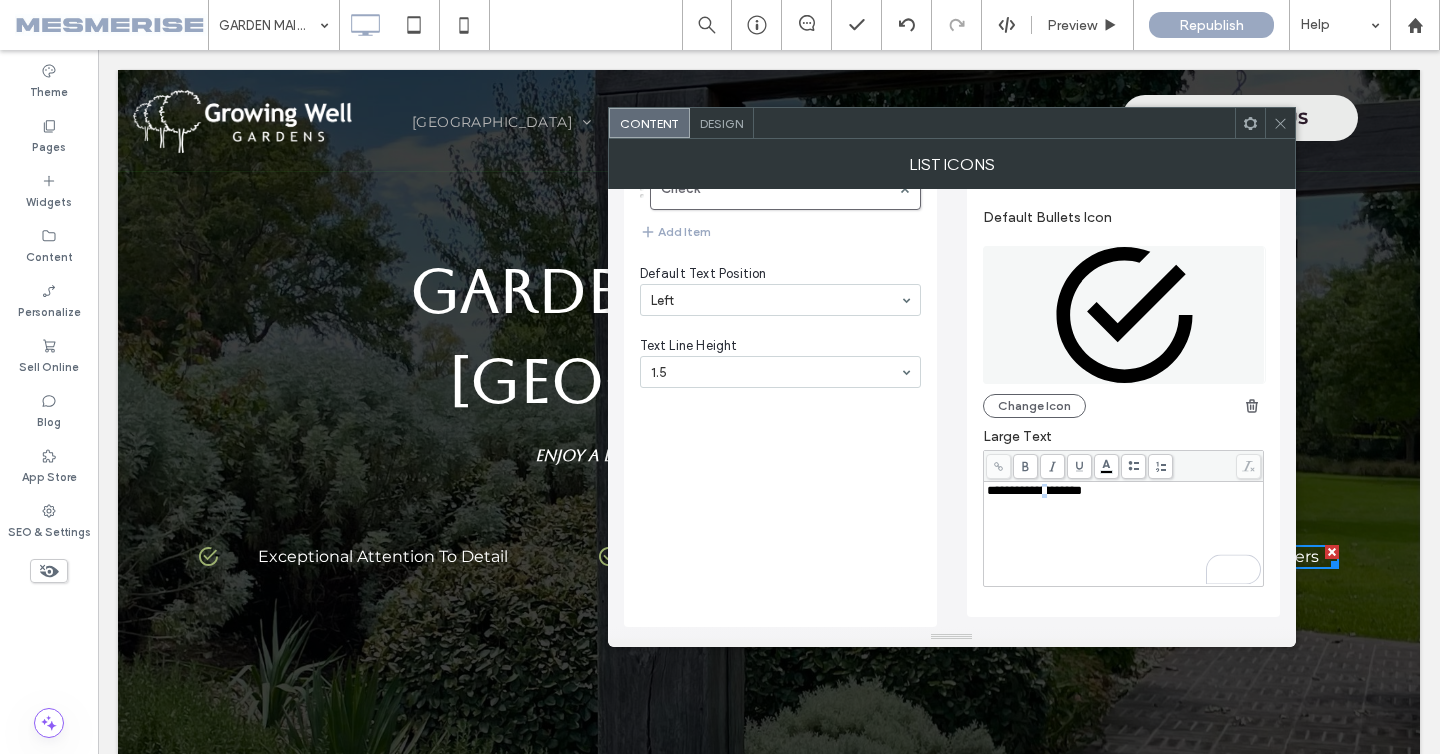 click on "**********" at bounding box center (1034, 490) 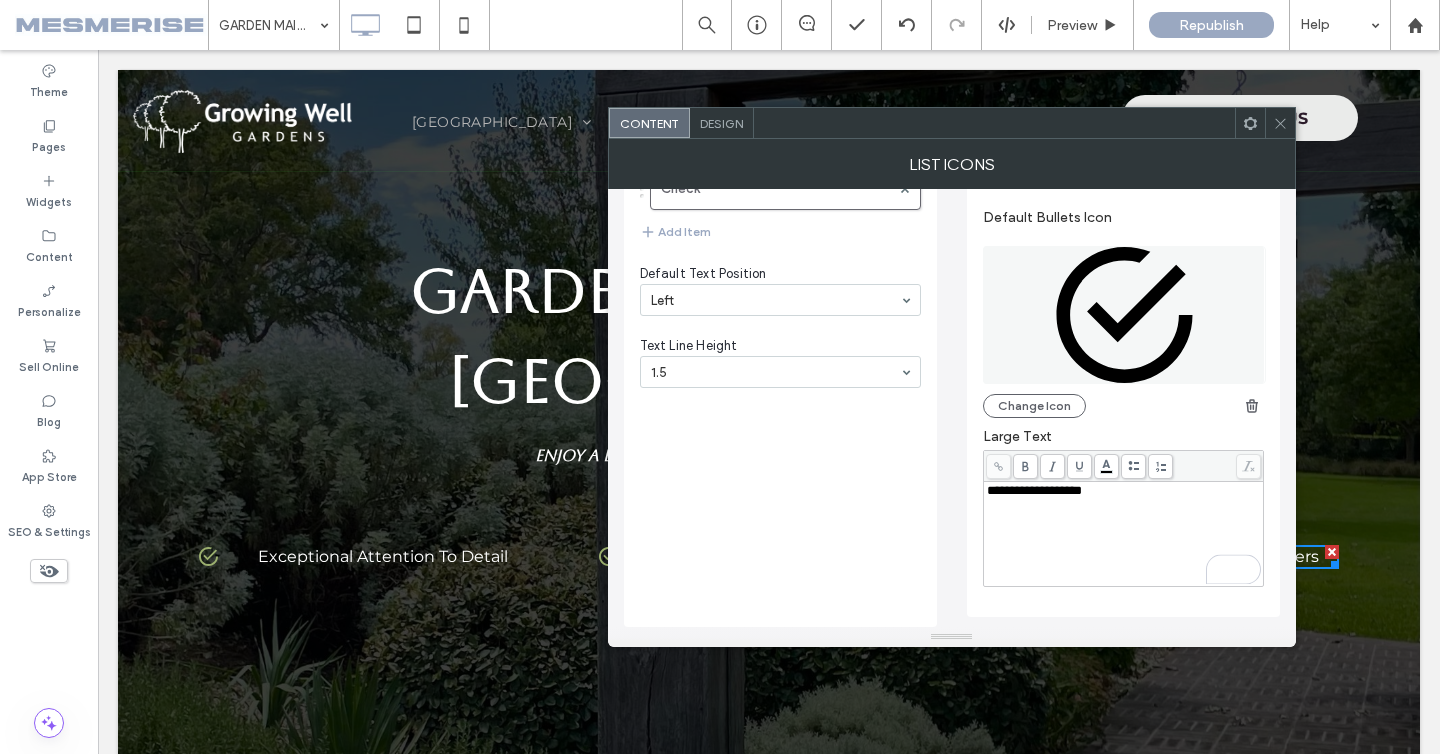 click on "**********" at bounding box center (1124, 491) 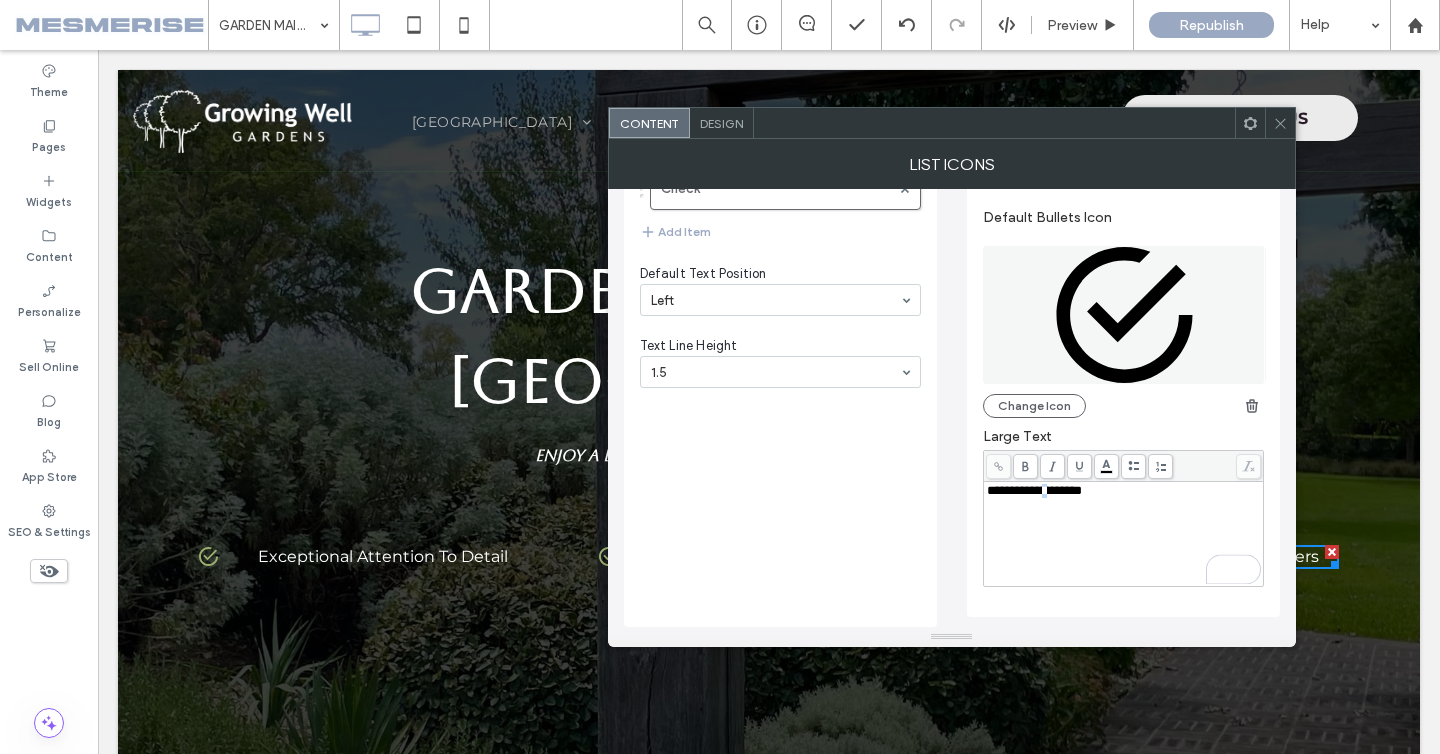 click on "**********" at bounding box center (1034, 490) 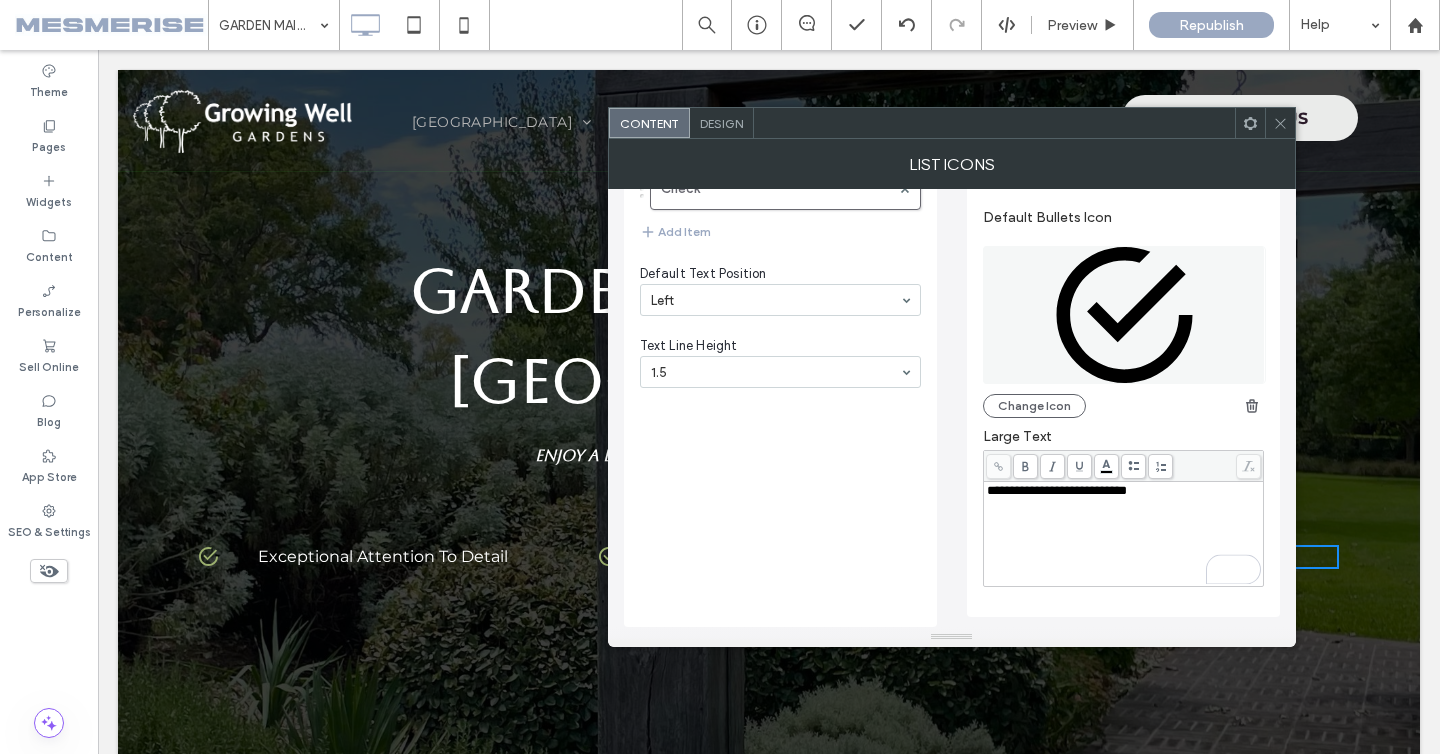 click 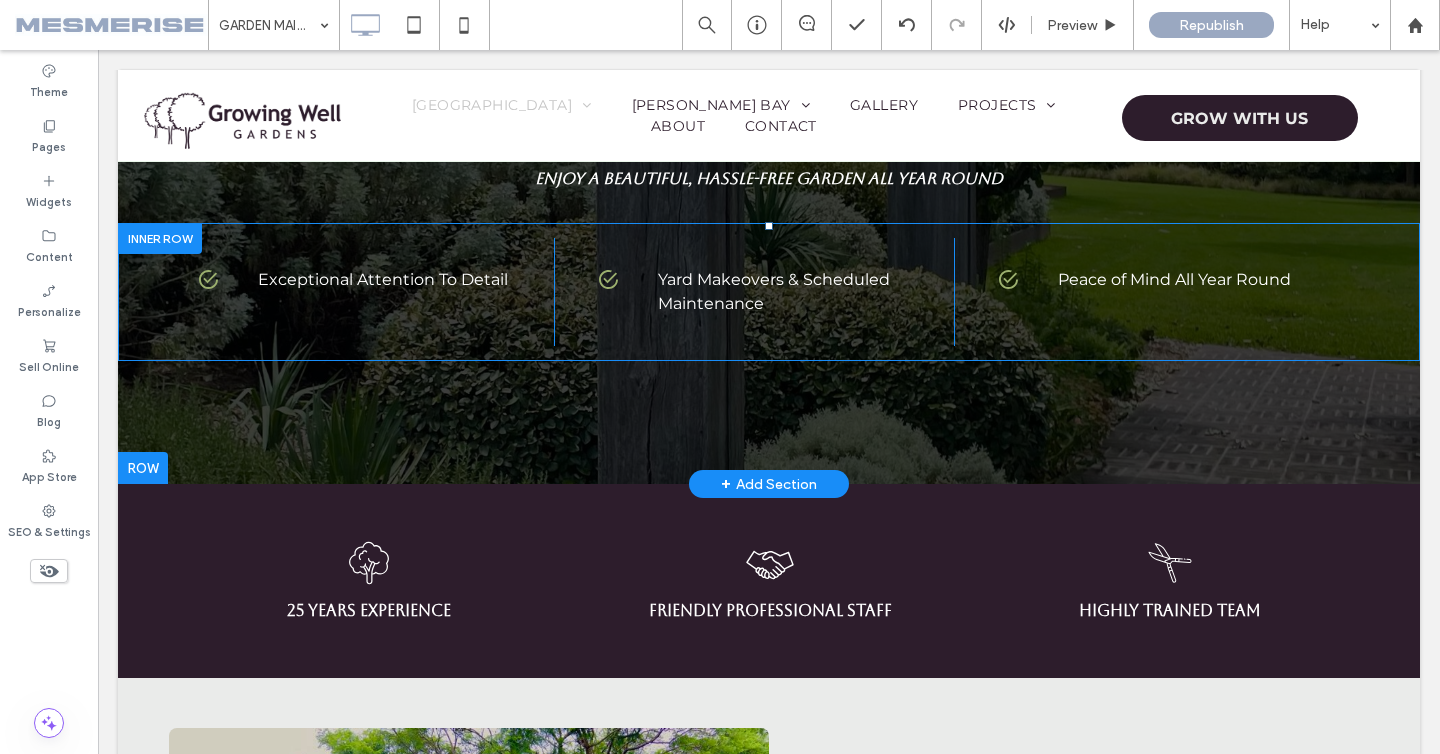 scroll, scrollTop: 157, scrollLeft: 0, axis: vertical 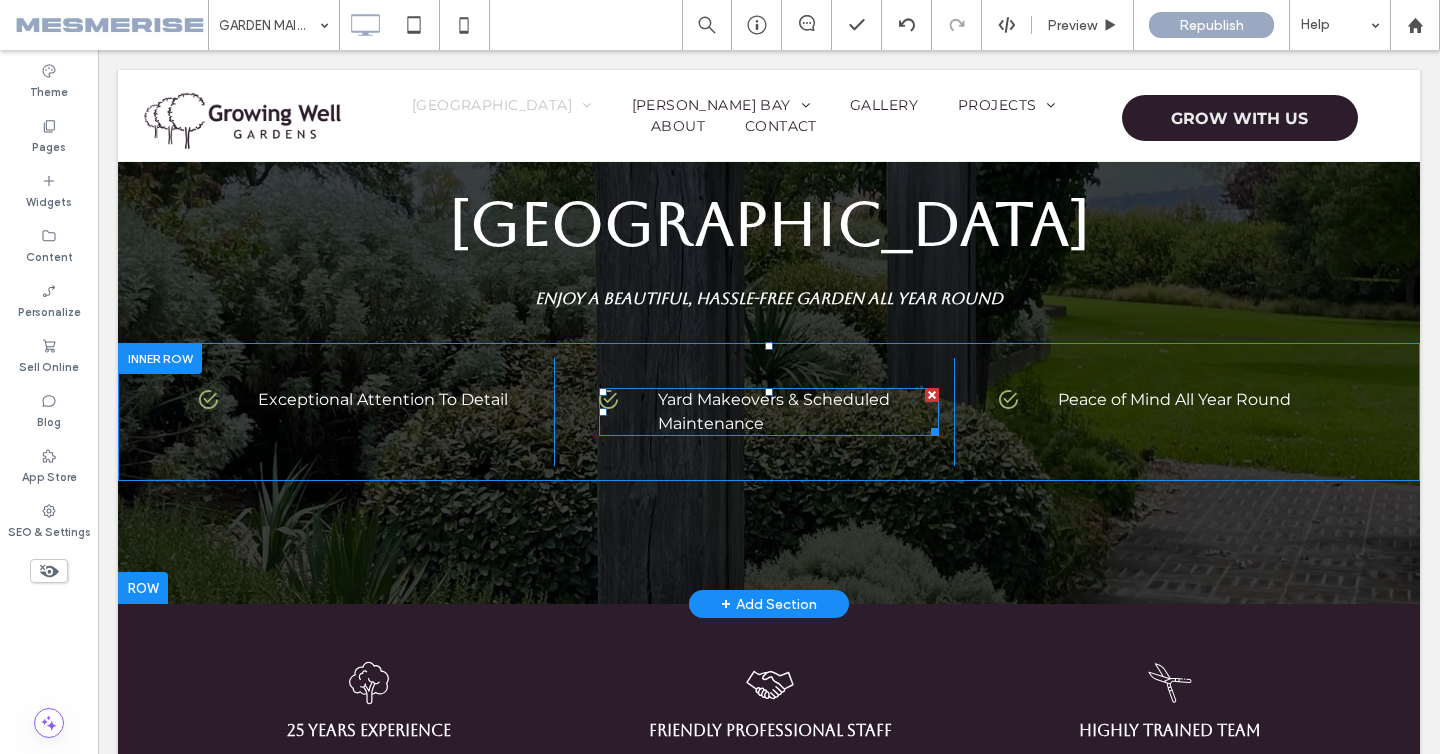 click at bounding box center [769, 412] 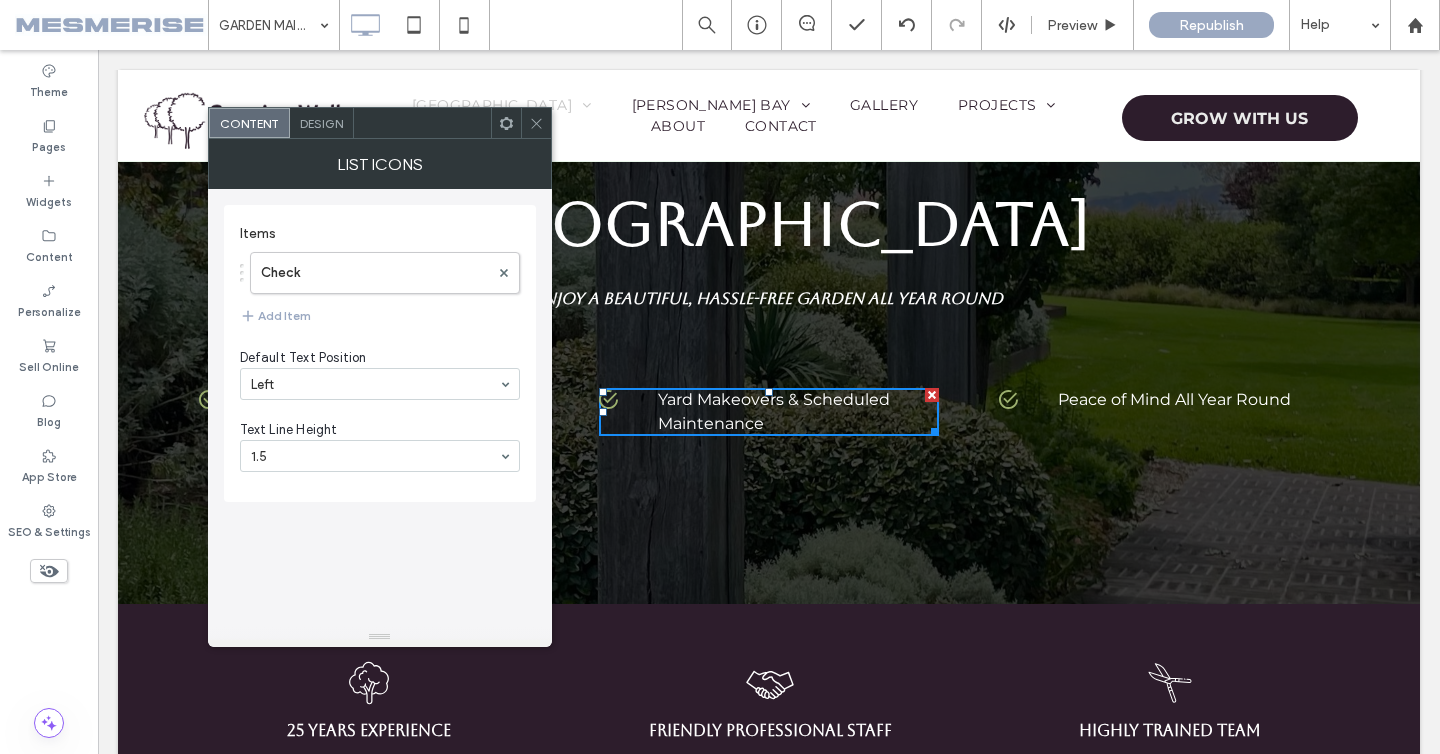 click on "Yard Makeovers & Scheduled Maintenance" at bounding box center [798, 412] 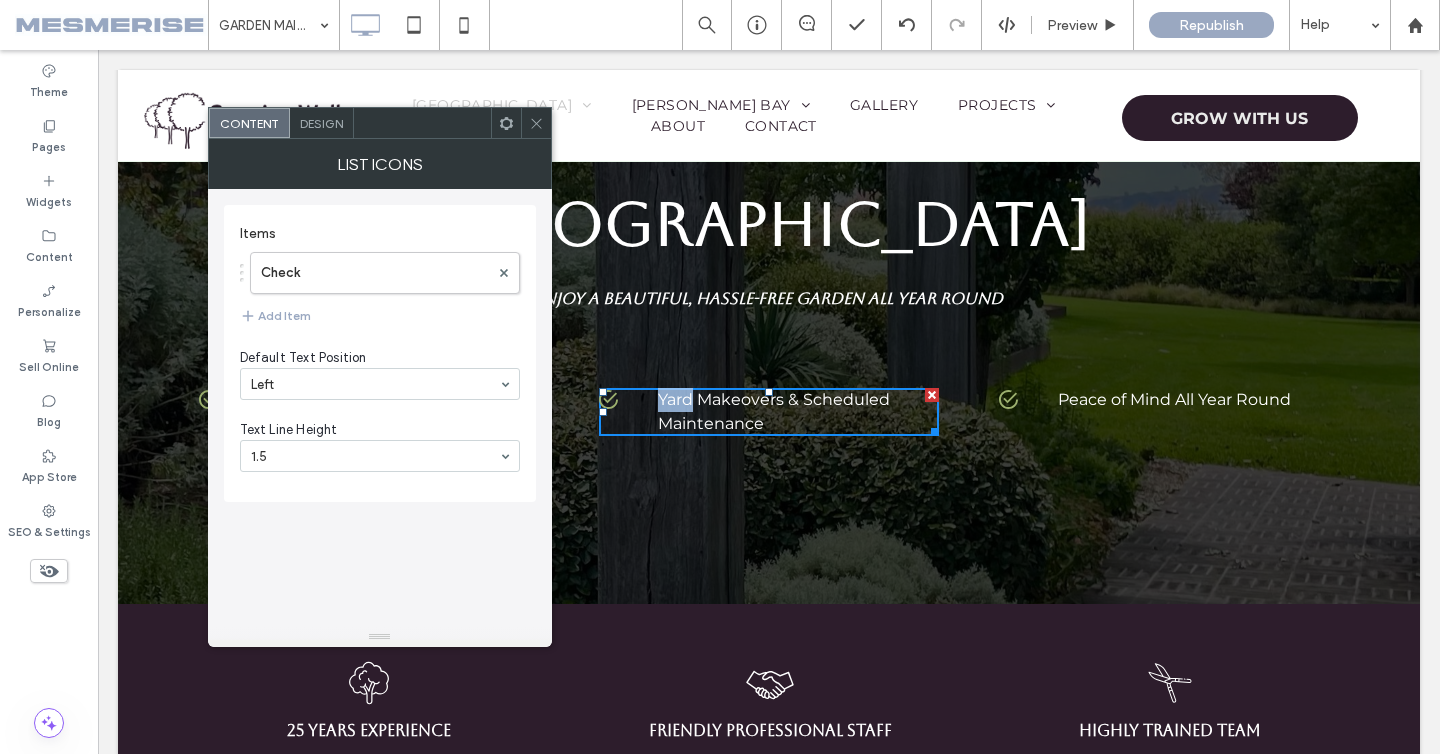 click on "Yard Makeovers & Scheduled Maintenance" at bounding box center (798, 412) 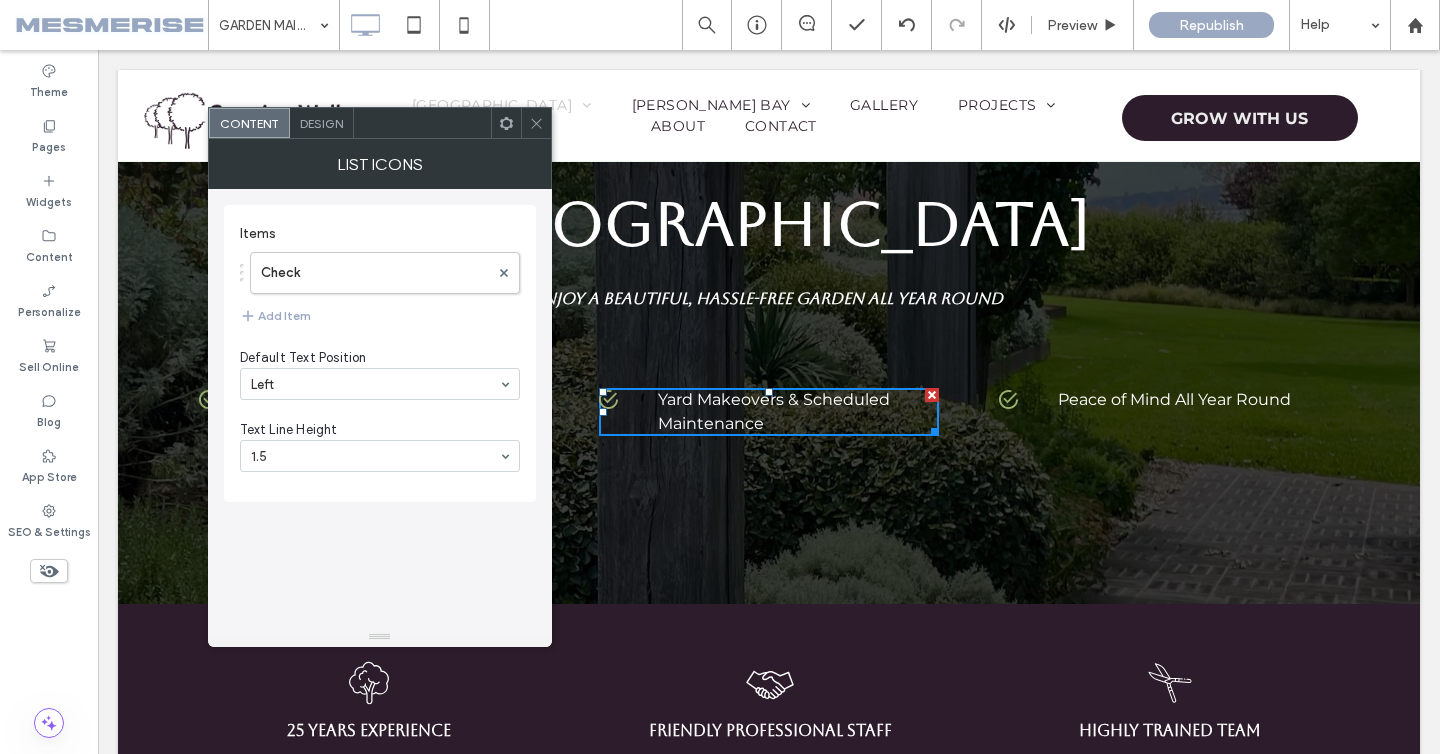 click on "Yard Makeovers & Scheduled Maintenance" at bounding box center (798, 412) 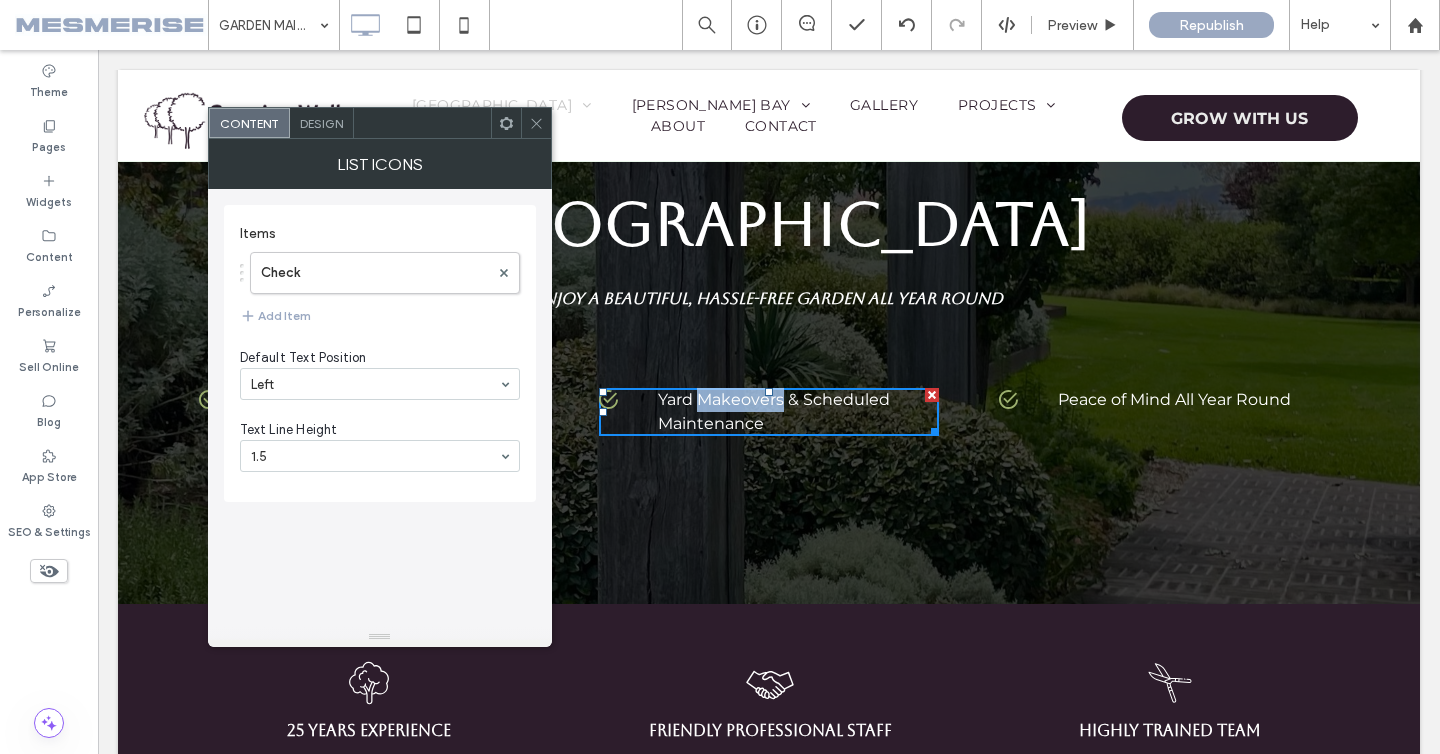 click on "Yard Makeovers & Scheduled Maintenance" at bounding box center (798, 412) 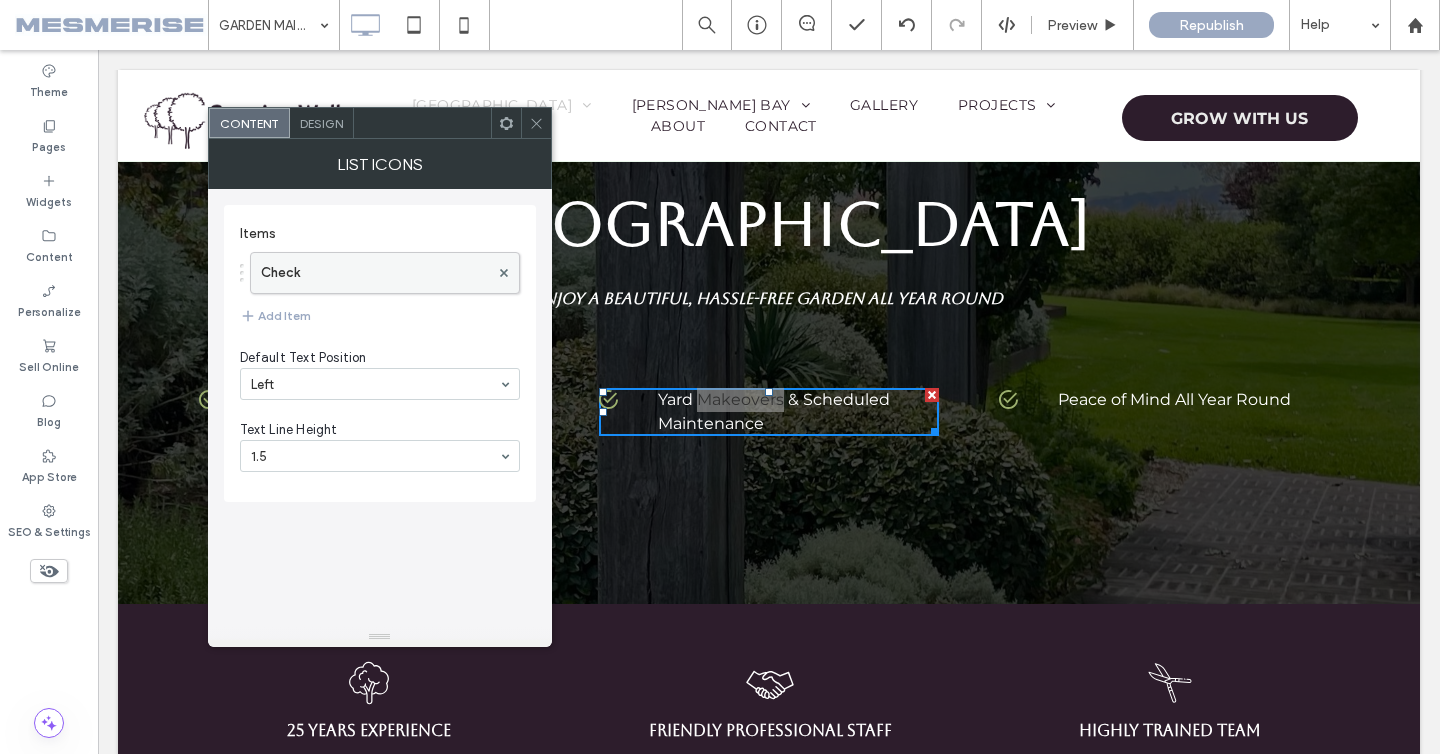 click on "Check" at bounding box center (375, 273) 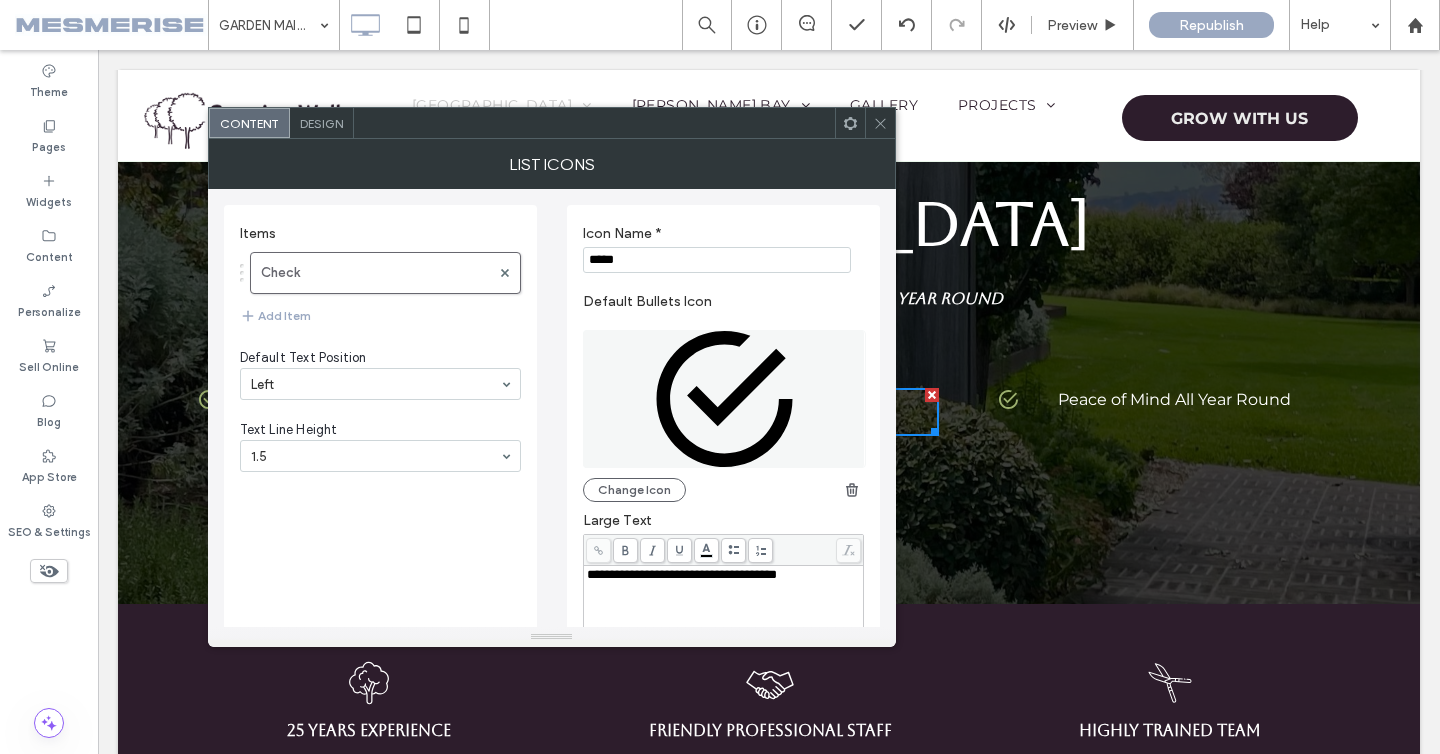 click on "**********" at bounding box center [682, 574] 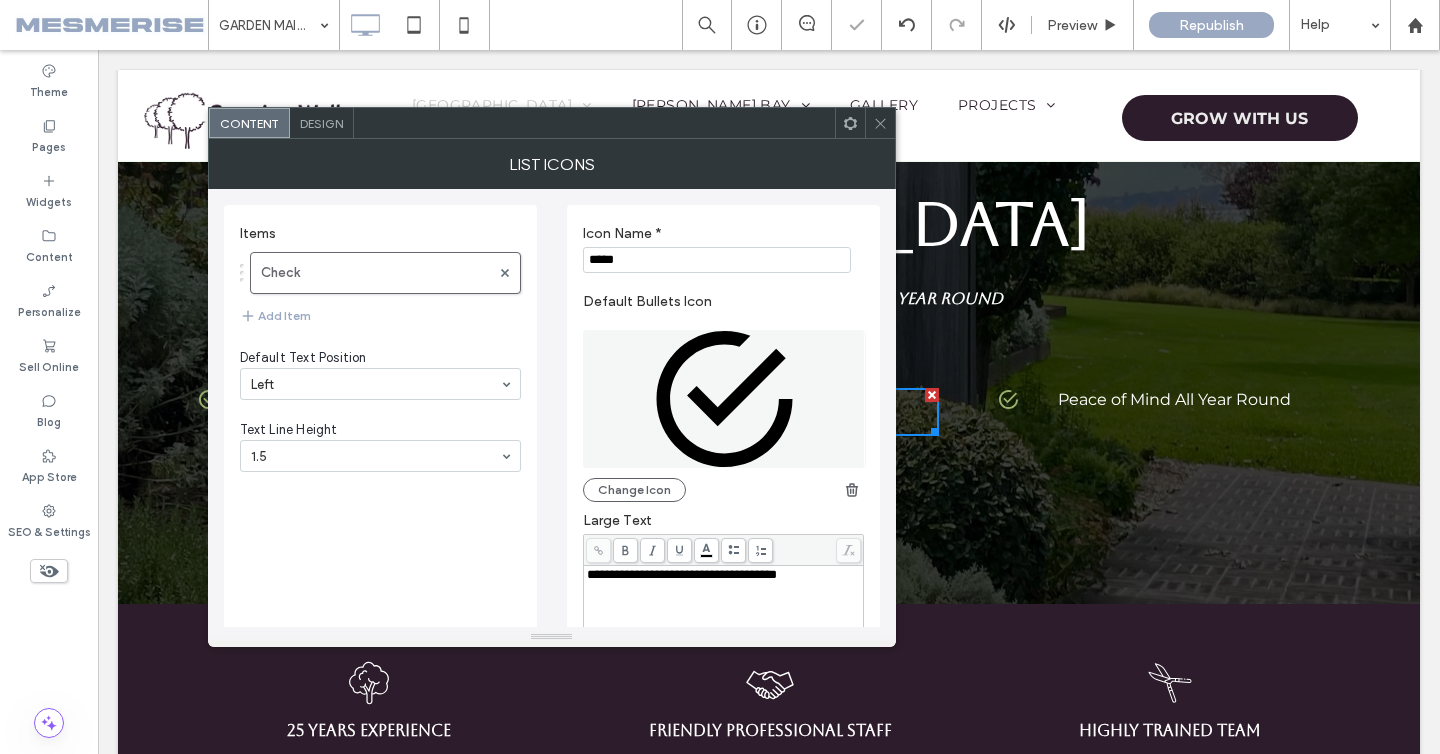 click 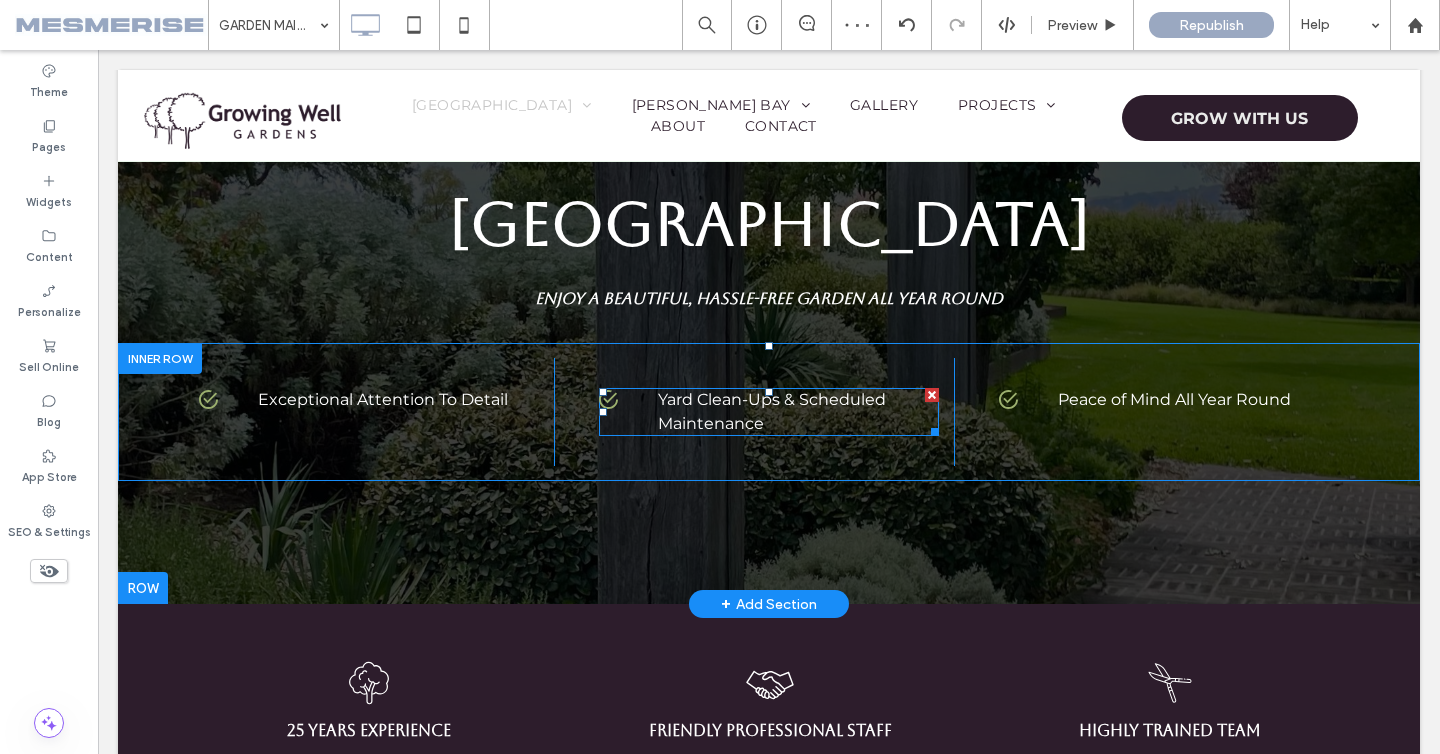 click at bounding box center (769, 412) 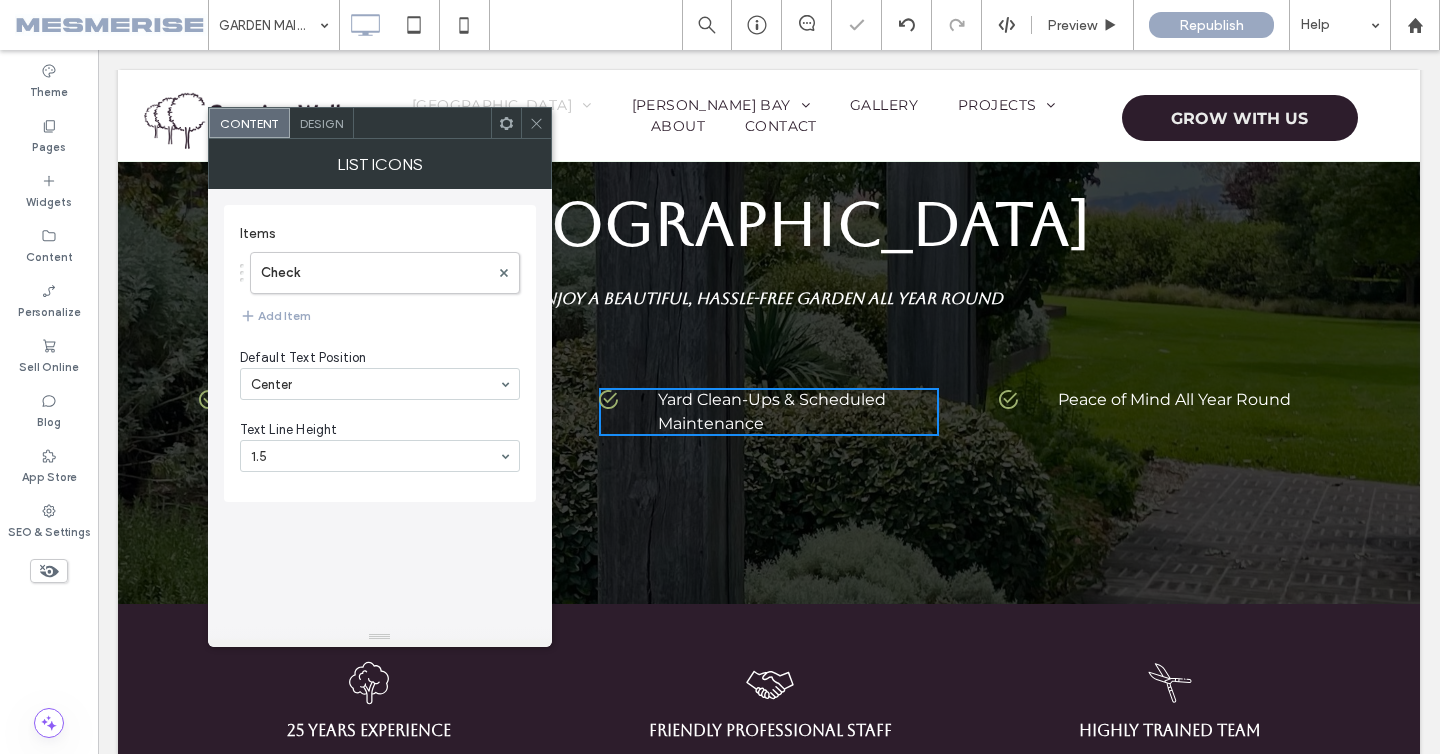click 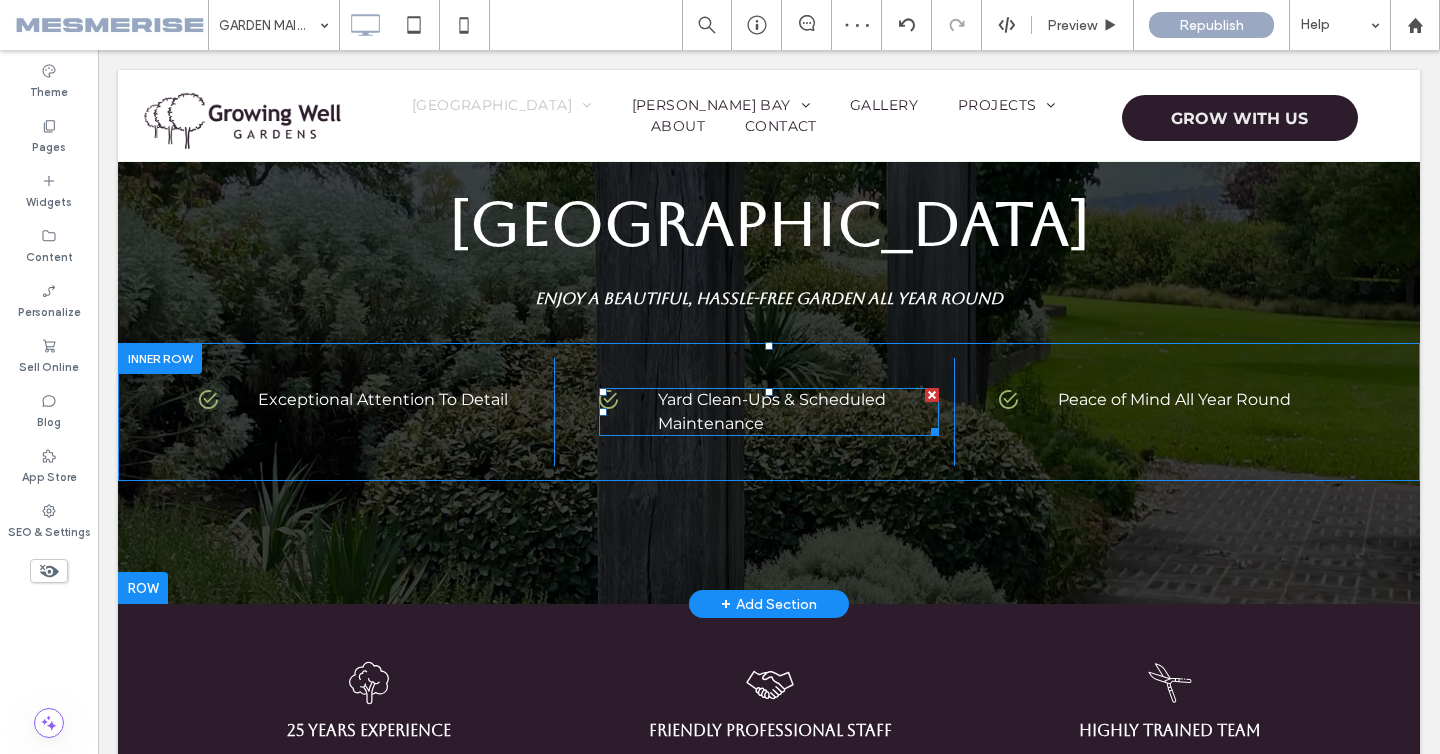 click at bounding box center [769, 412] 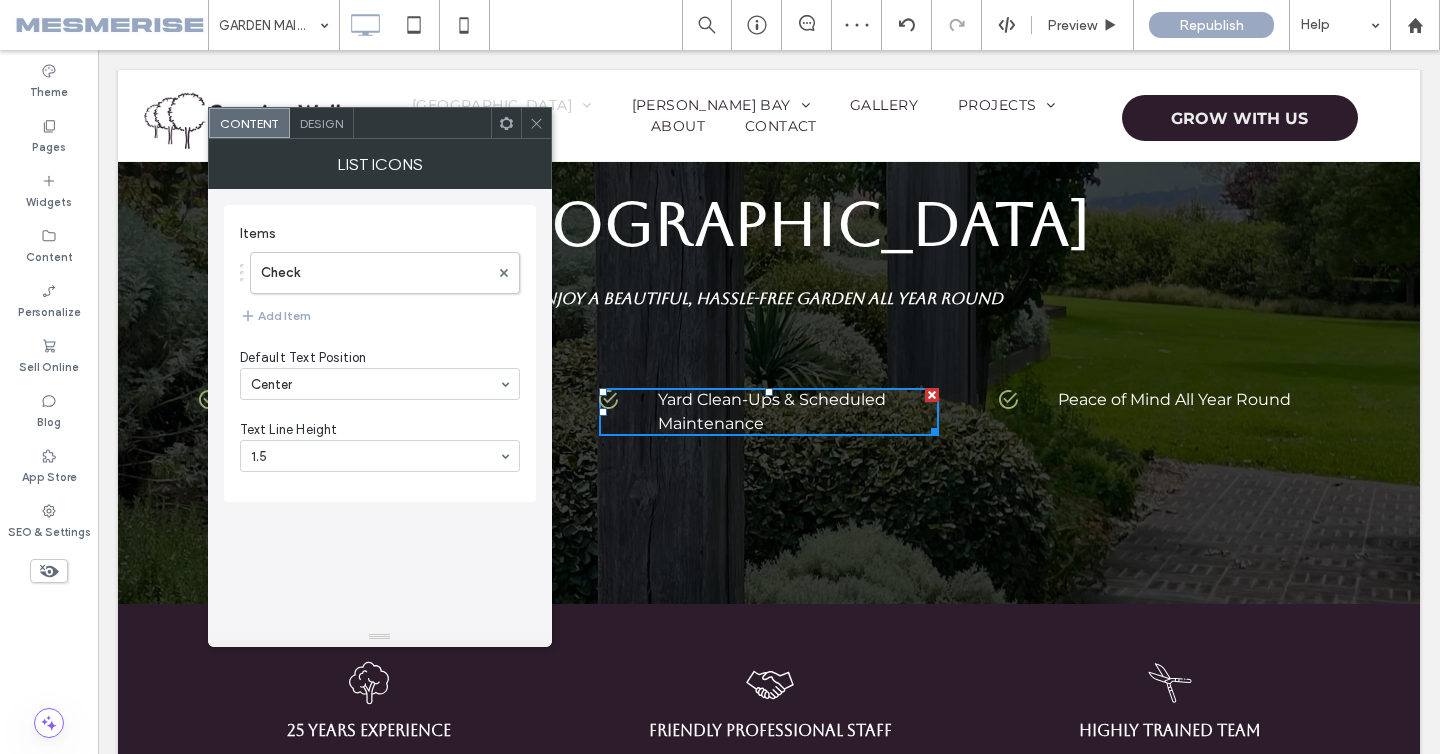click on "Yard Clean-Ups & Scheduled Maintenance" at bounding box center (798, 412) 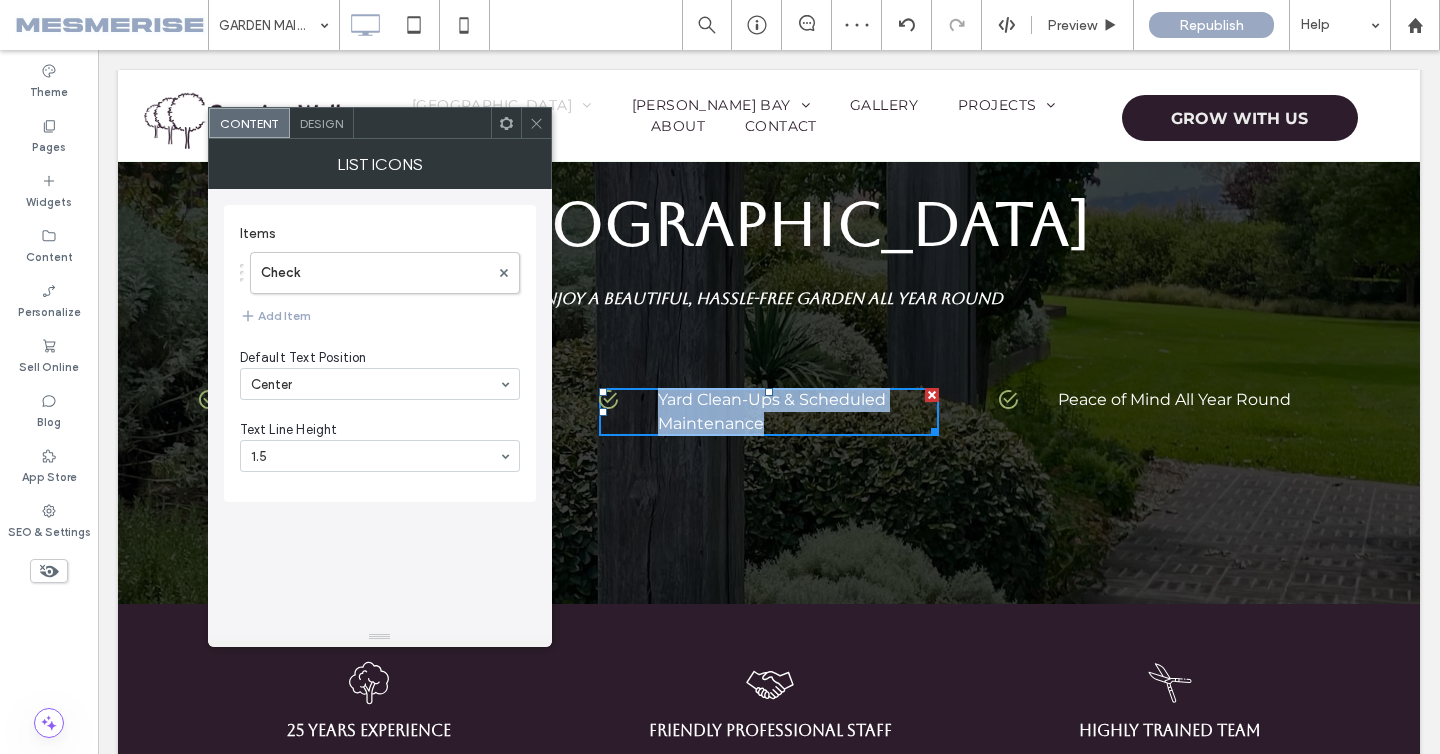click on "Yard Clean-Ups & Scheduled Maintenance" at bounding box center [798, 412] 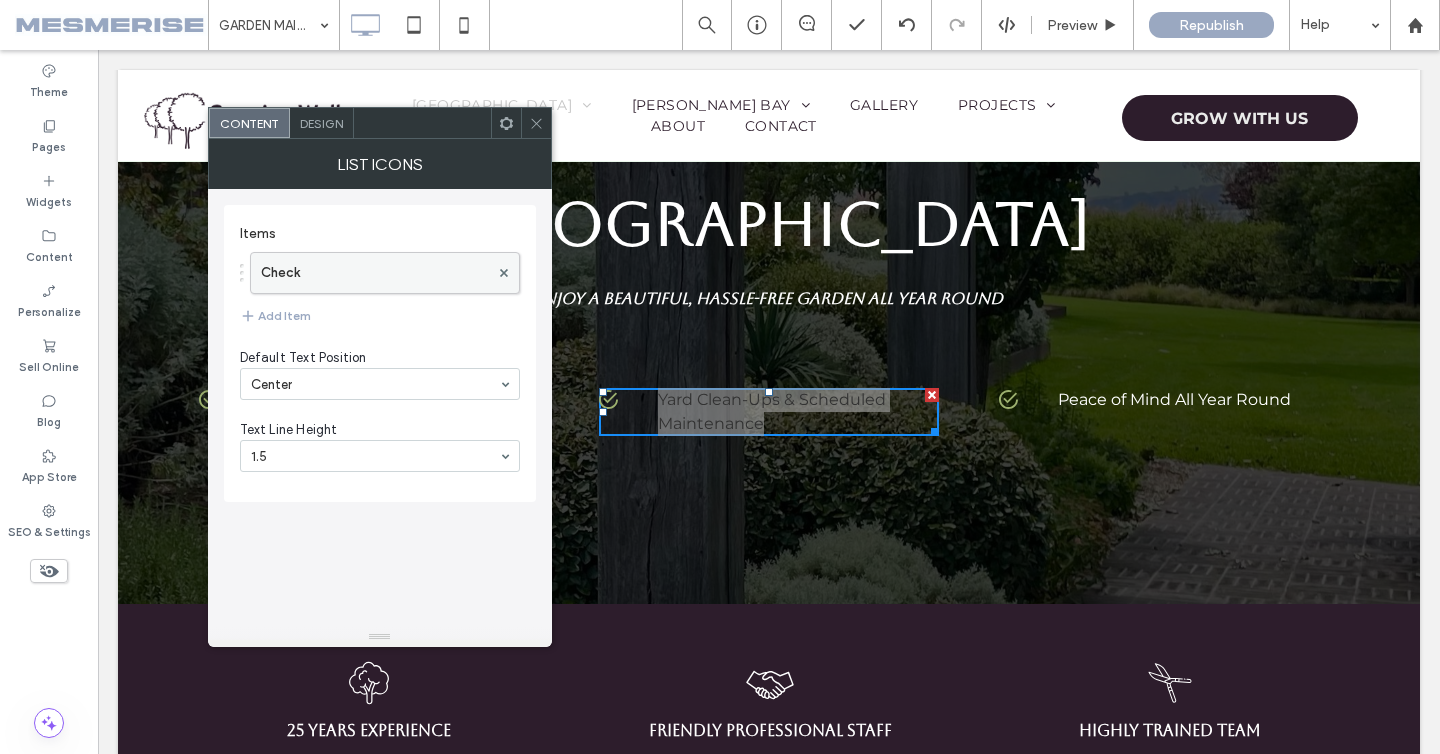 click on "Check" at bounding box center (375, 273) 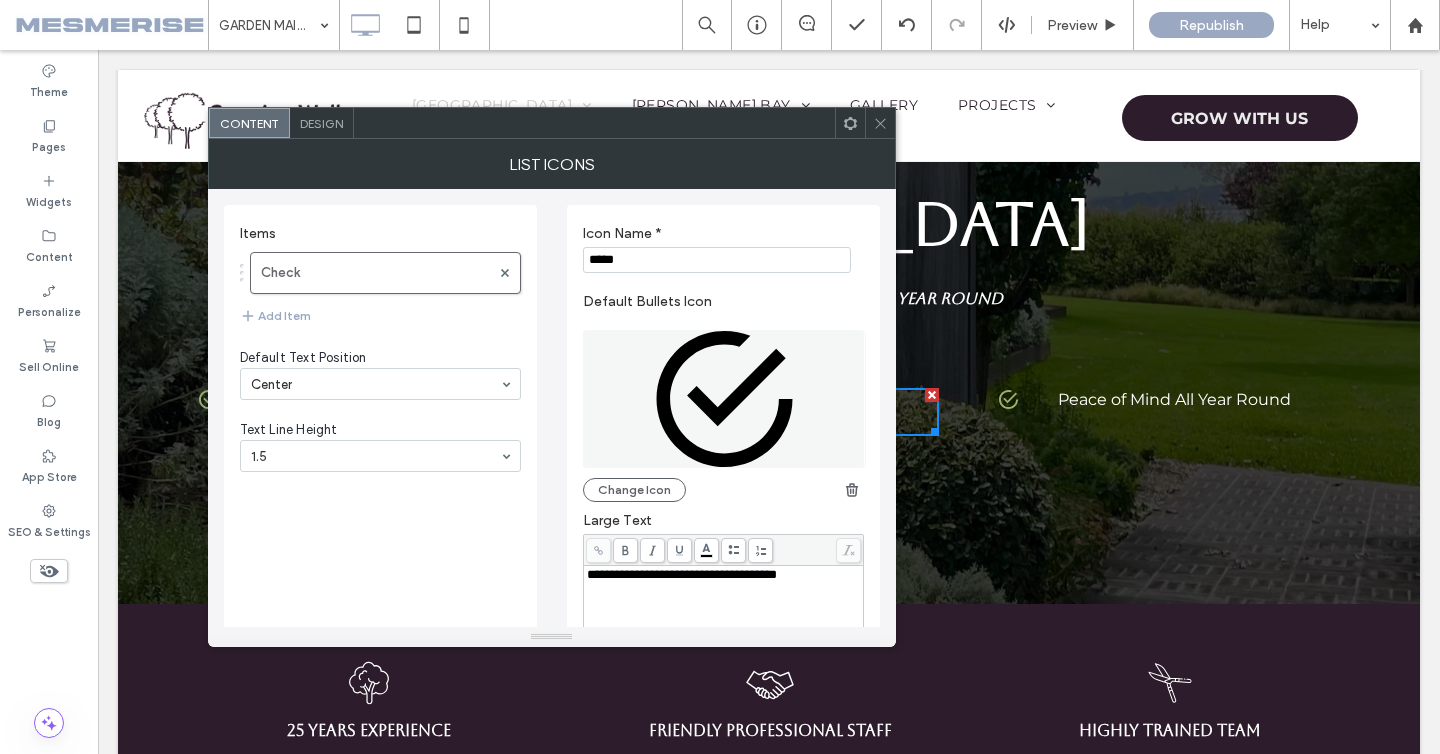scroll, scrollTop: 86, scrollLeft: 0, axis: vertical 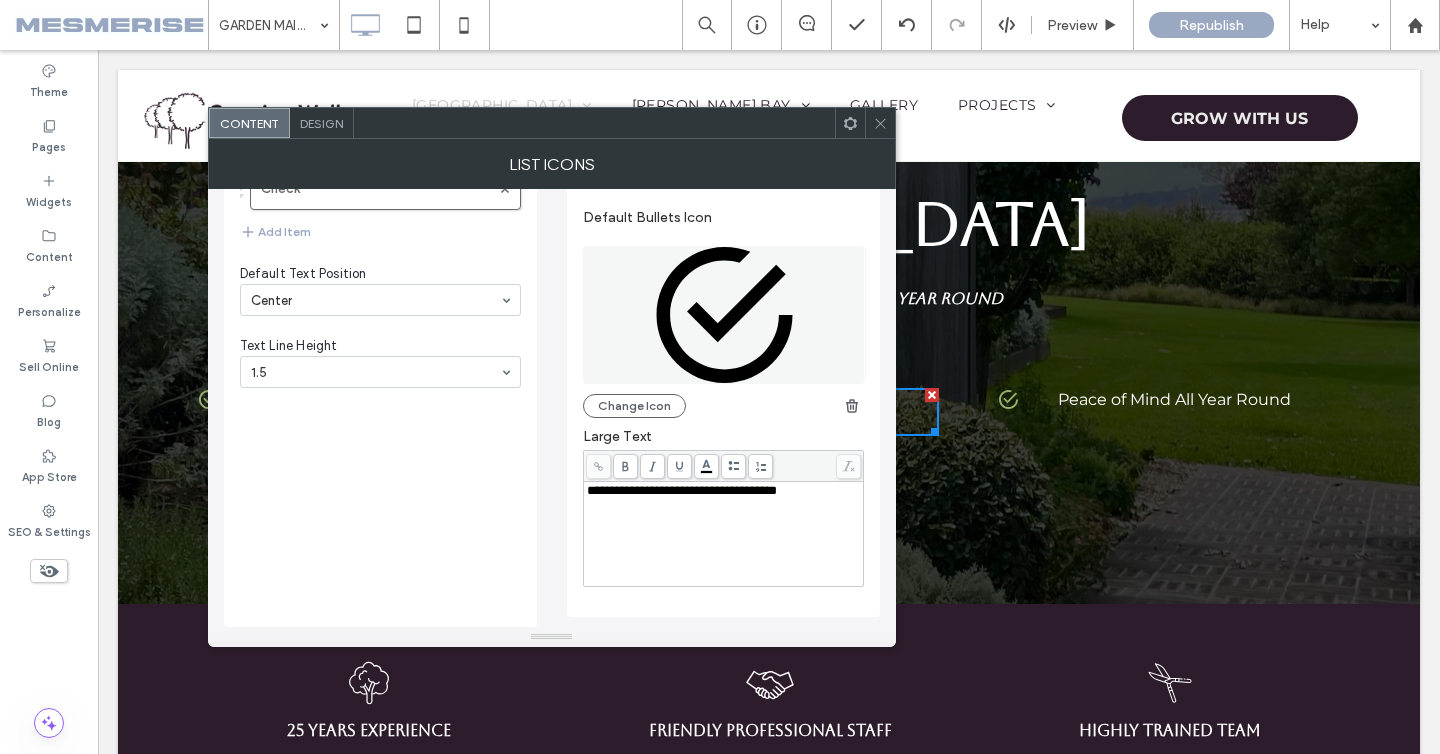 click on ".wqwq-1{fill:#231f20;}
.cls-1q, .cls-2q { fill-rule: evenodd; }
.cls-2q { fill: #6e8188; }
True_local
Agendize
HealthEngine
x_close_popup
from_your_site
multi_language
zoom-out
zoom-in
z_vimeo
z_yelp
z_picassa
w_vCita
youtube
yelp
x2
x
x_x
x_alignright
x_handwritten
[GEOGRAPHIC_DATA]
wordpress
windowsvv
win8
whats_app
wallet
warning-sign
w_youtube
w_youtube_channel
w_yelp
w_video
w_twitter
w_title
w_tabs
w_social_icons
w_spacer
w_share
w_rss_feed
w_recent-posts
w_push
w_paypal
w_photo_gallery" at bounding box center [720, 377] 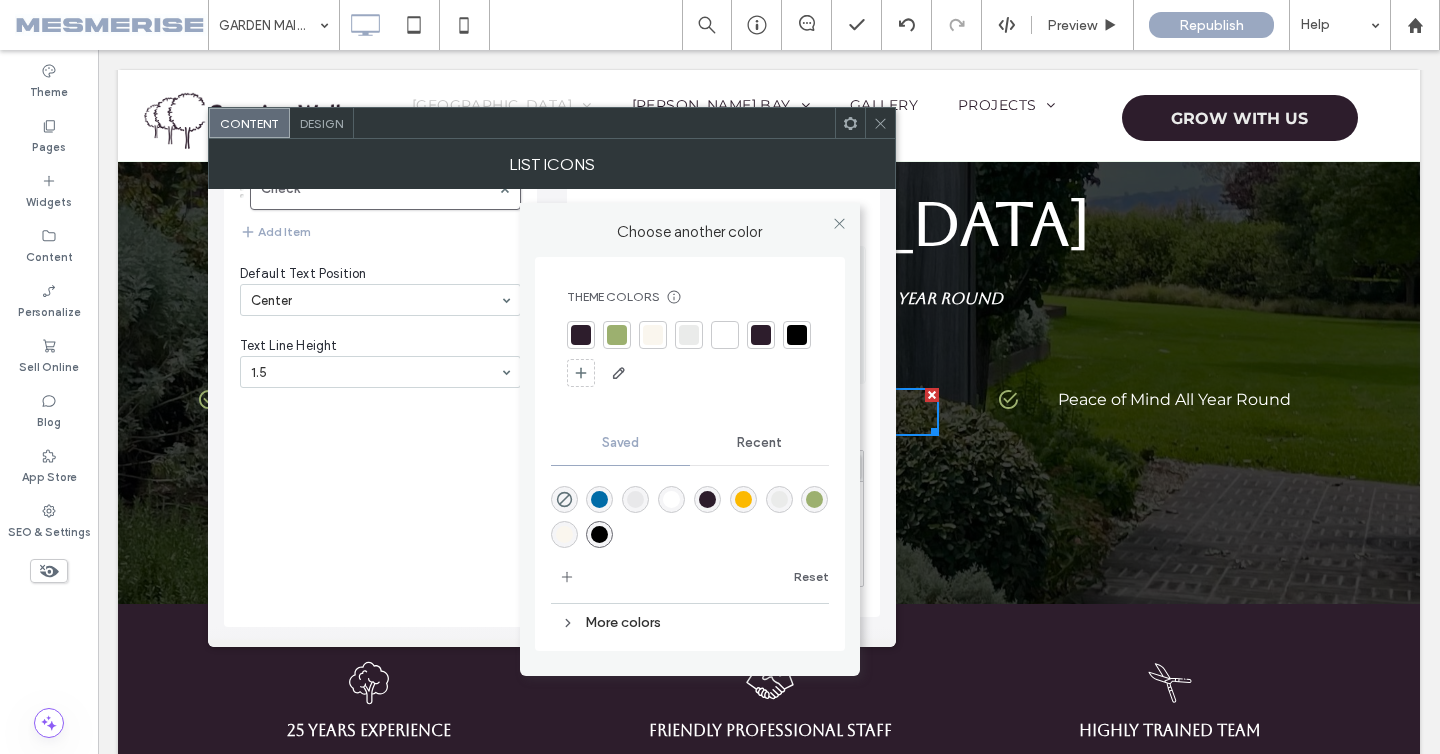 click on "Items Check Add Item Default Text Position Center Text Line Height 1.5" at bounding box center (380, 374) 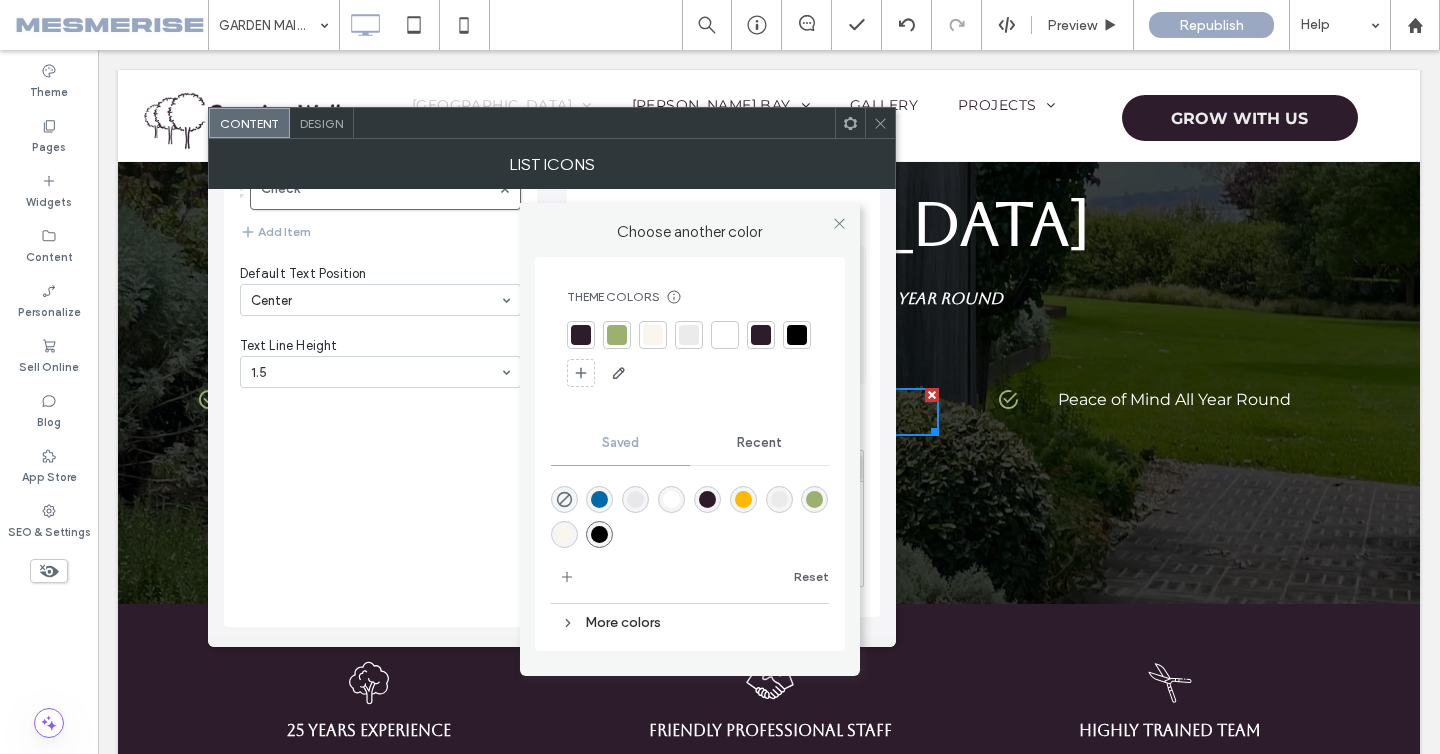 click at bounding box center (840, 223) 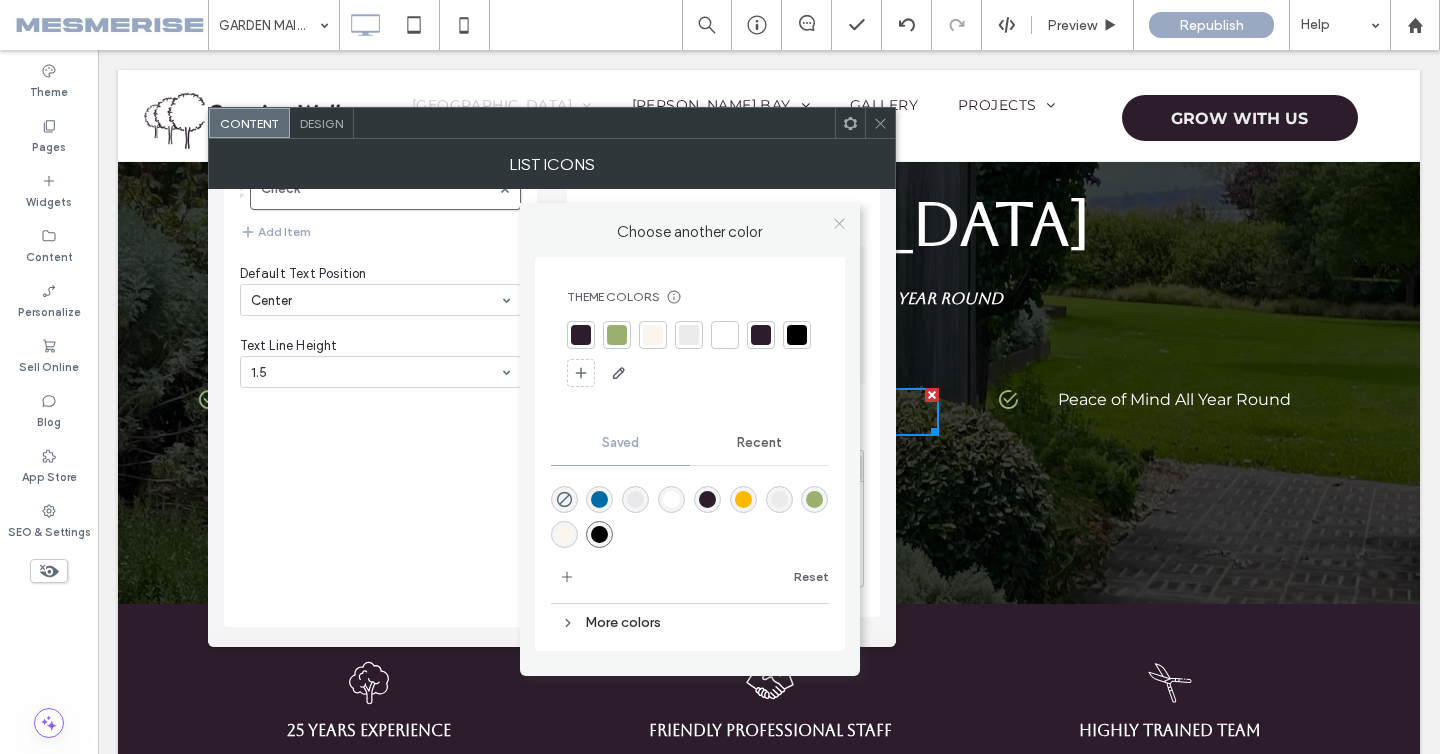 click 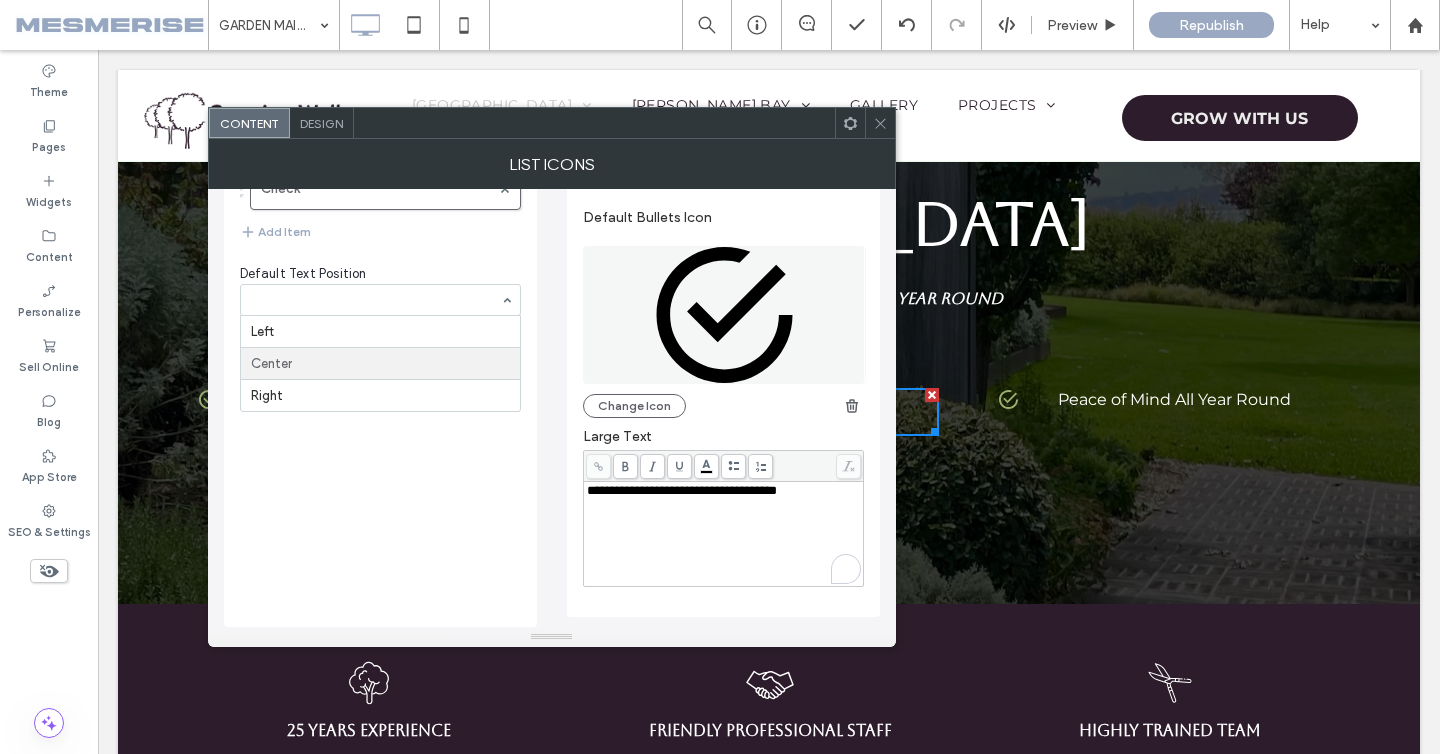 click on "Left Center Right" at bounding box center [380, 300] 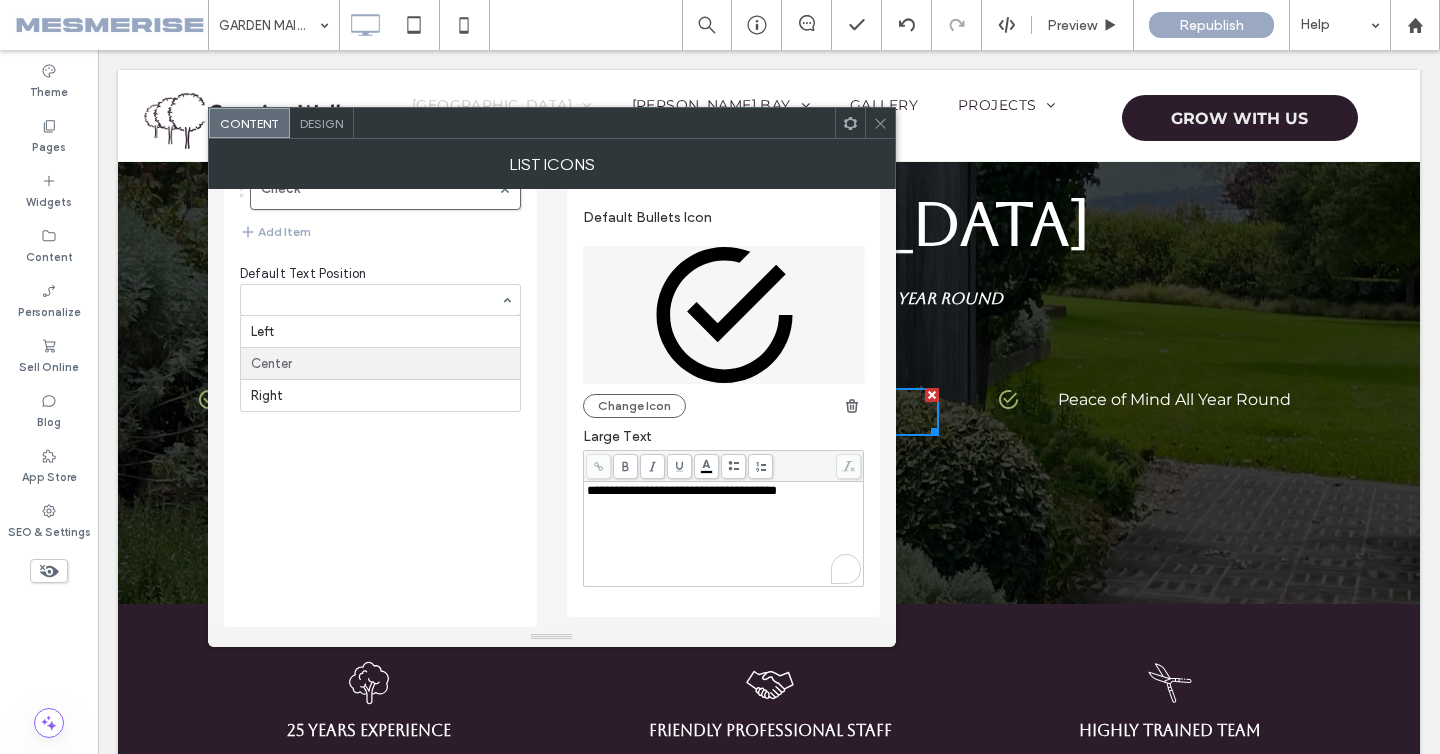 click 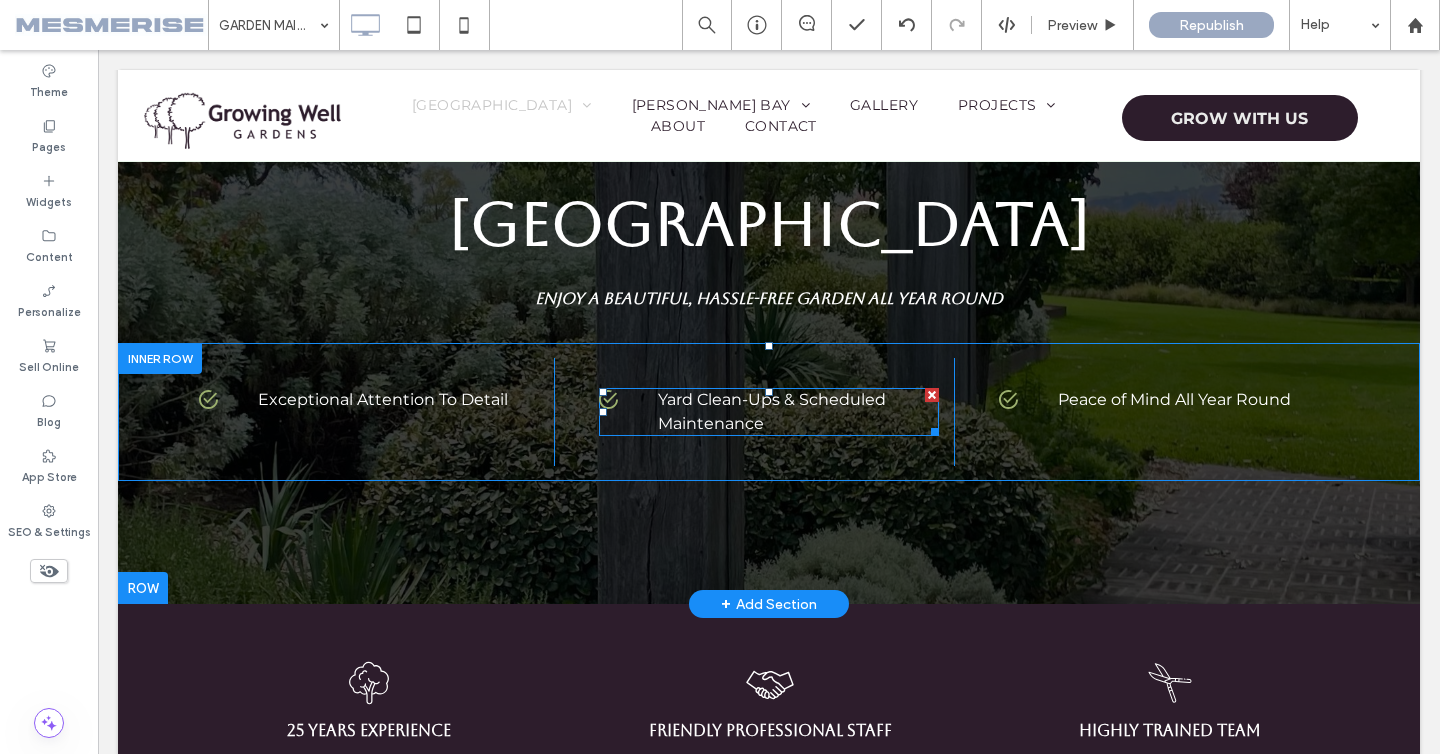 click at bounding box center [769, 412] 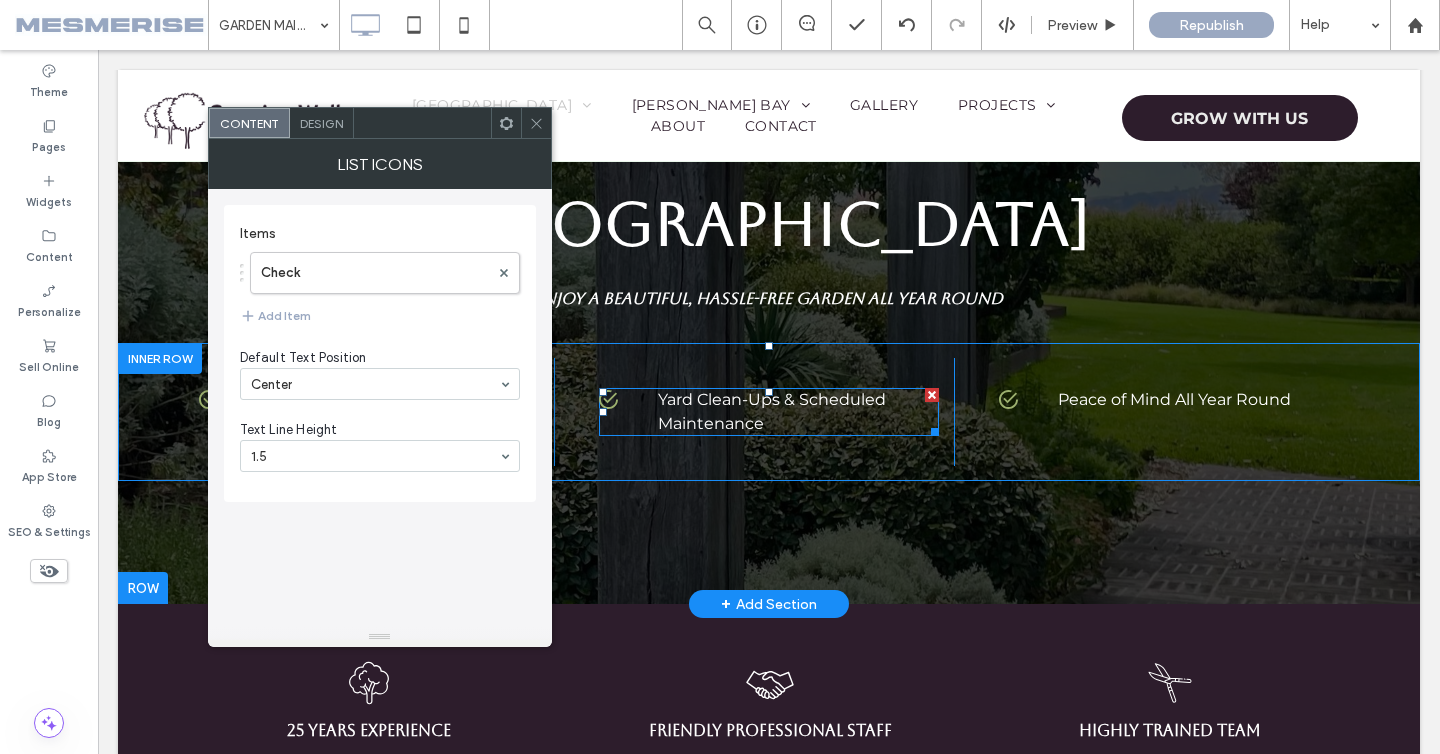 click on "Yard Clean-Ups & Scheduled Maintenance" at bounding box center (798, 412) 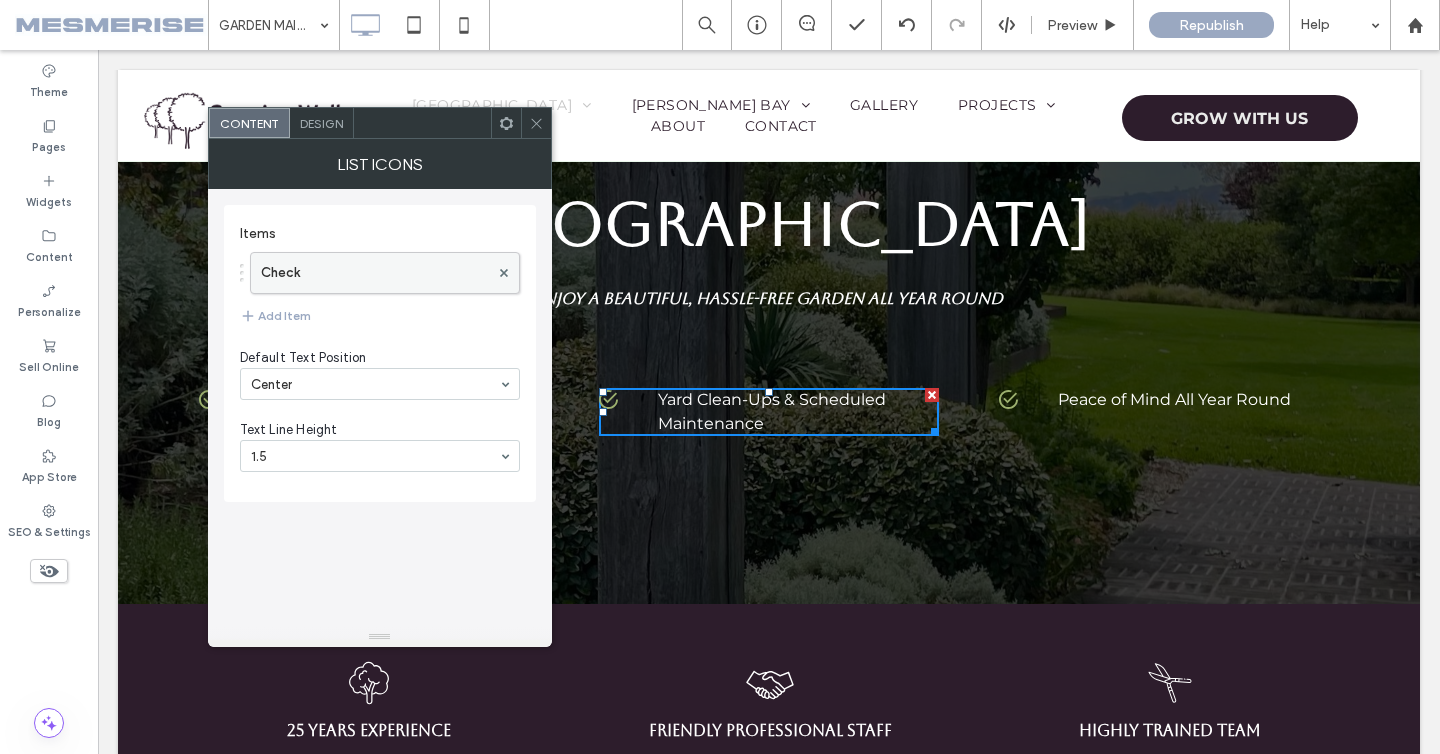 click on "Check" at bounding box center [375, 273] 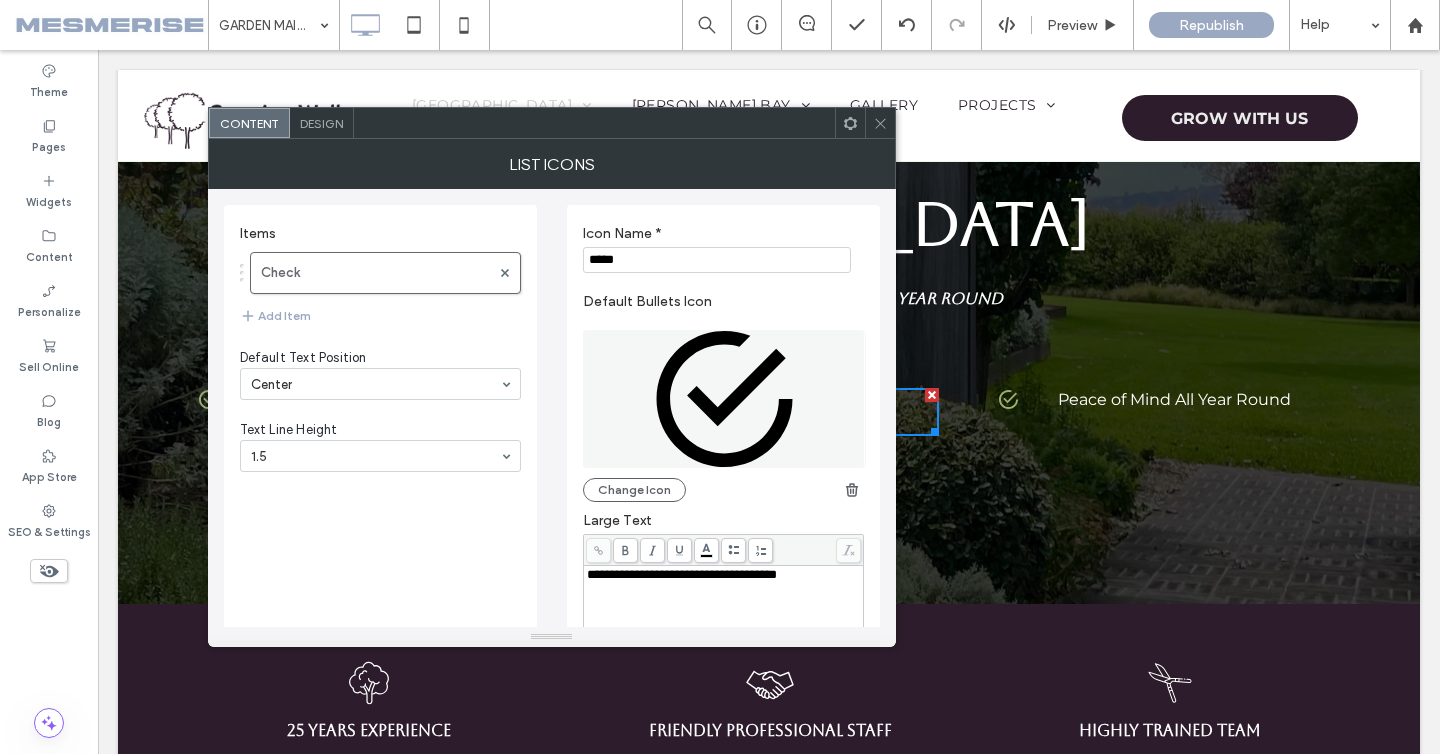 click on "**********" at bounding box center [682, 574] 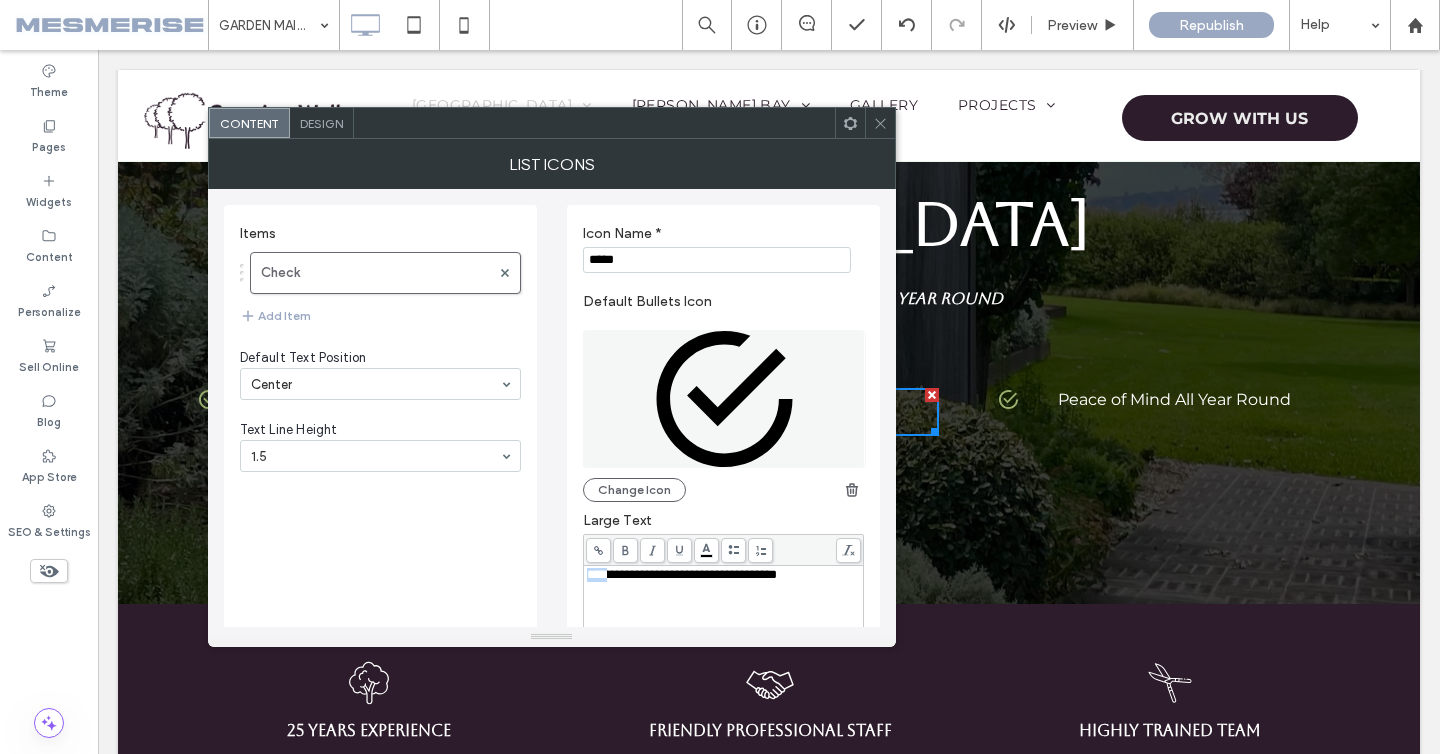 scroll, scrollTop: 86, scrollLeft: 0, axis: vertical 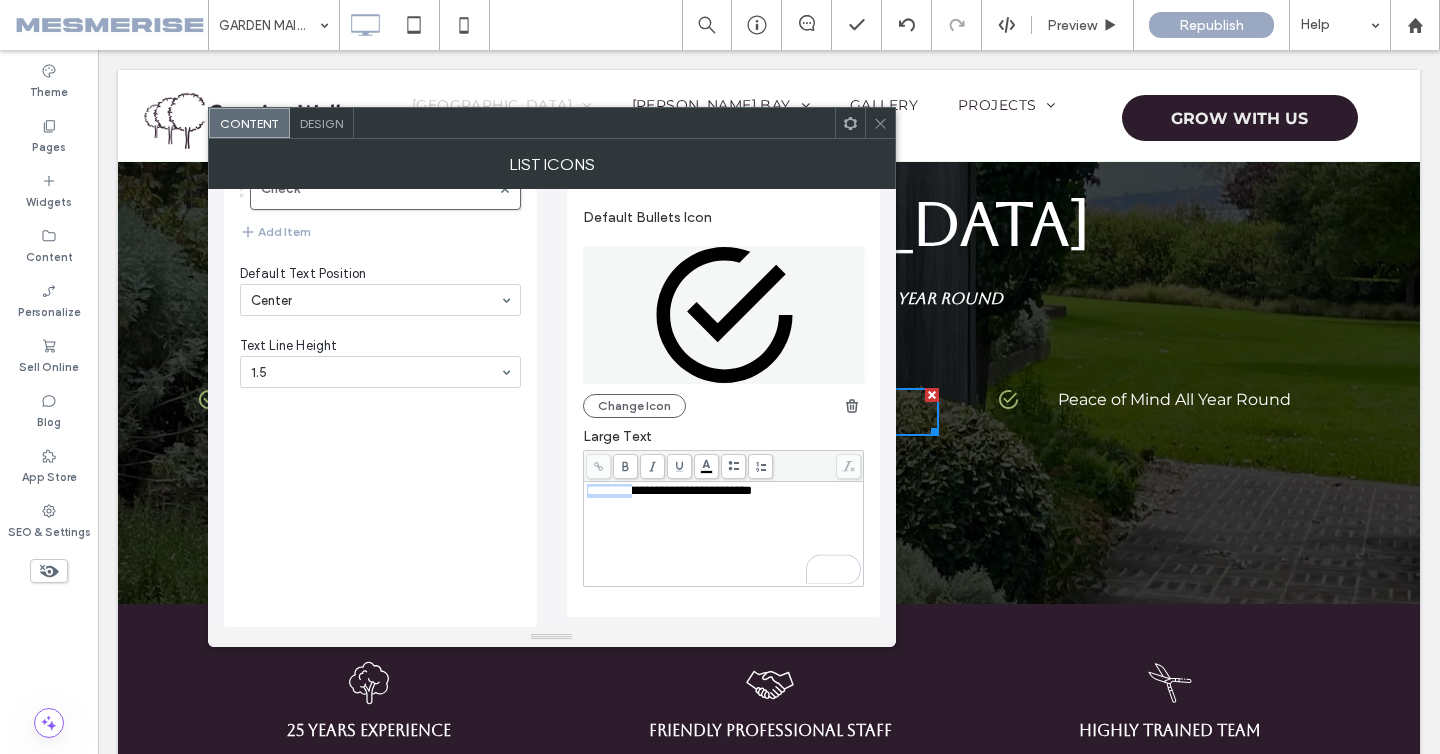 drag, startPoint x: 649, startPoint y: 494, endPoint x: 588, endPoint y: 489, distance: 61.204575 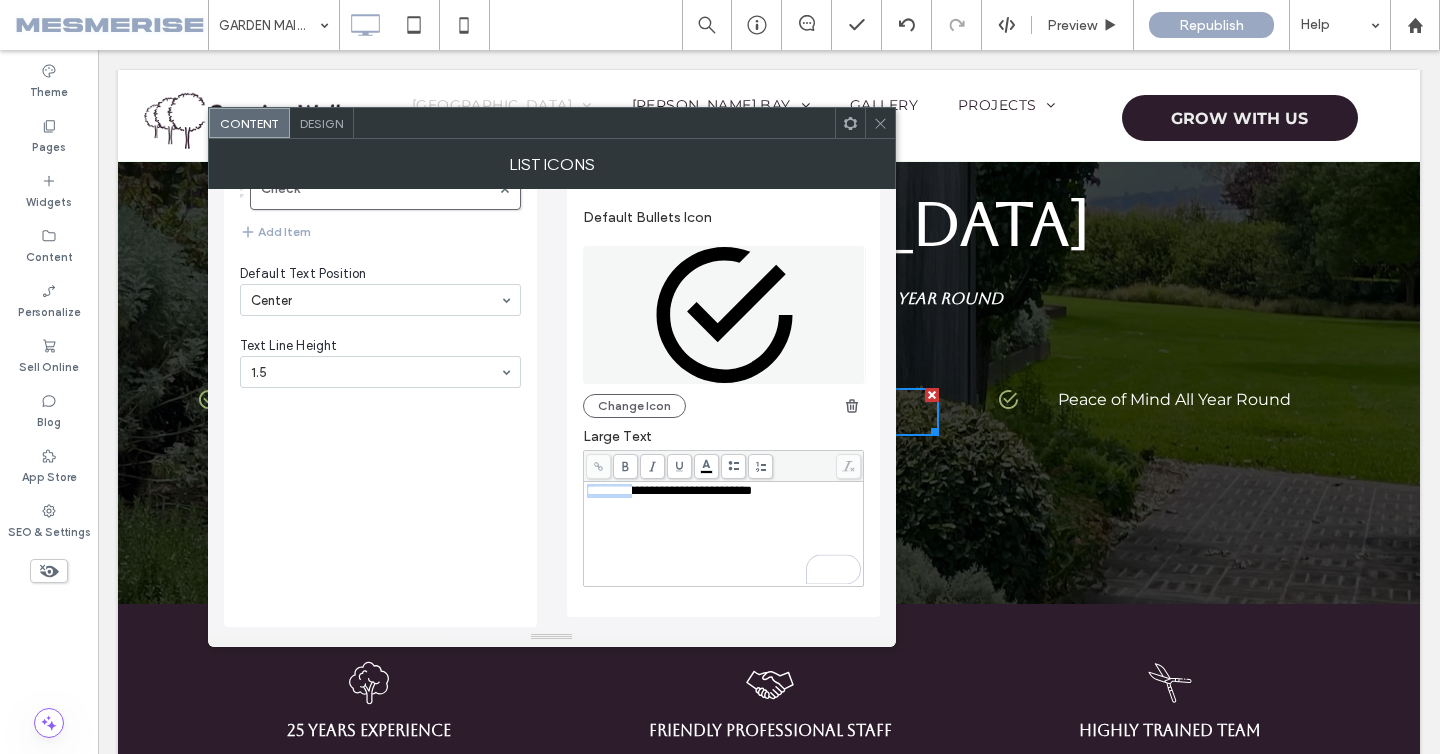 click on "**********" at bounding box center [723, 369] 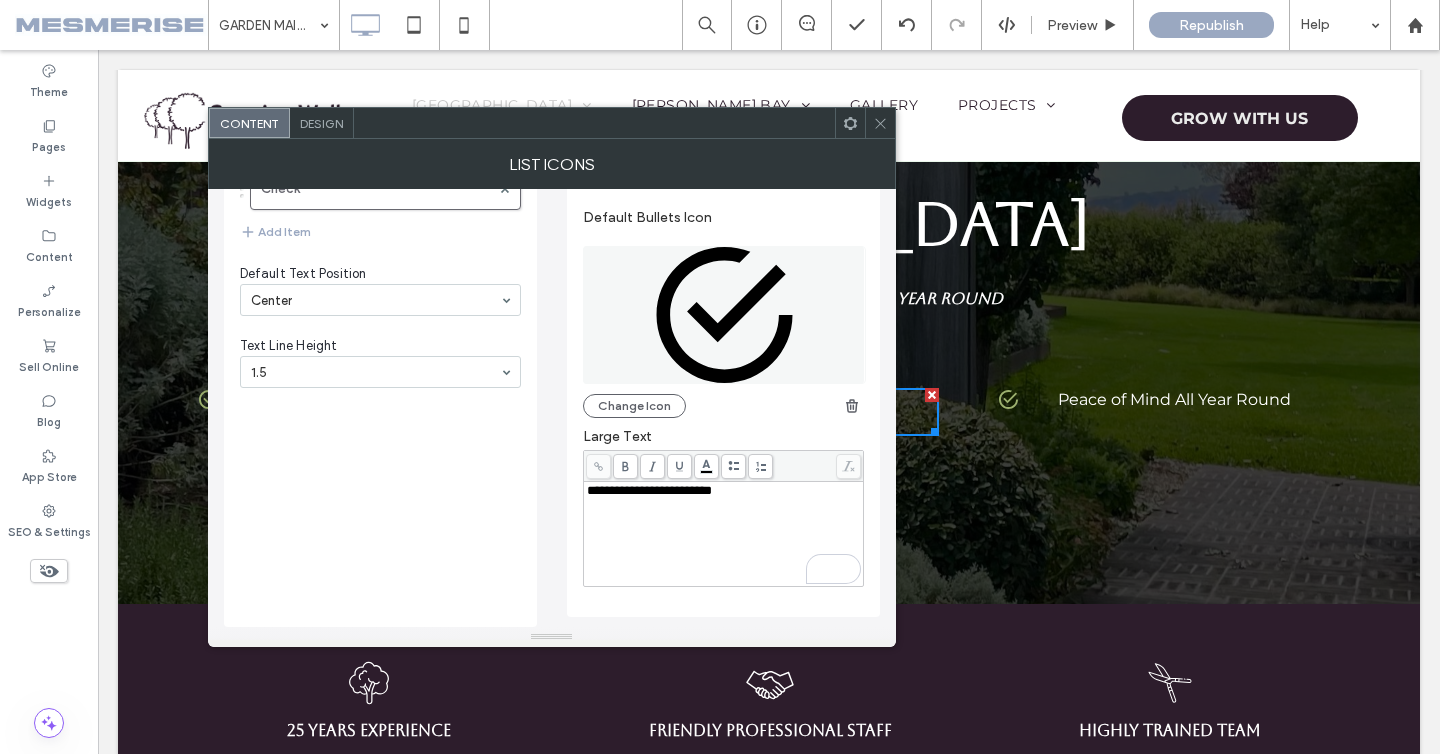 type 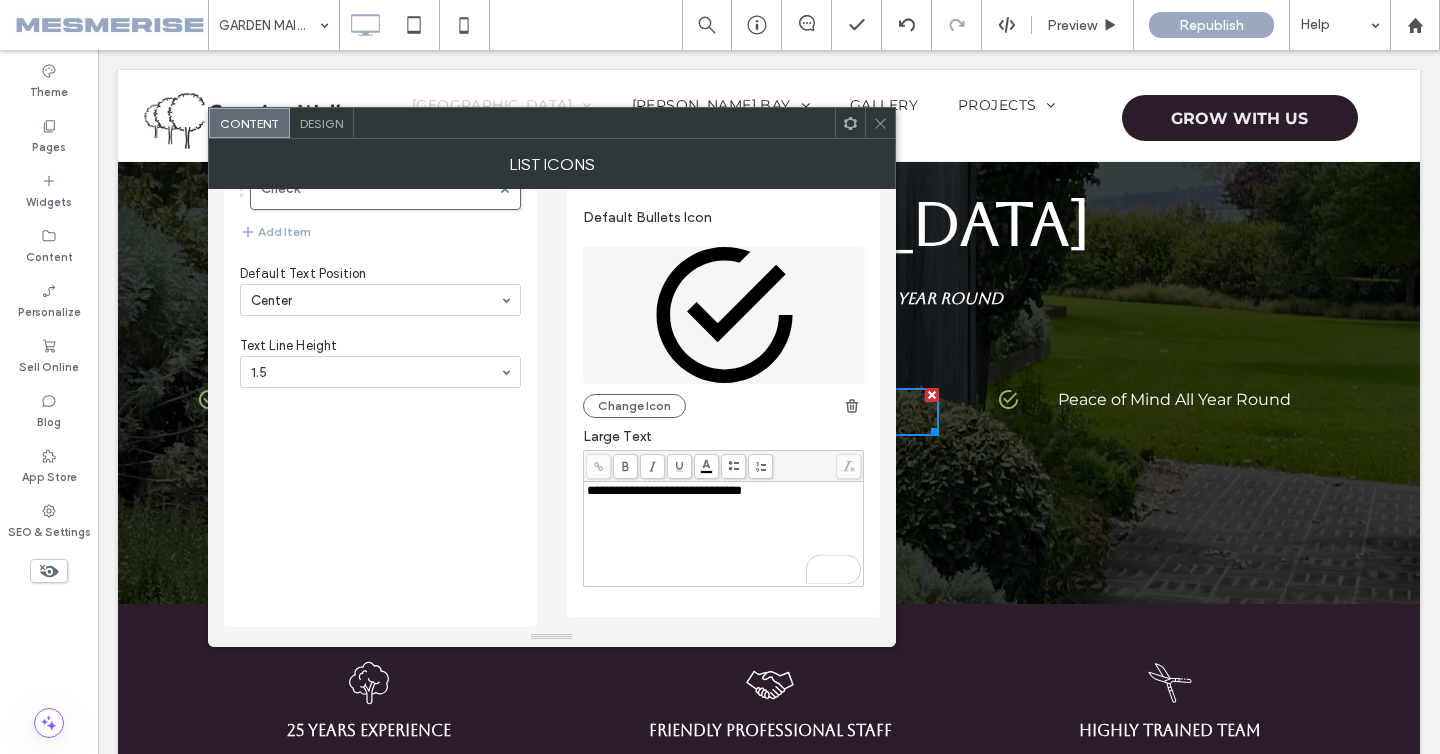 click at bounding box center (880, 123) 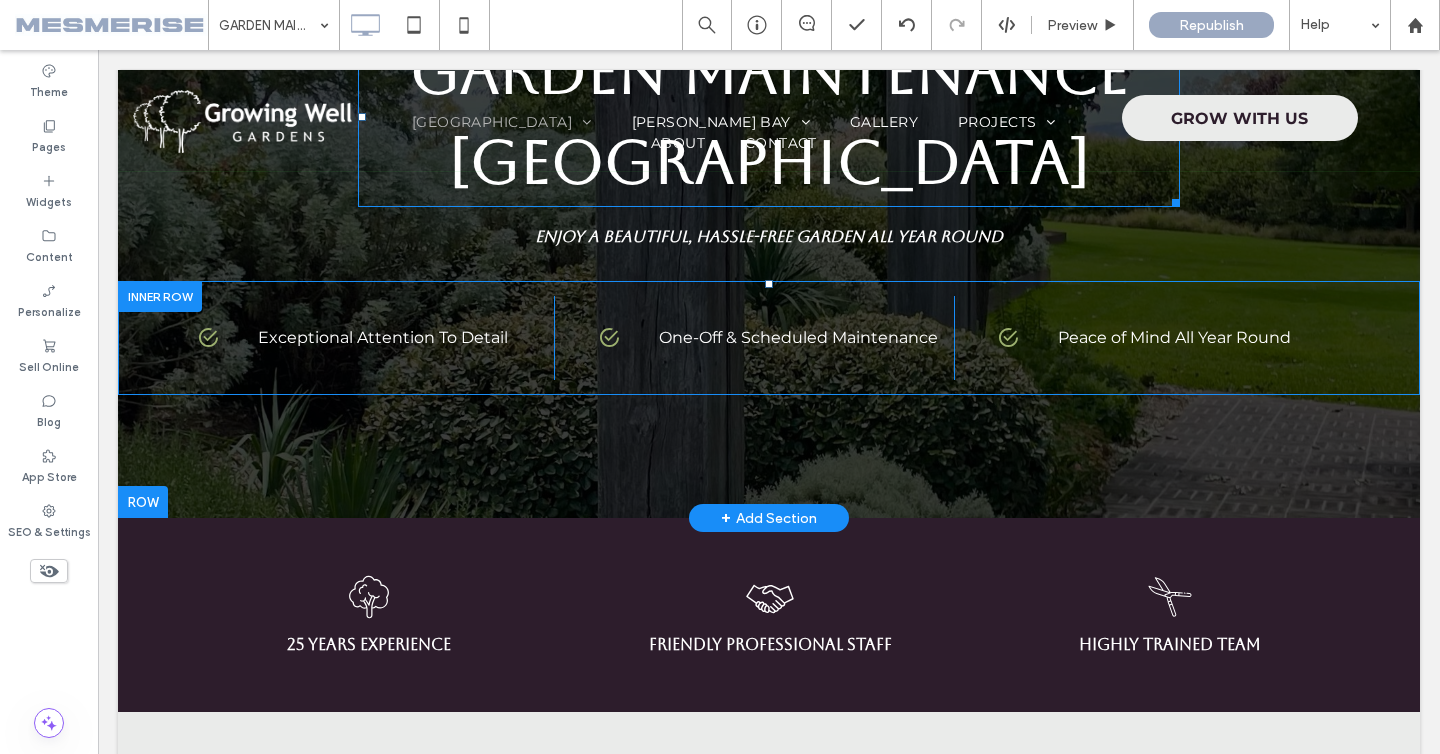 scroll, scrollTop: 248, scrollLeft: 0, axis: vertical 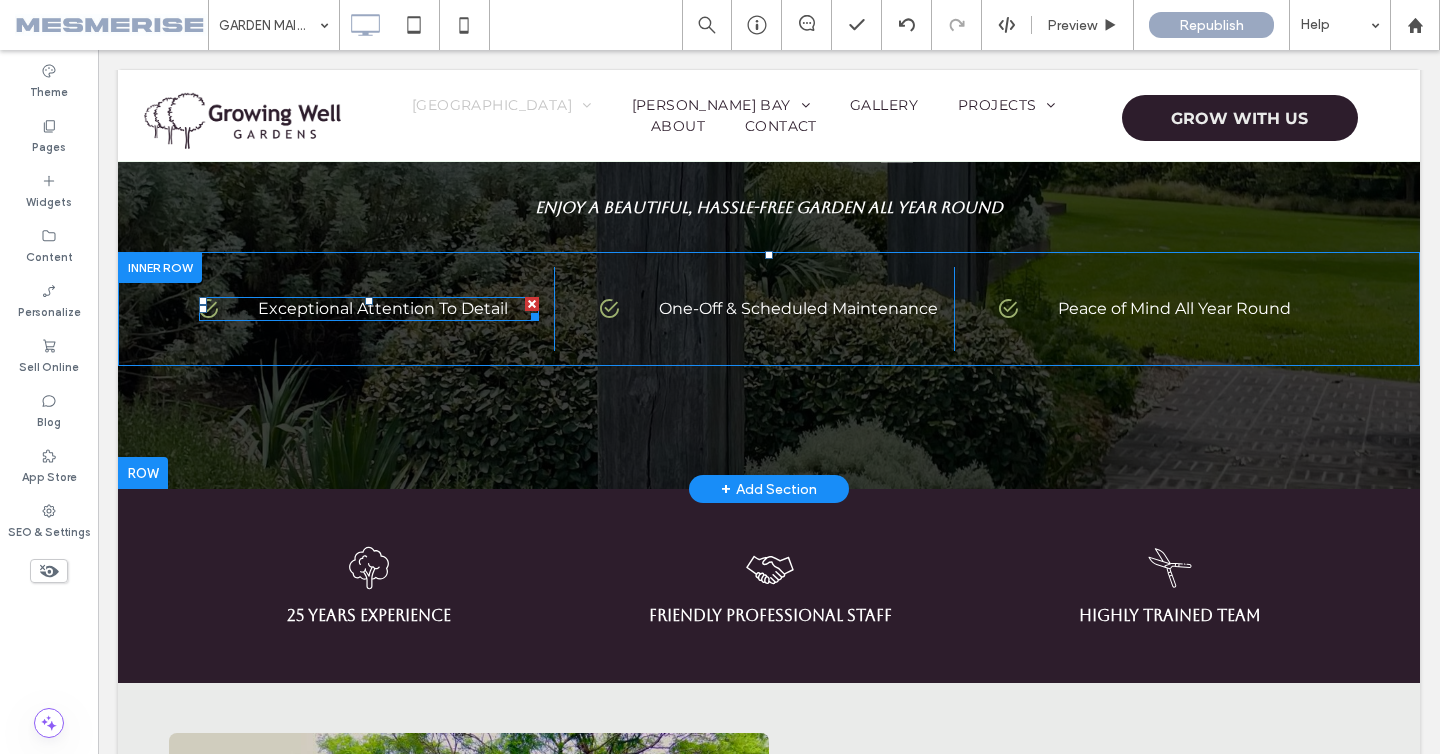 click at bounding box center (369, 309) 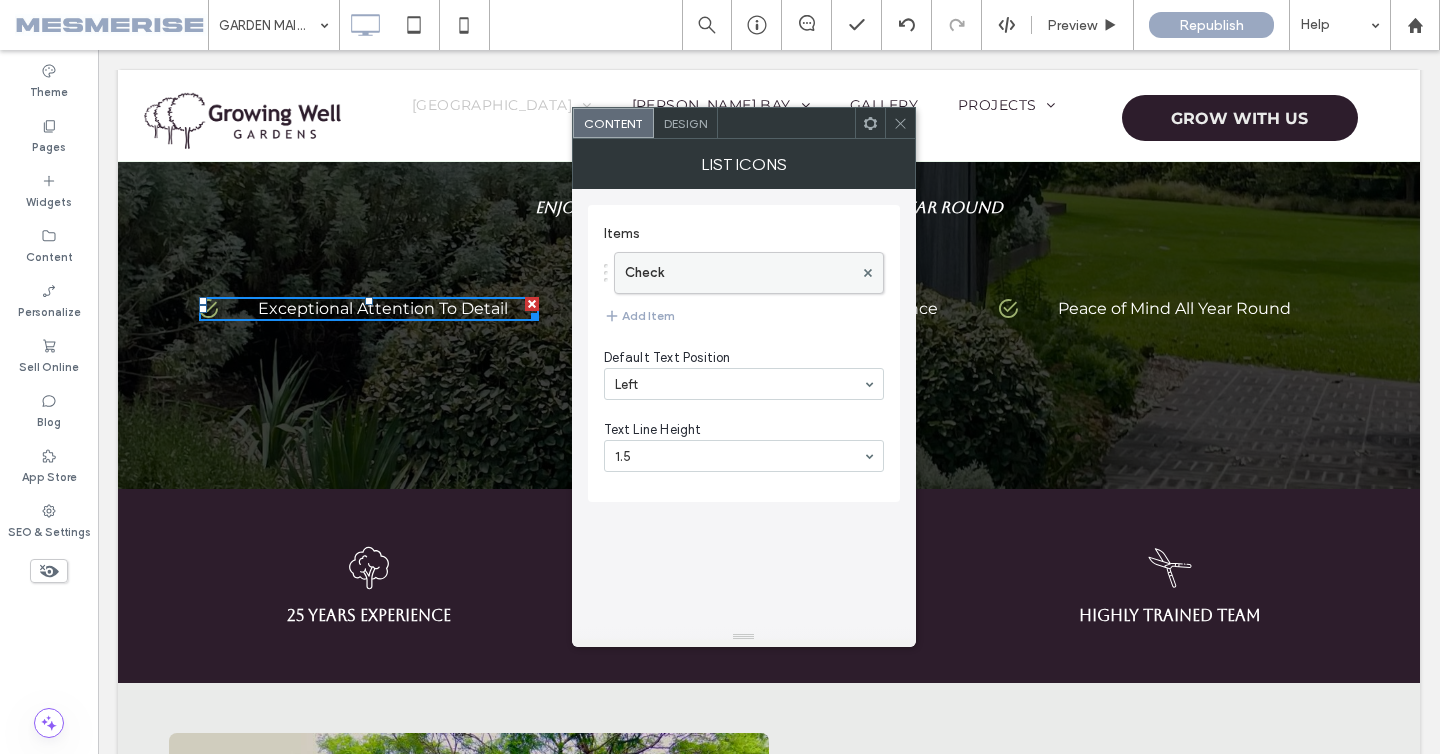 click on "Check" at bounding box center (739, 273) 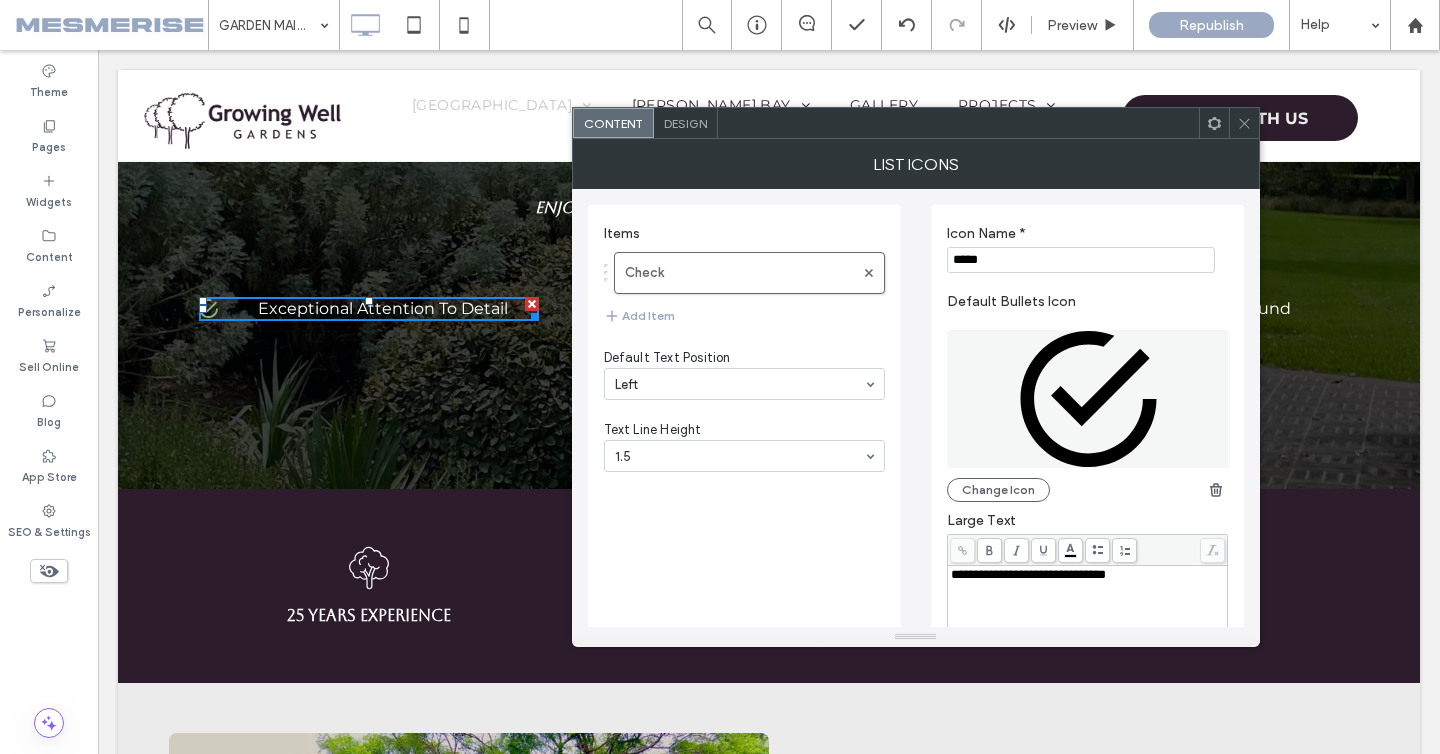 click at bounding box center [1244, 123] 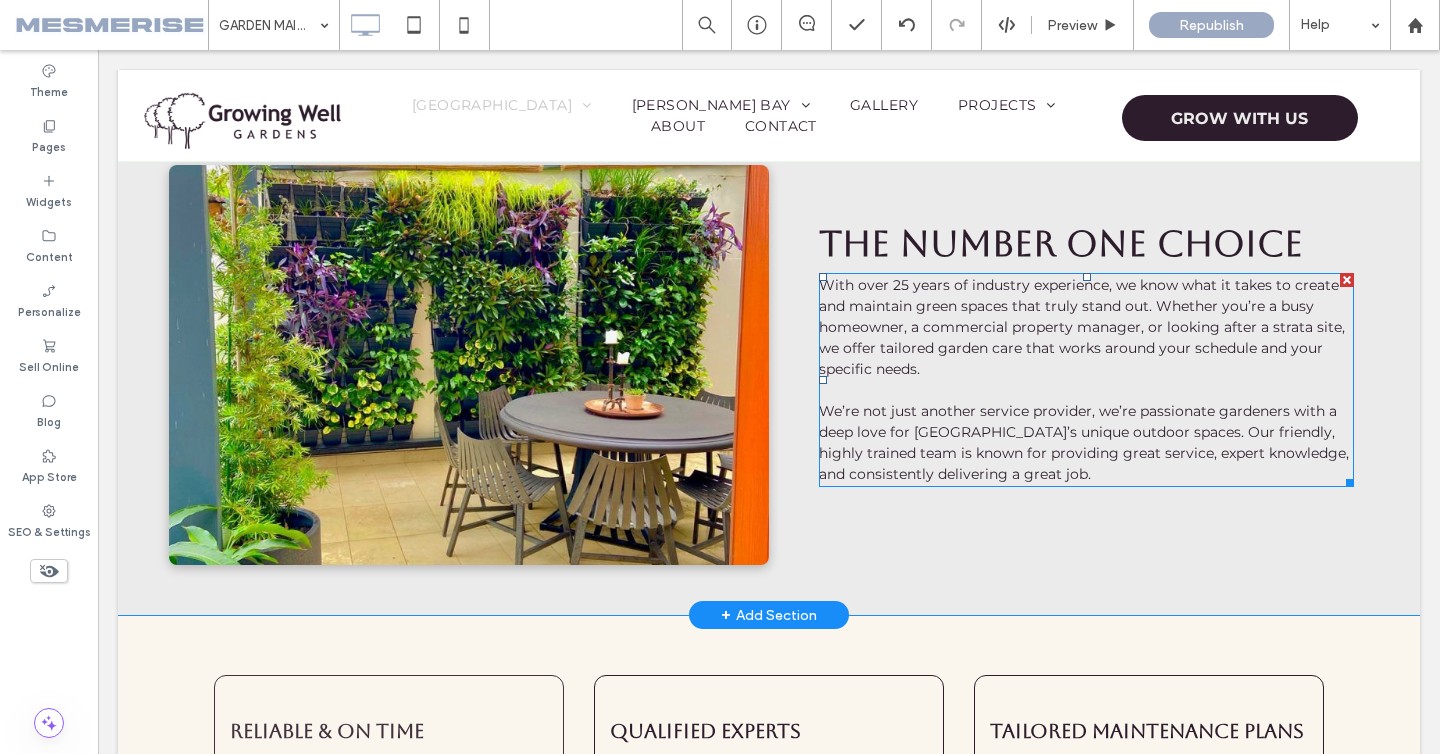 scroll, scrollTop: 1353, scrollLeft: 0, axis: vertical 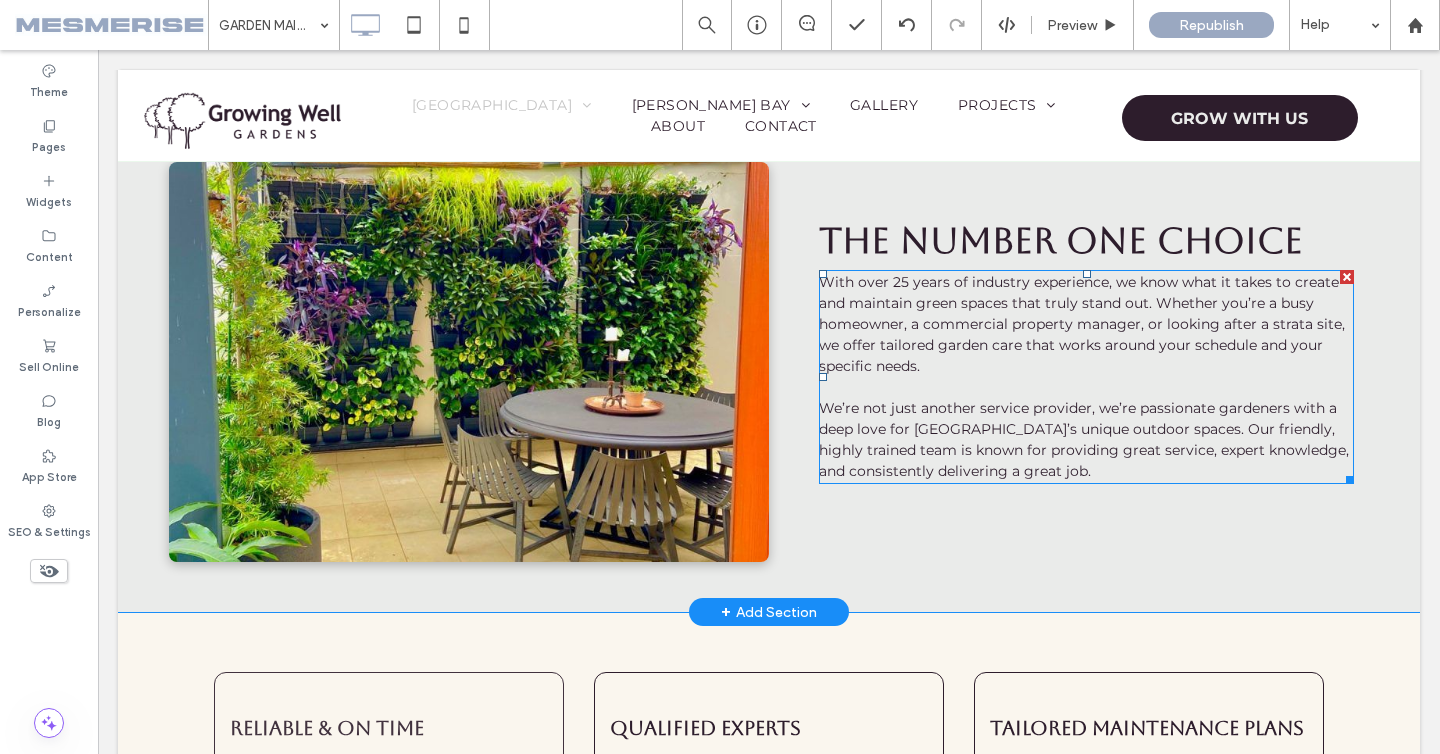 click on "With over 25 years of industry experience, we know what it takes to create and maintain green spaces that truly stand out. Whether you’re a busy homeowner, a commercial property manager, or looking after a strata site, we offer tailored garden care that works around your schedule and your specific needs." at bounding box center [1082, 324] 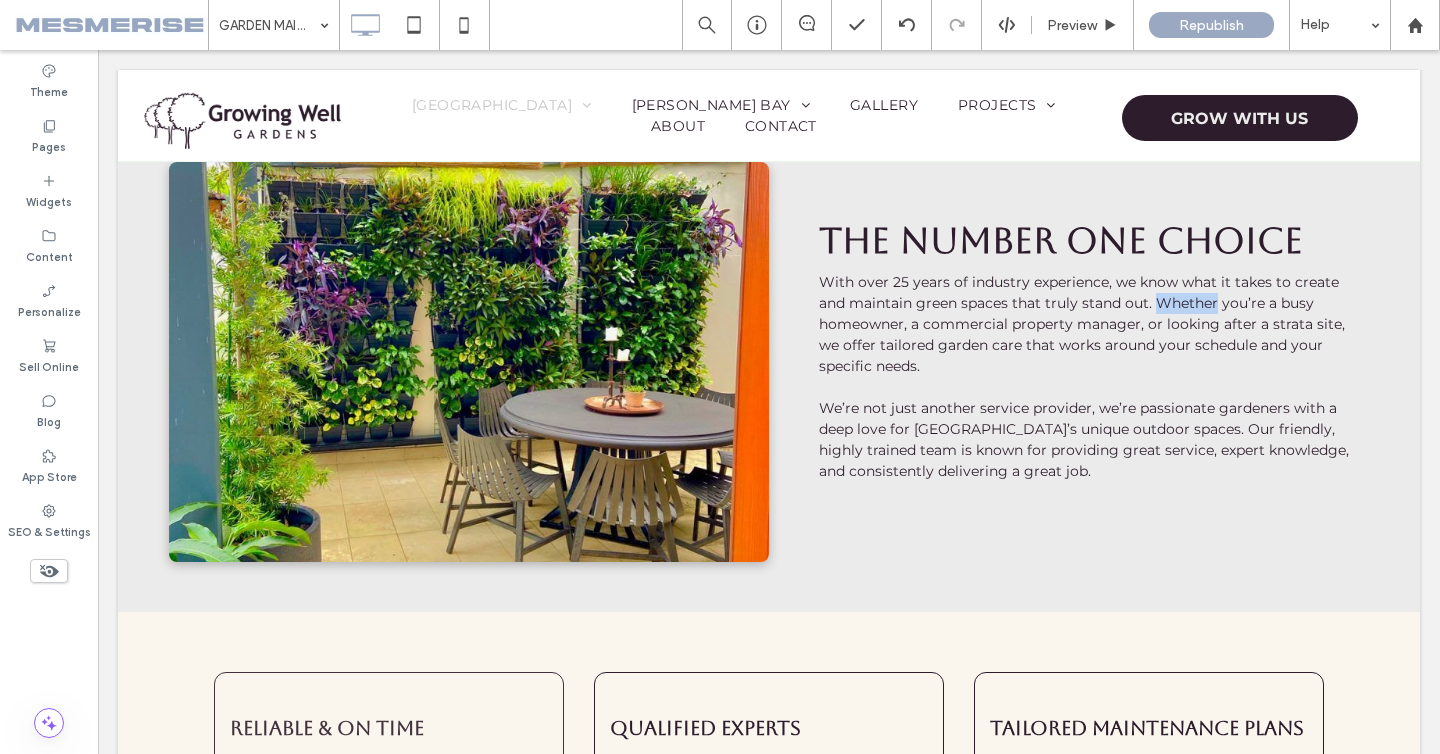click on "With over 25 years of industry experience, we know what it takes to create and maintain green spaces that truly stand out. Whether you’re a busy homeowner, a commercial property manager, or looking after a strata site, we offer tailored garden care that works around your schedule and your specific needs." at bounding box center (1082, 324) 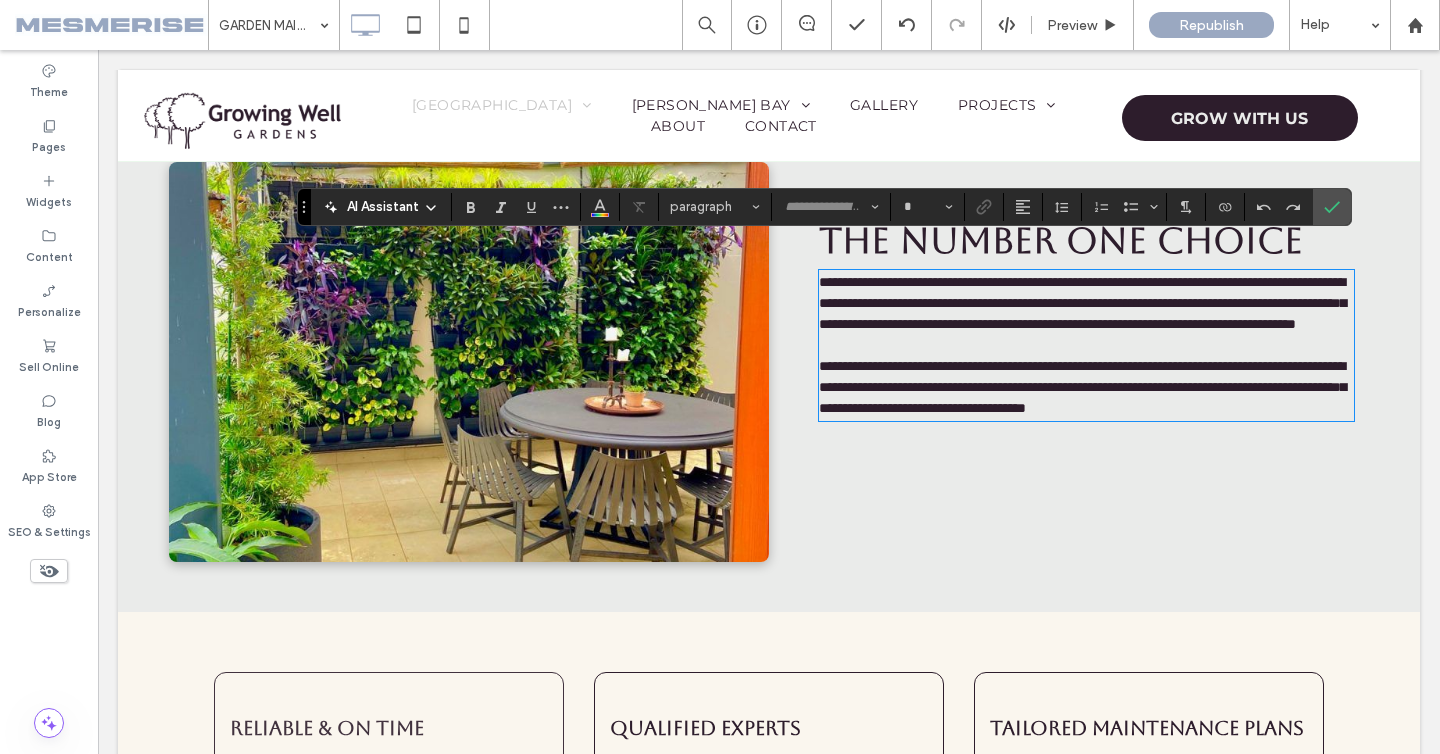 type on "**********" 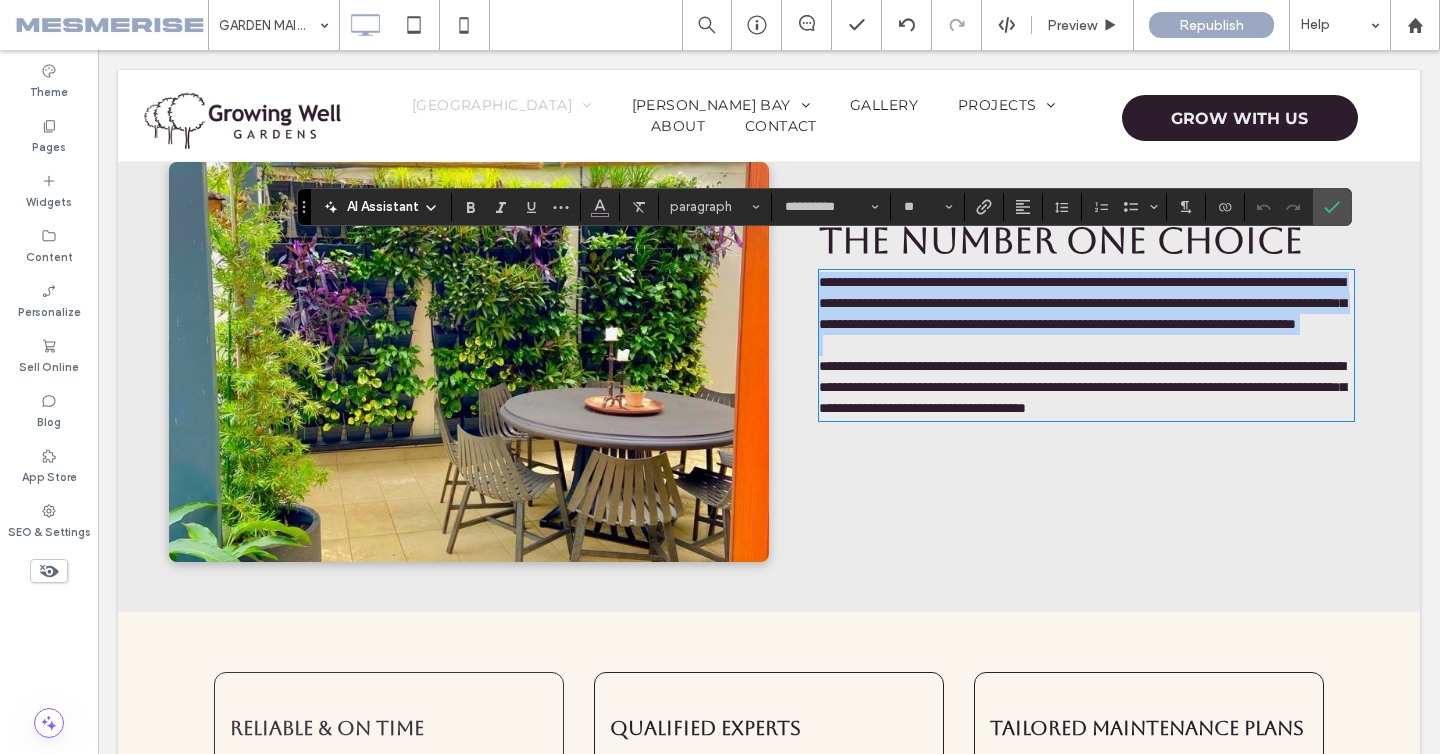 click on "**********" at bounding box center (1082, 303) 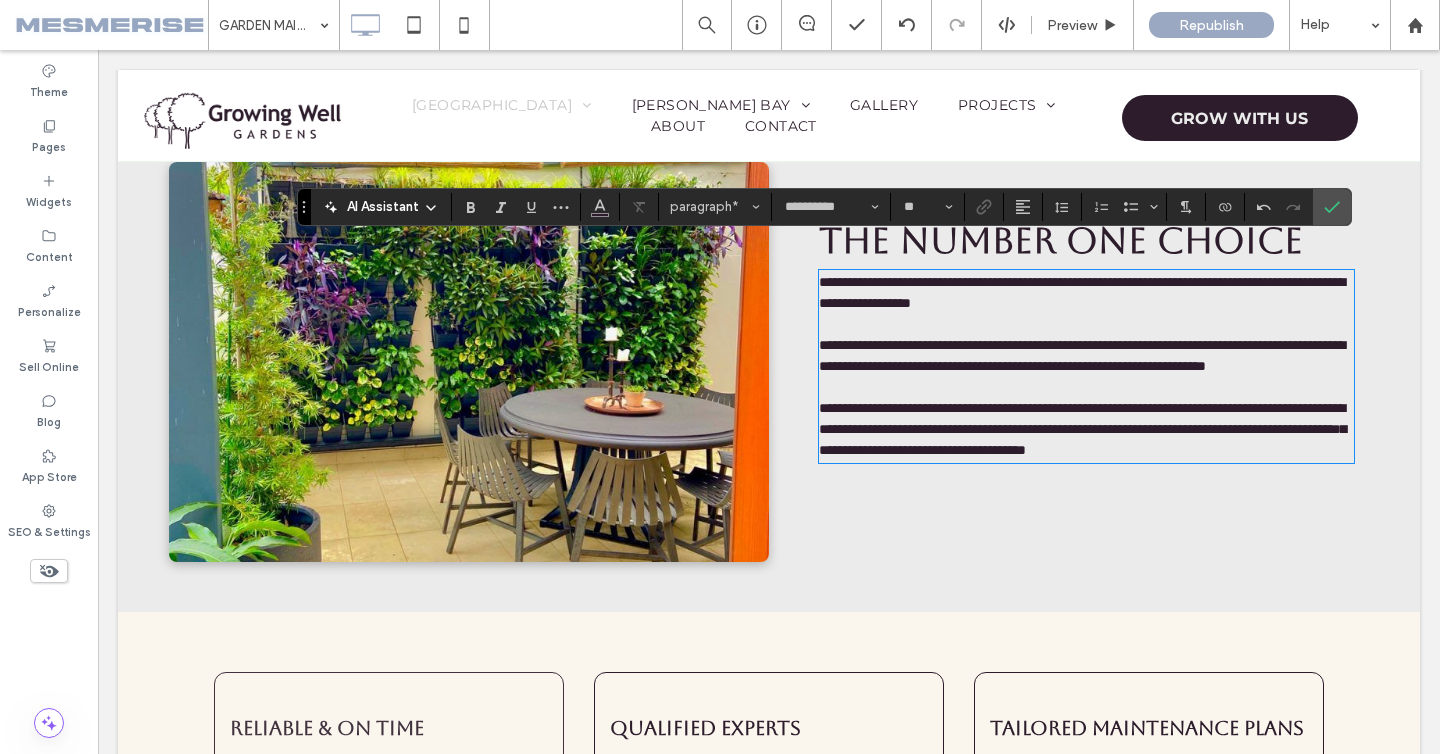 click on "**********" at bounding box center [1082, 429] 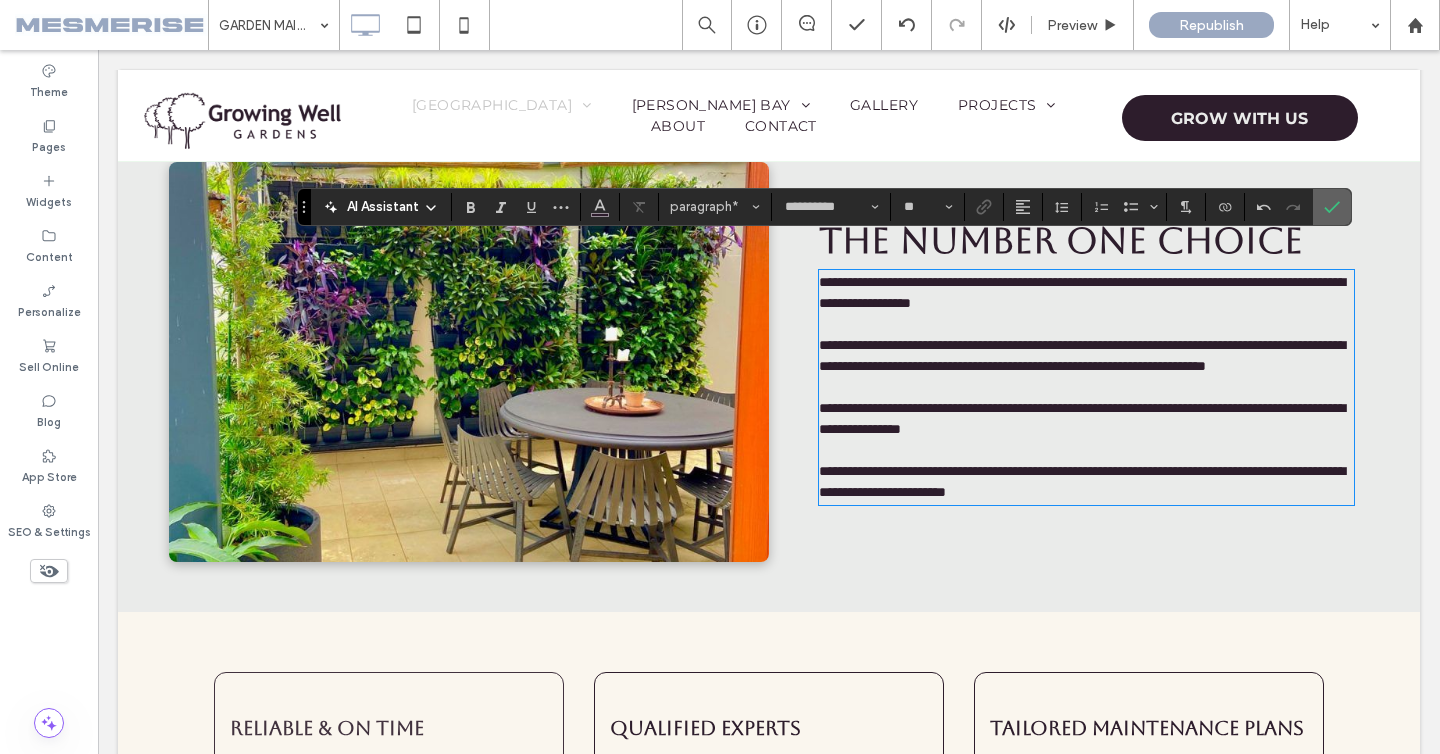 click 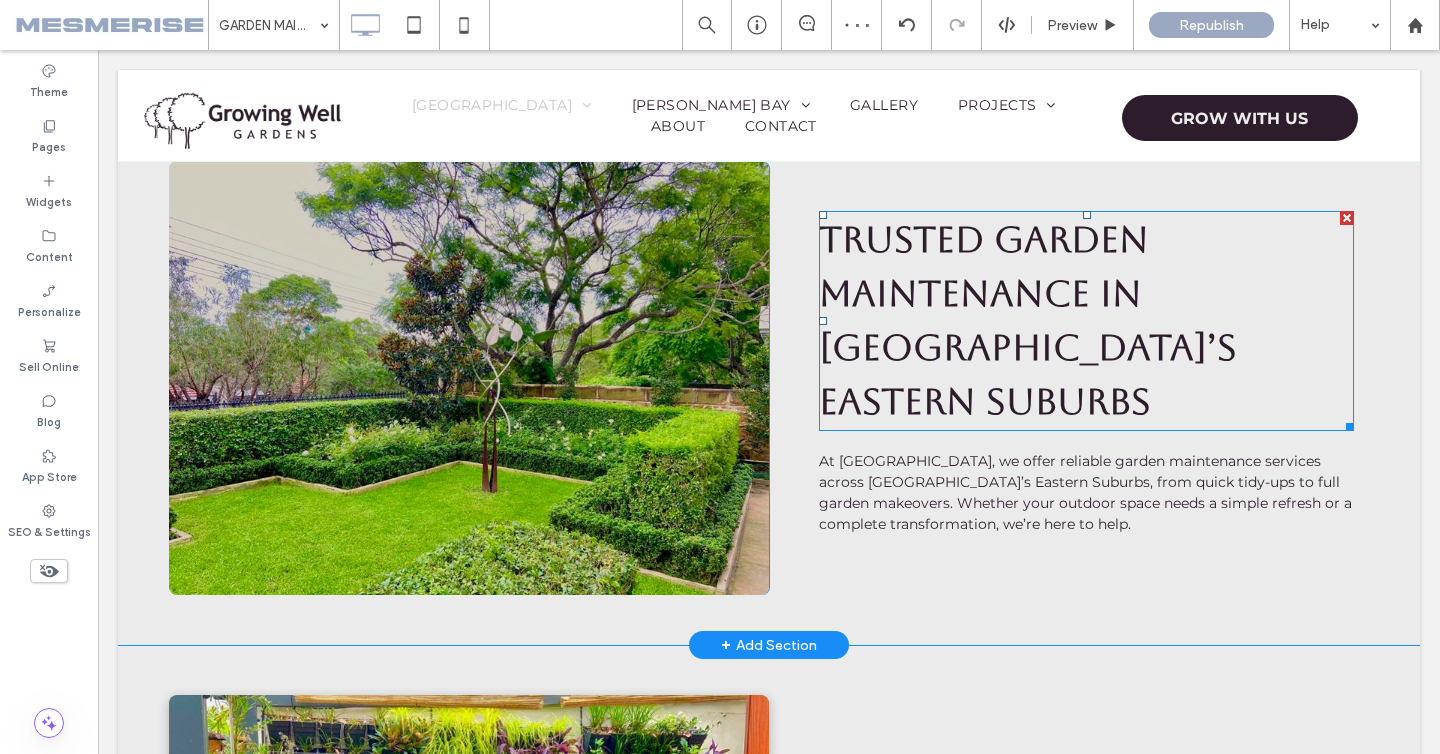 scroll, scrollTop: 852, scrollLeft: 0, axis: vertical 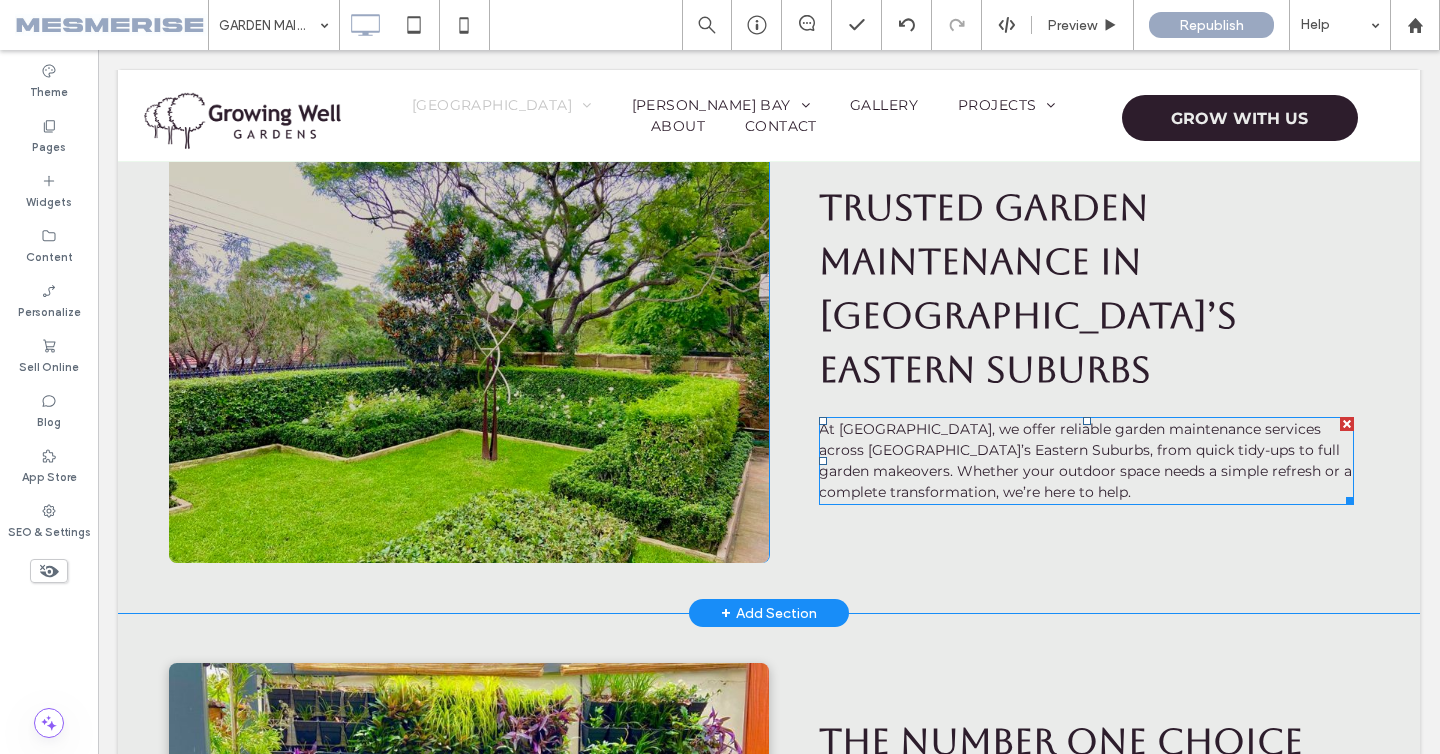 click on "At [GEOGRAPHIC_DATA], we offer reliable garden maintenance services across [GEOGRAPHIC_DATA]’s Eastern Suburbs, from quick tidy-ups to full garden makeovers. Whether your outdoor space needs a simple refresh or a complete transformation, we’re here to help." at bounding box center [1085, 460] 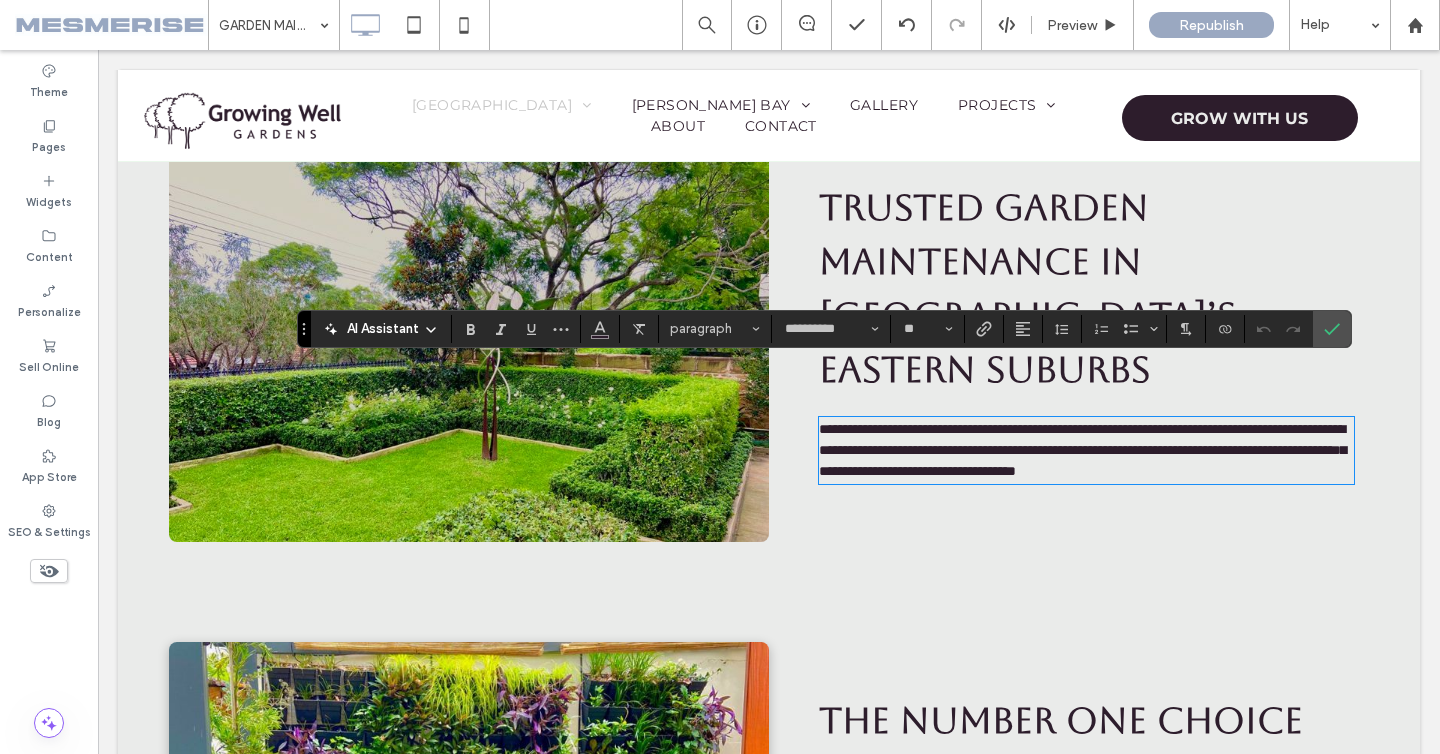 click on "**********" at bounding box center (1082, 450) 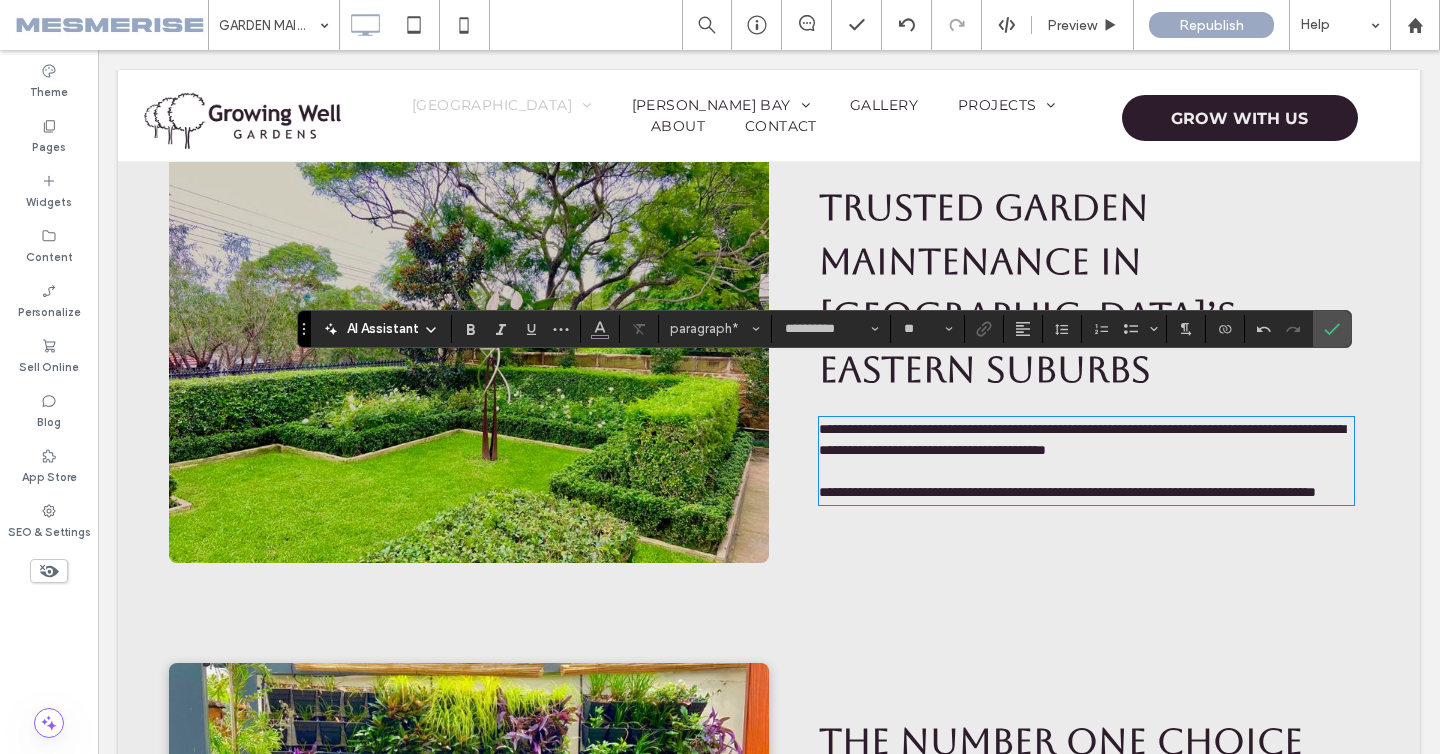 click on "**********" at bounding box center (1069, 346) 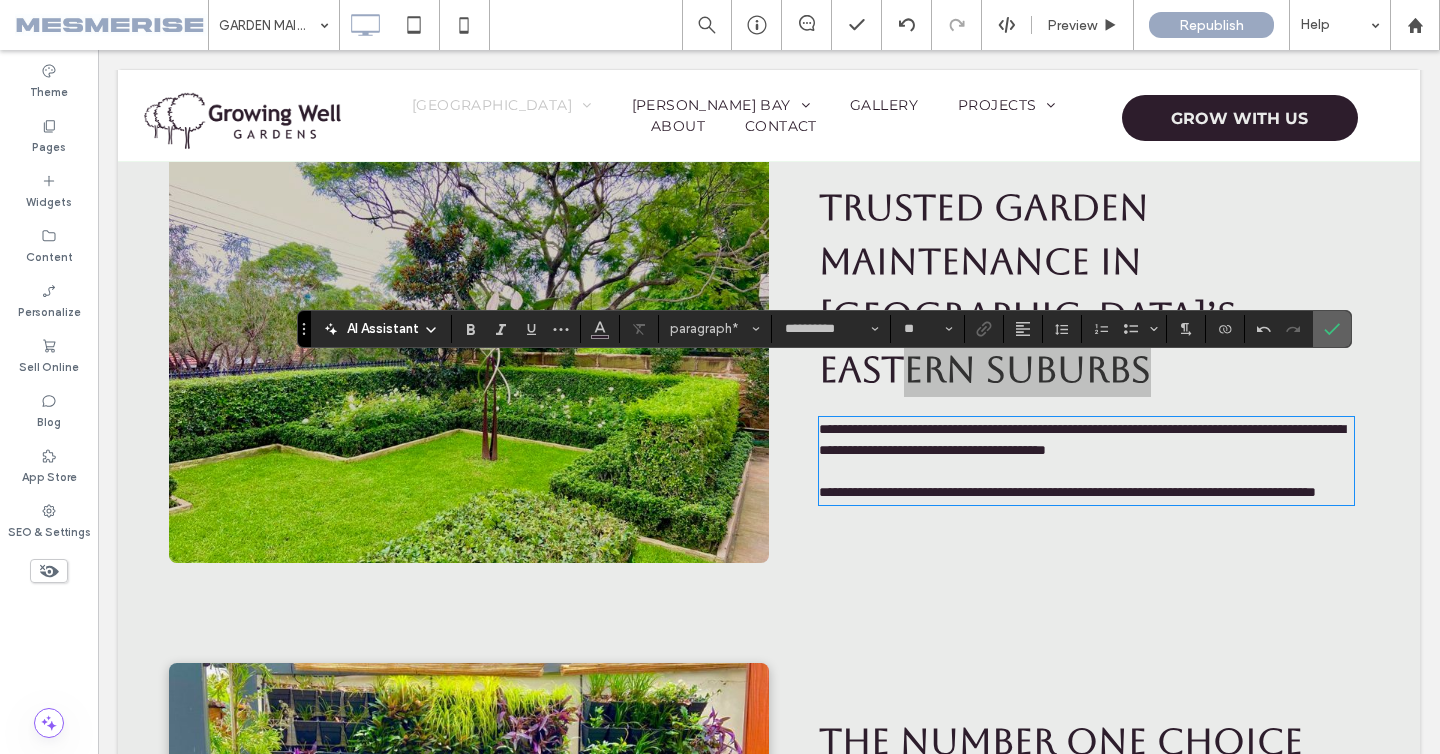 click 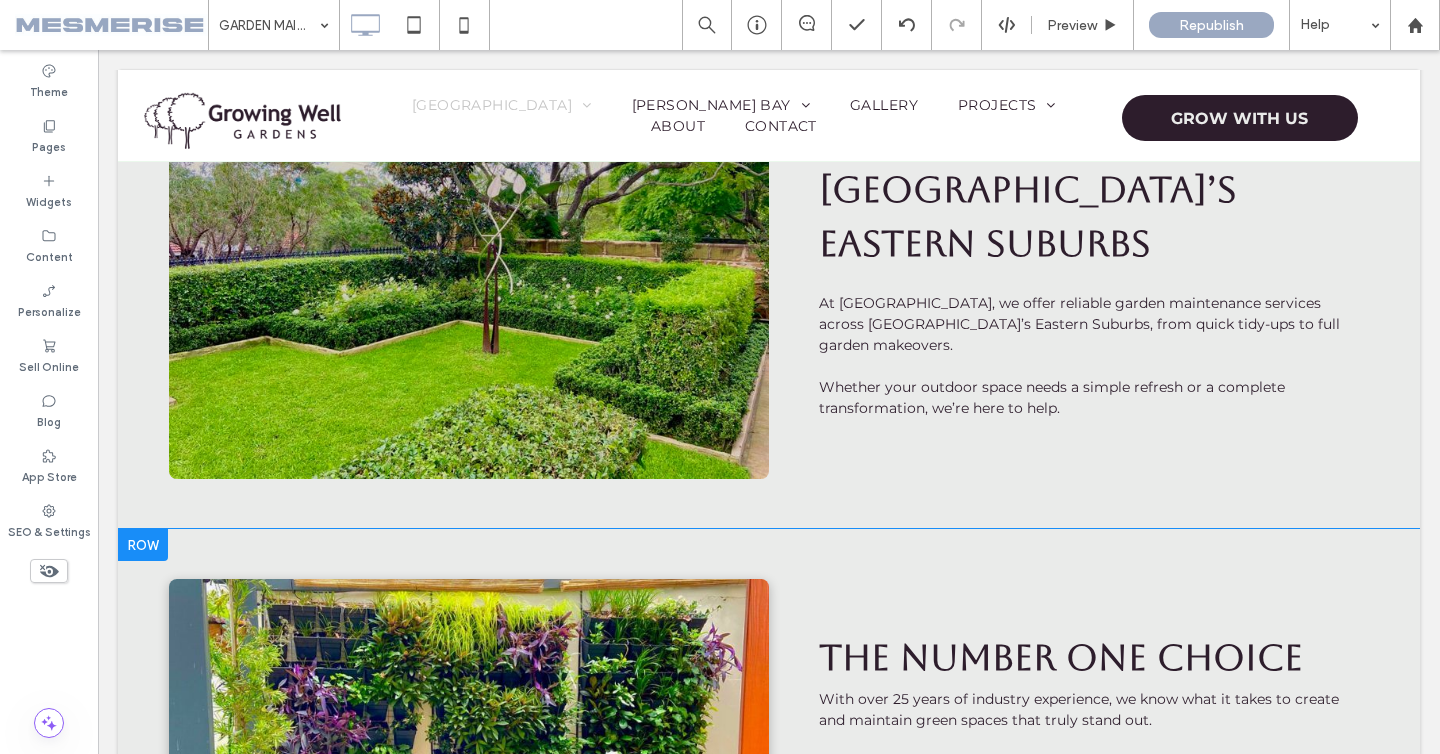scroll, scrollTop: 997, scrollLeft: 0, axis: vertical 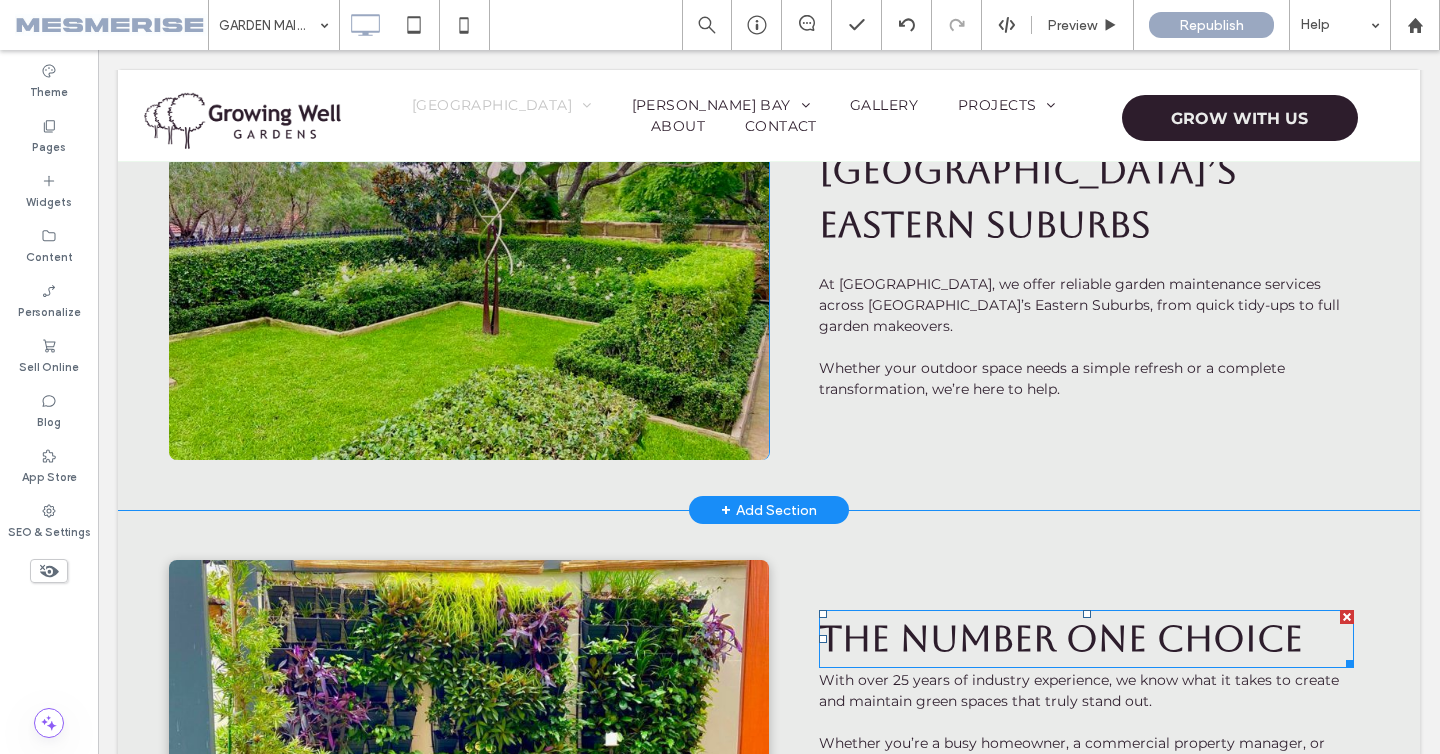 drag, startPoint x: 1036, startPoint y: 575, endPoint x: 1034, endPoint y: 536, distance: 39.051247 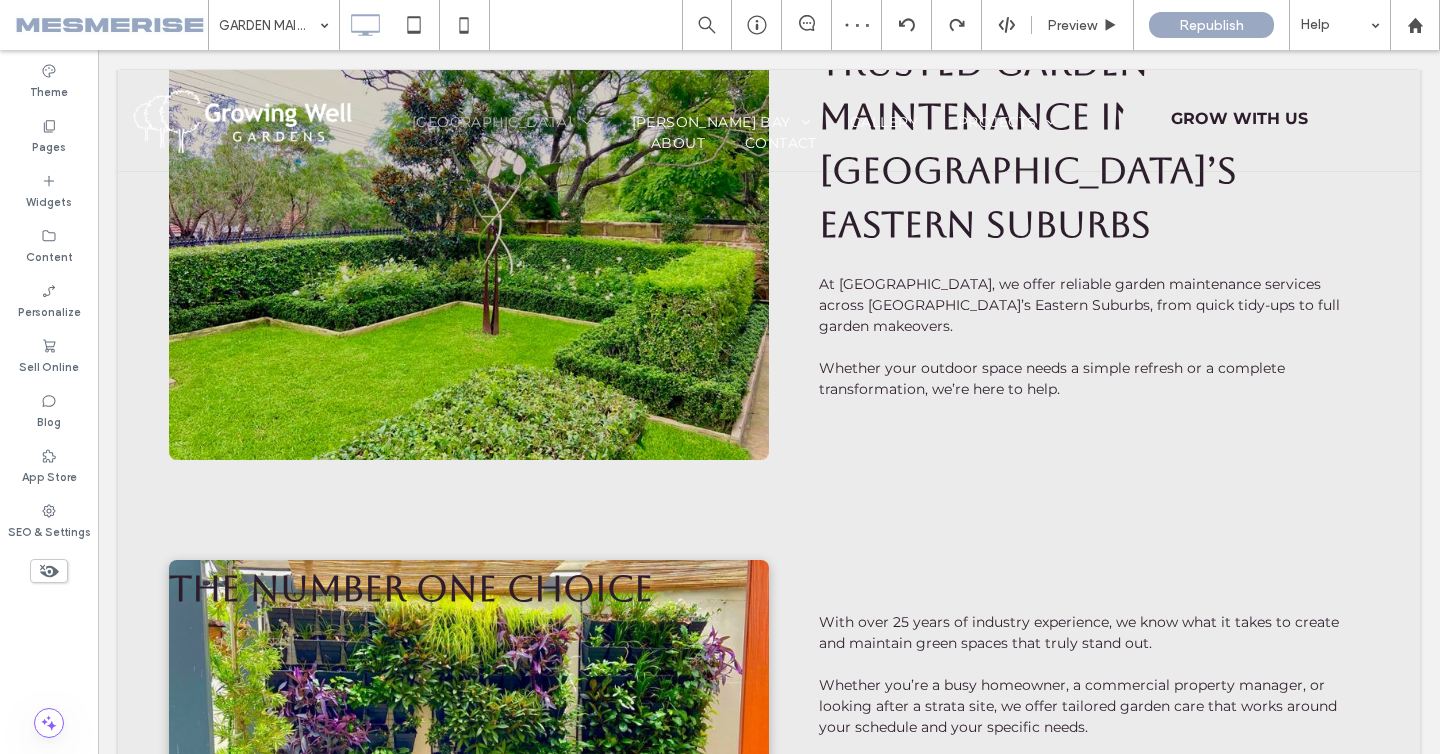 type on "*******" 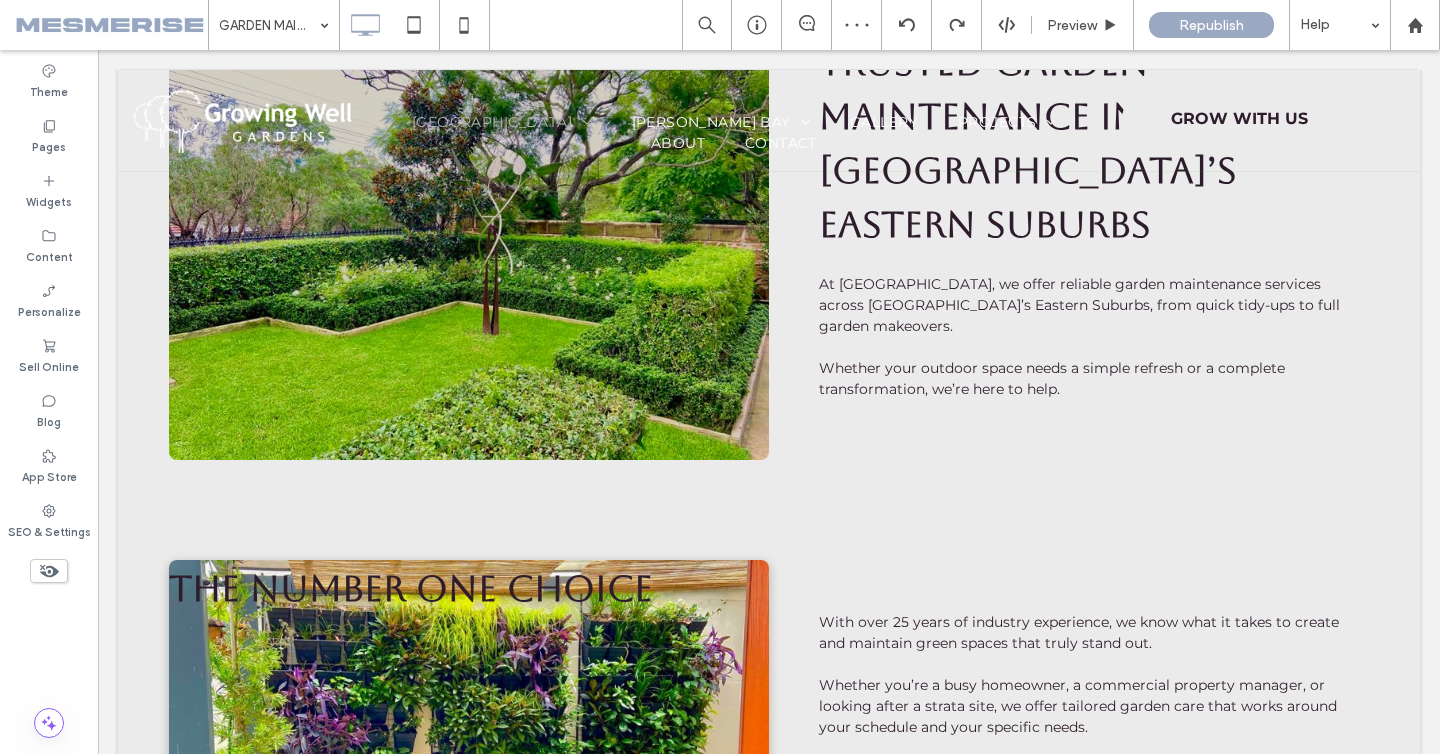 type on "**" 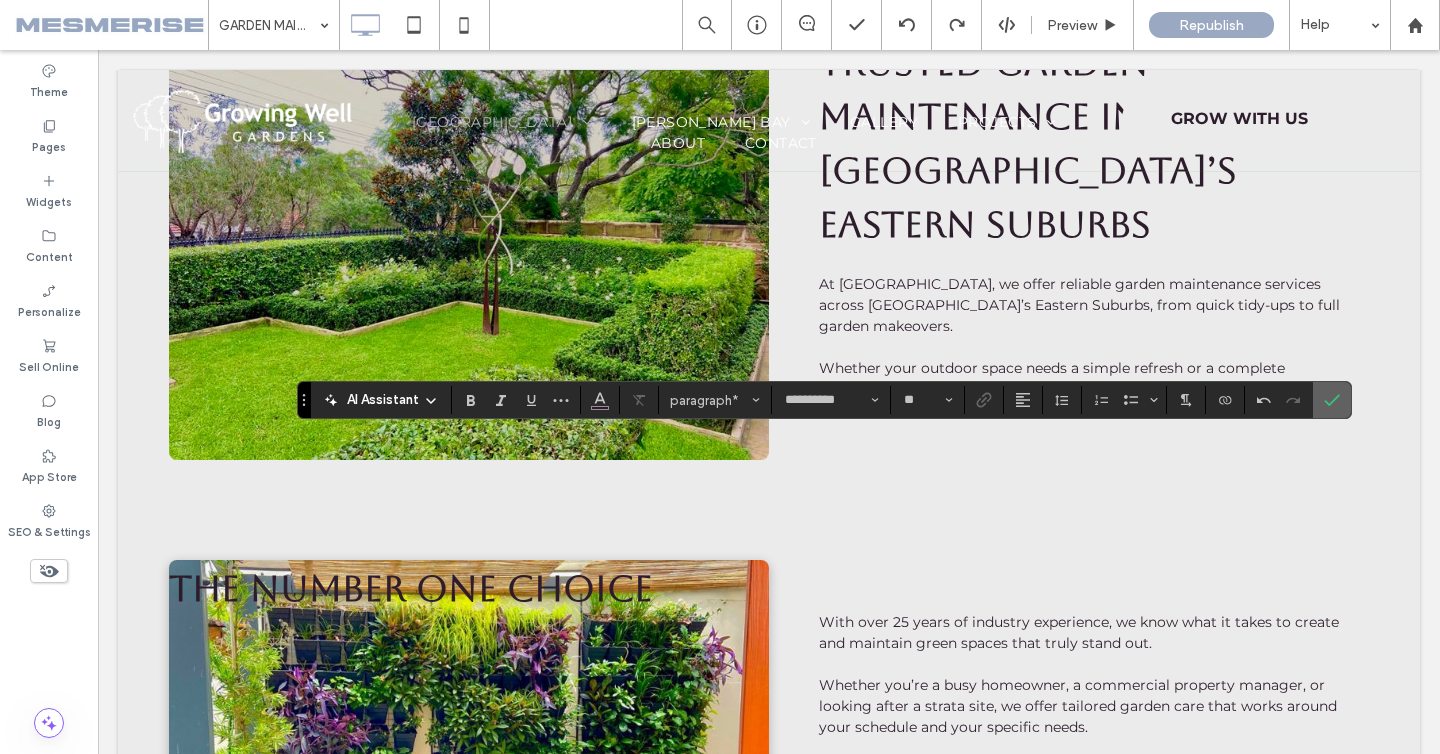 click at bounding box center [1332, 400] 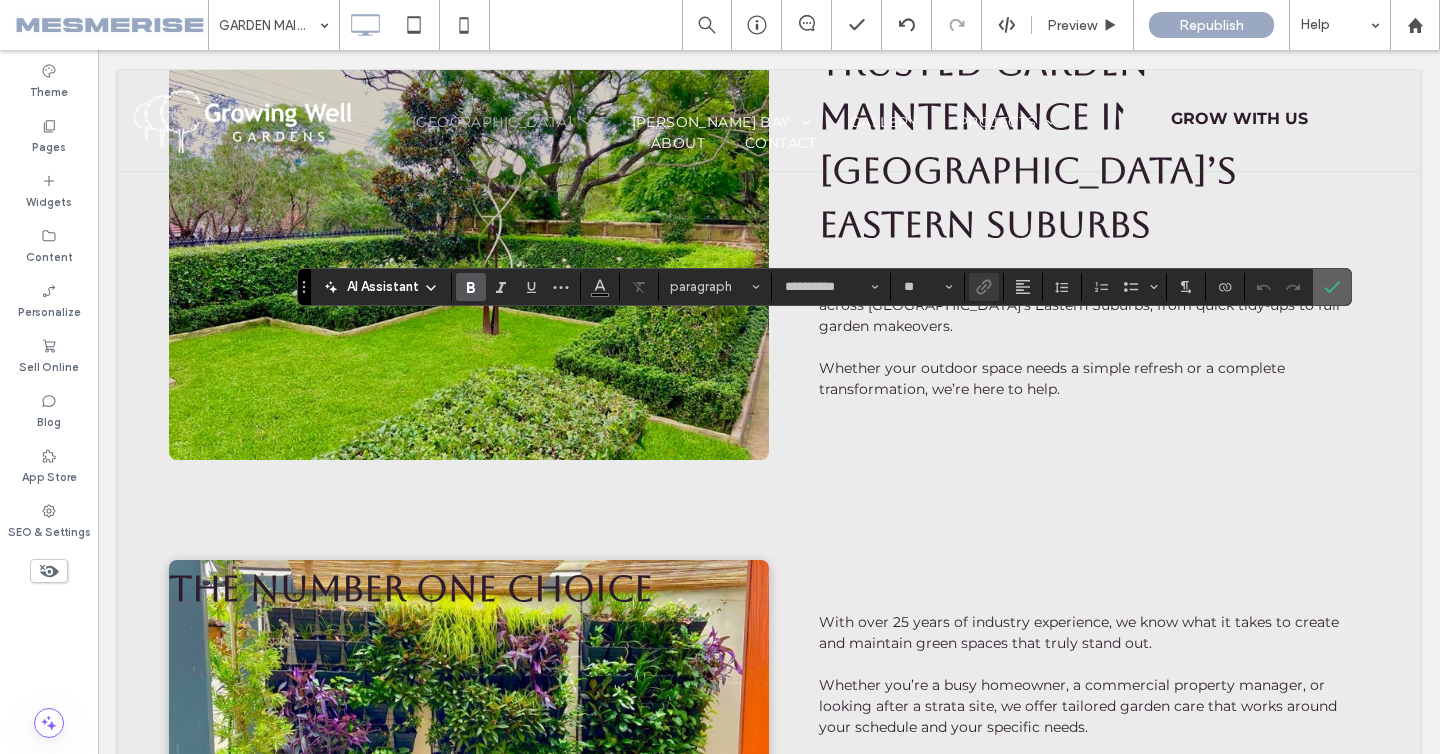 click 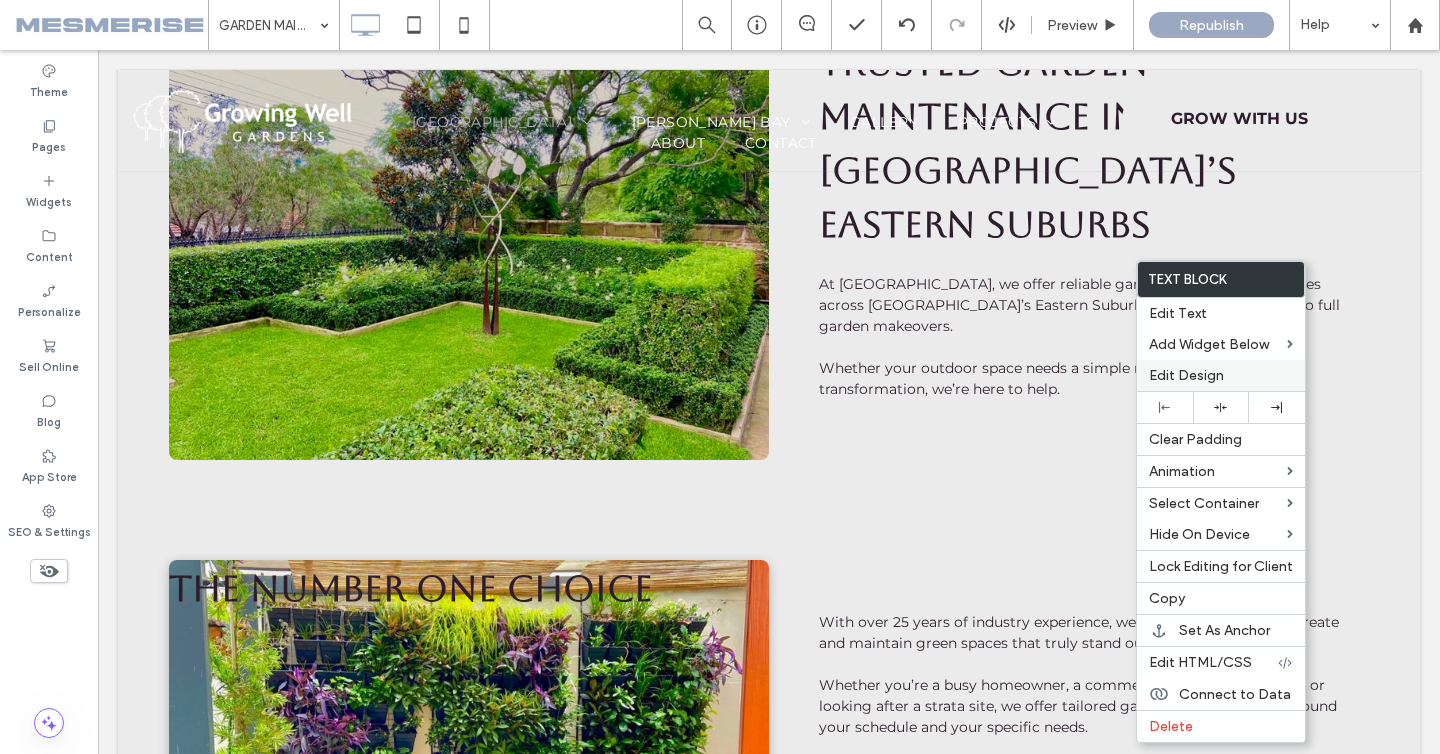 click on "Edit Design" at bounding box center [1186, 375] 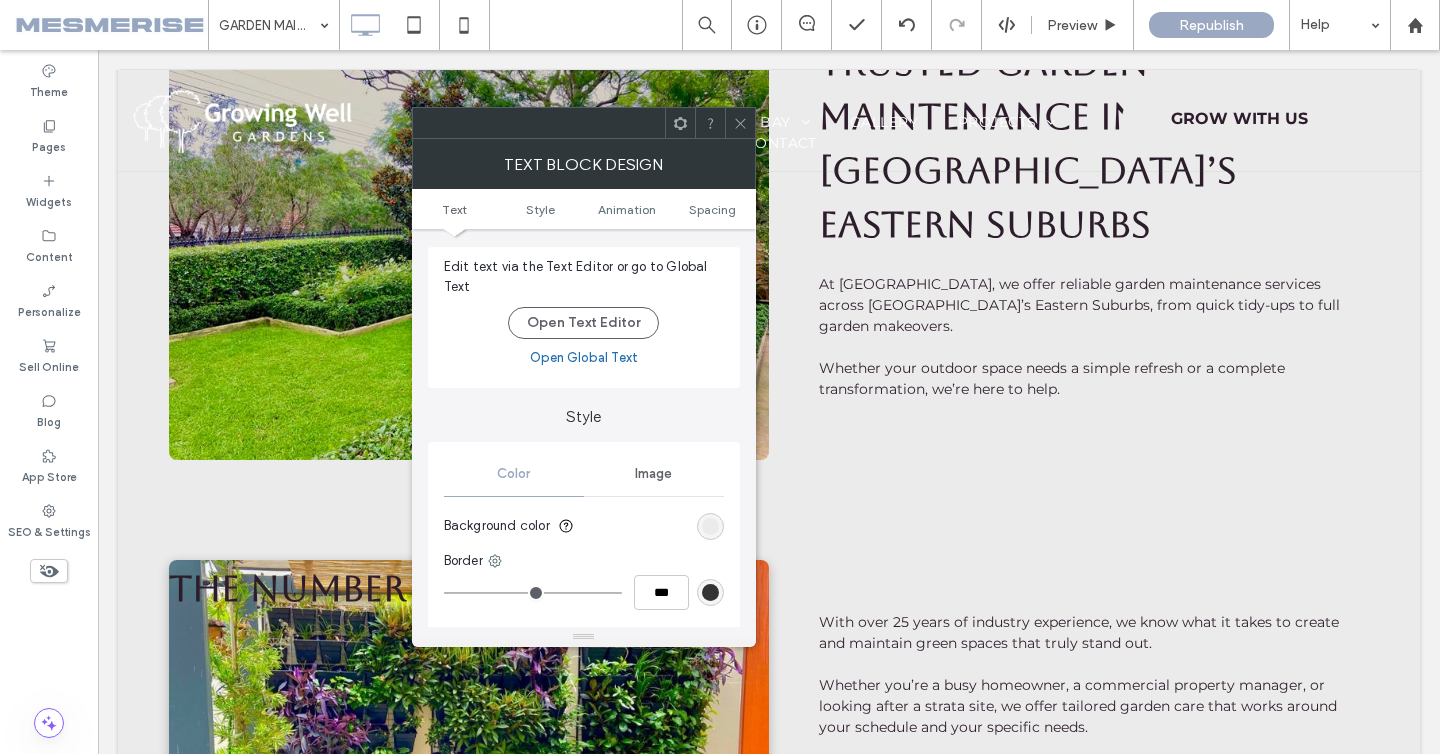 scroll, scrollTop: 0, scrollLeft: 0, axis: both 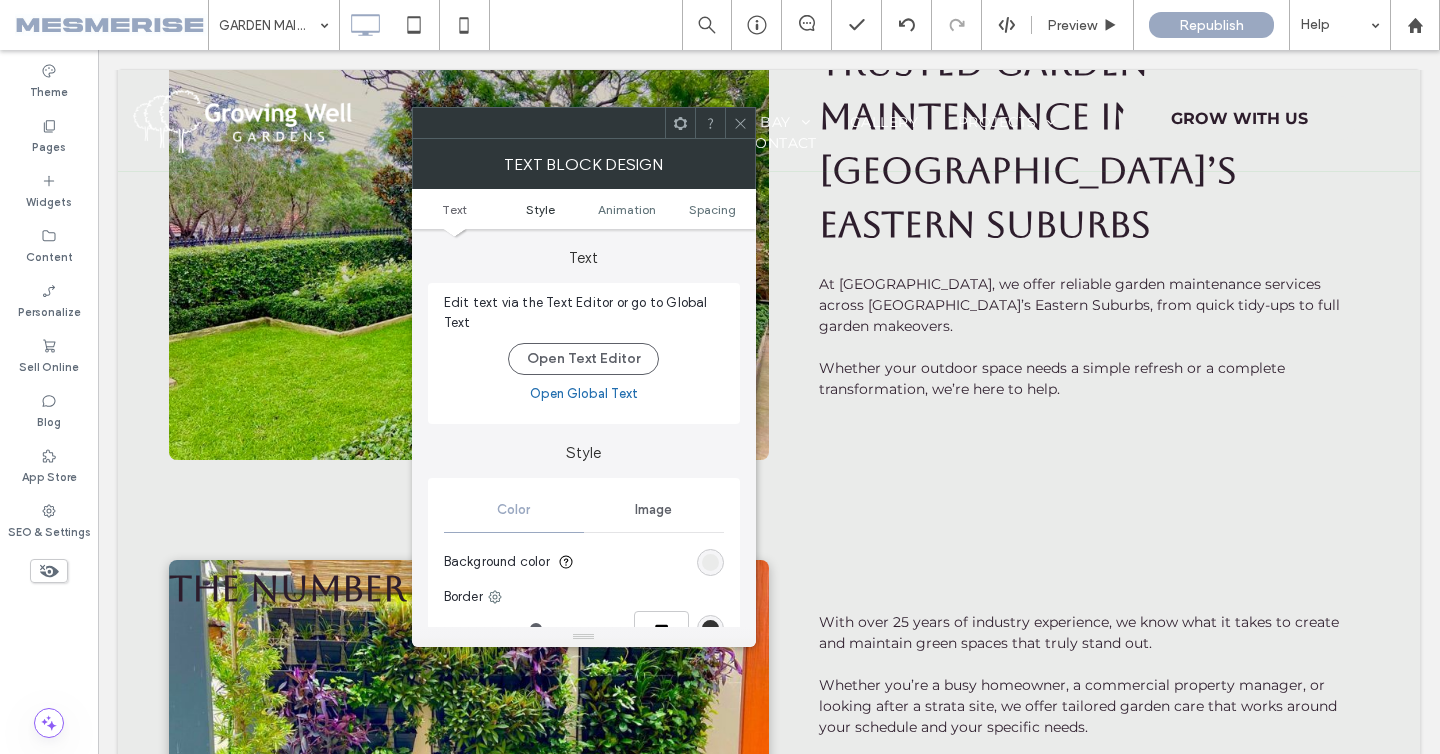 click on "Style" at bounding box center (540, 209) 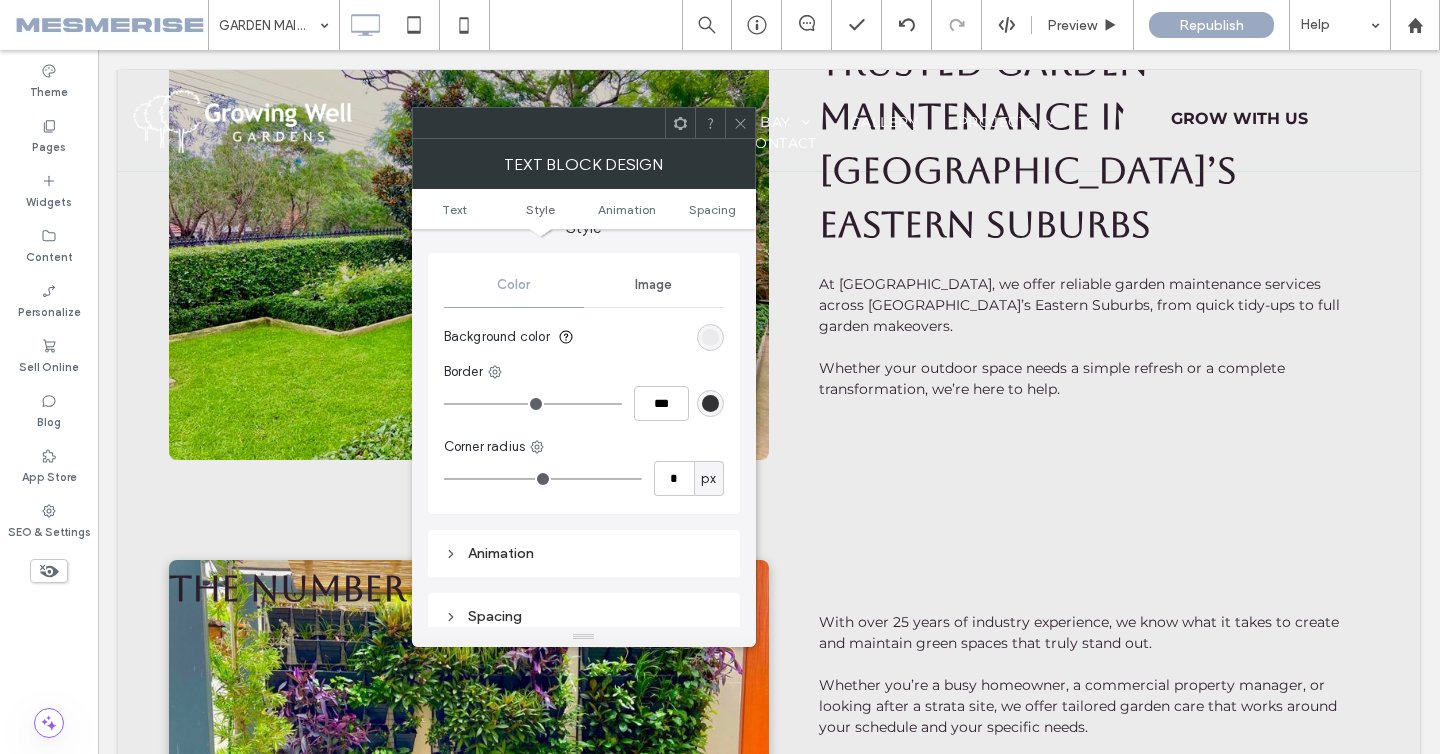 scroll, scrollTop: 252, scrollLeft: 0, axis: vertical 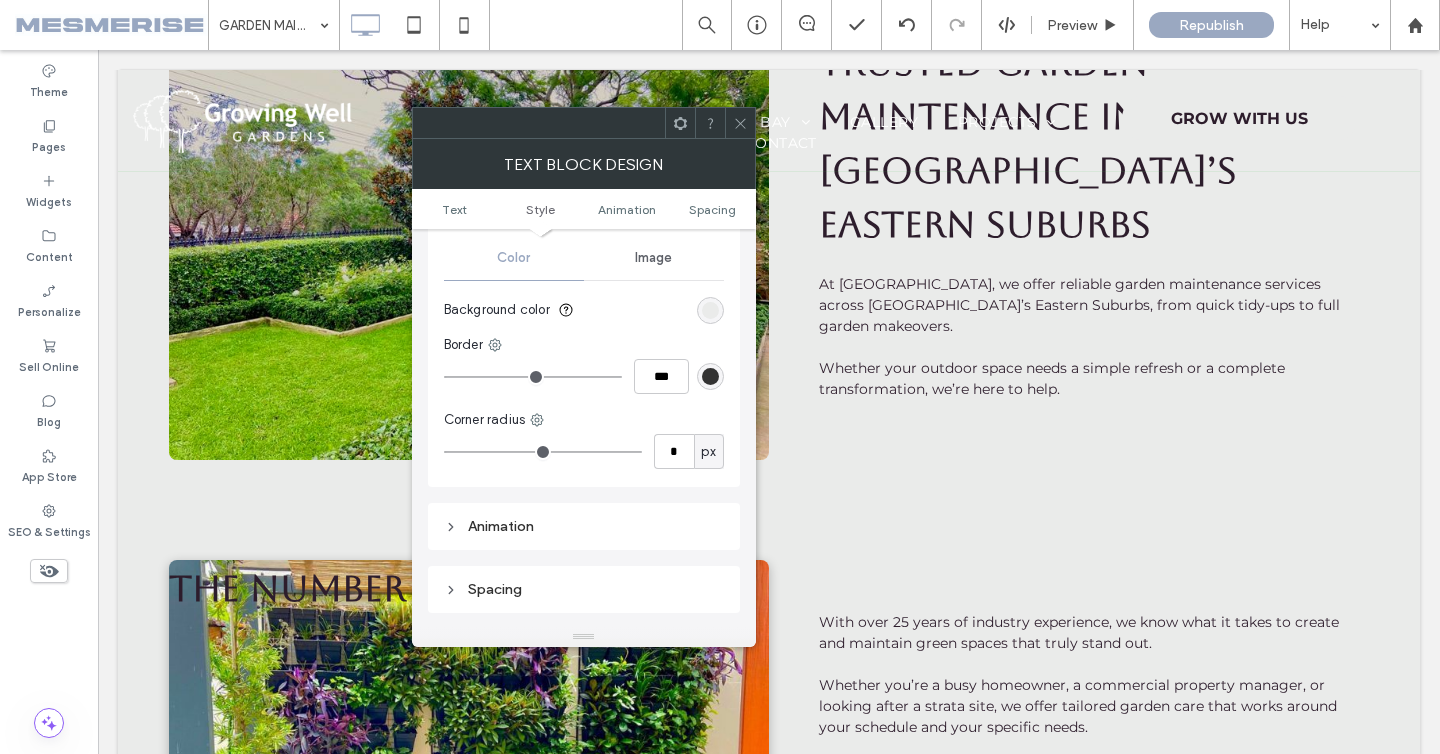 type on "*" 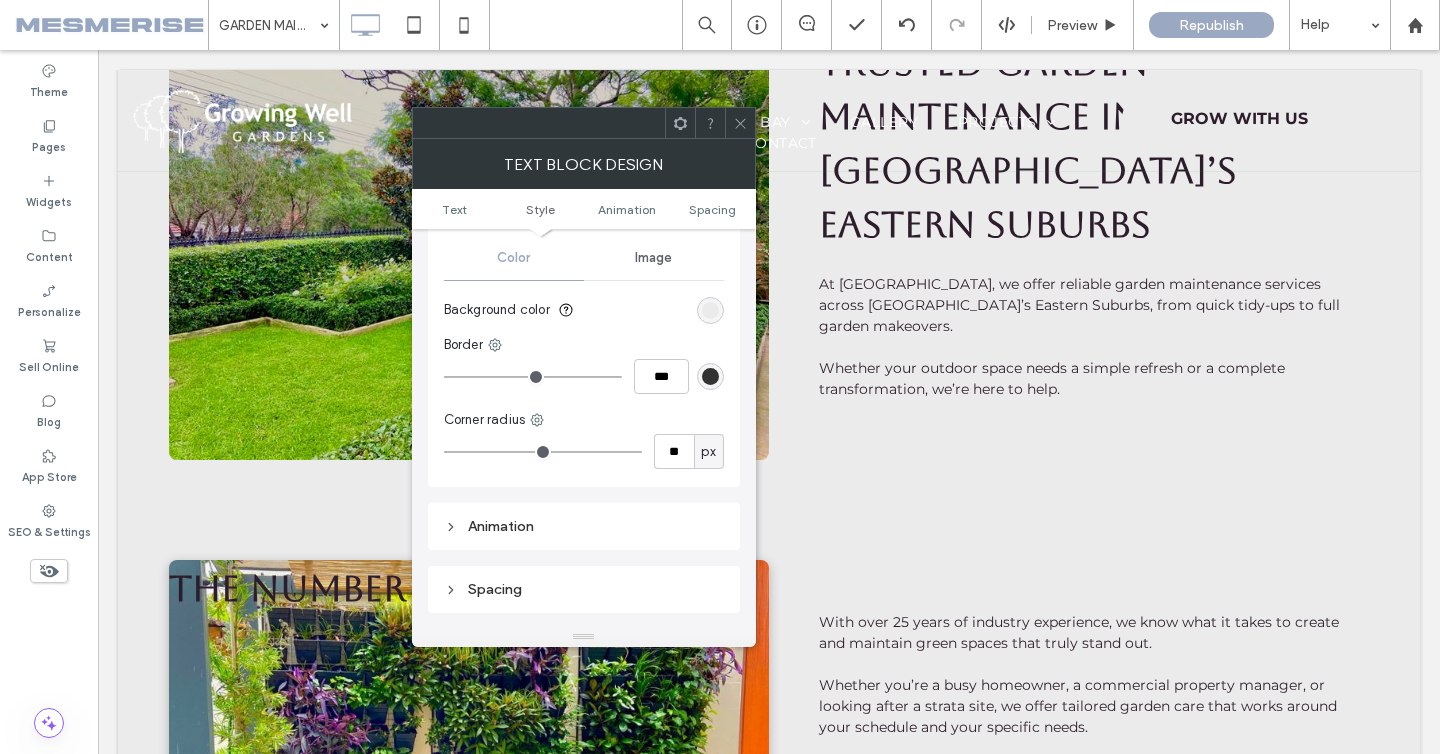 type on "**" 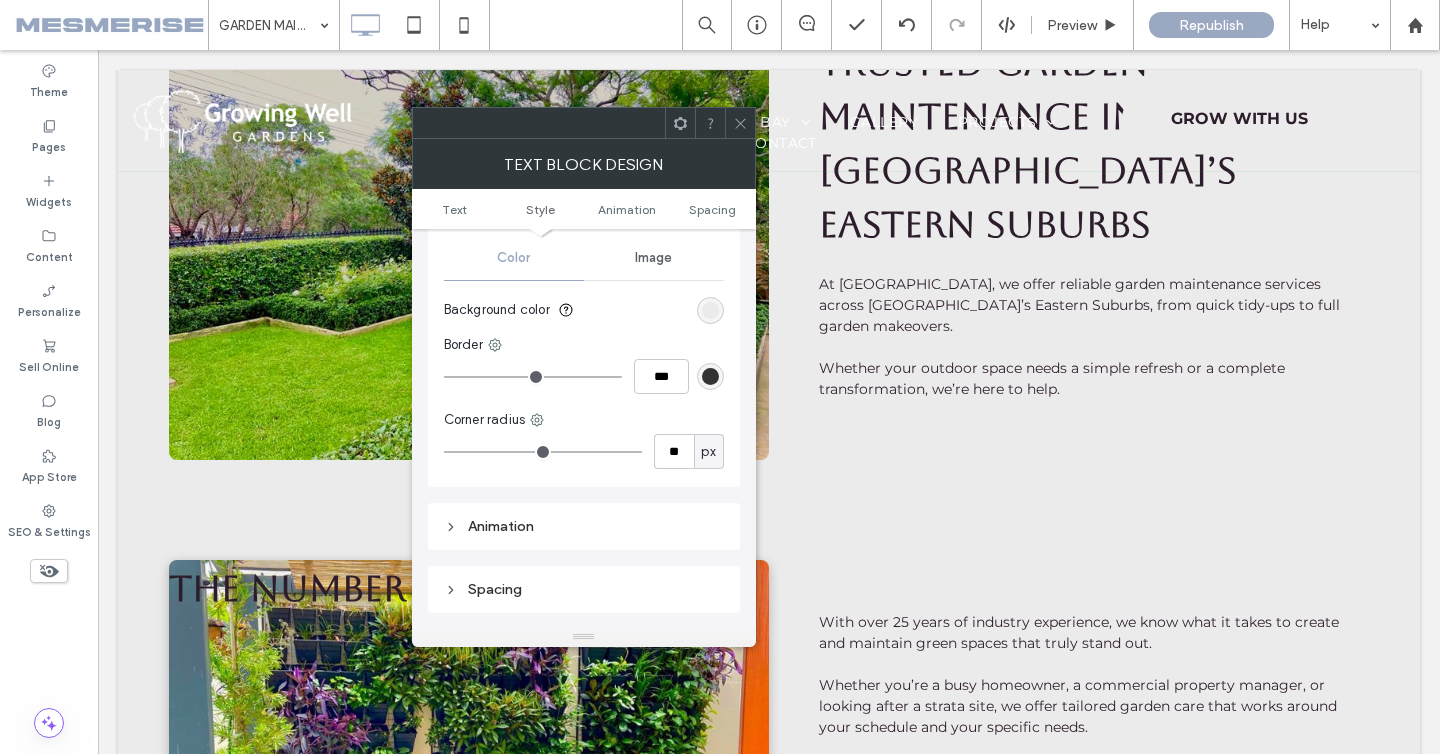 type on "**" 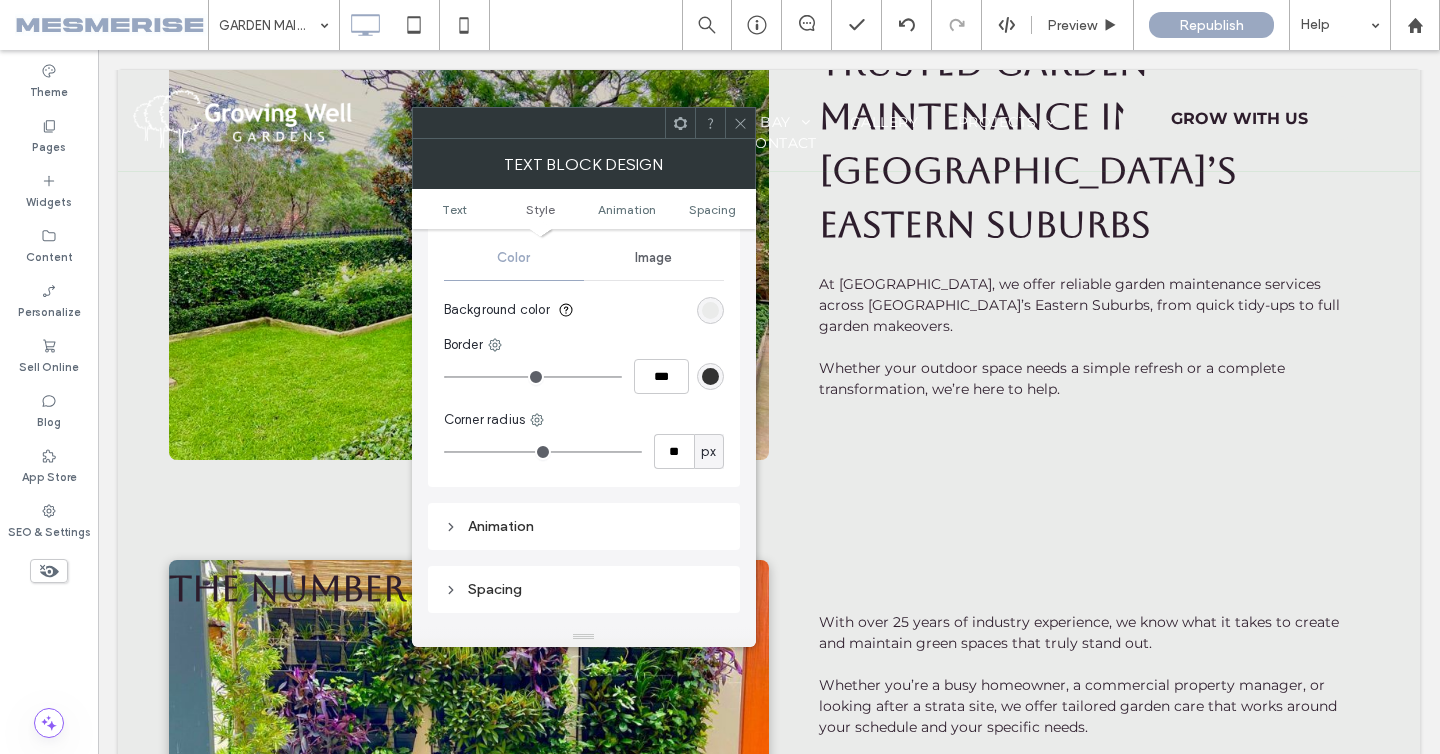 click at bounding box center [543, 452] 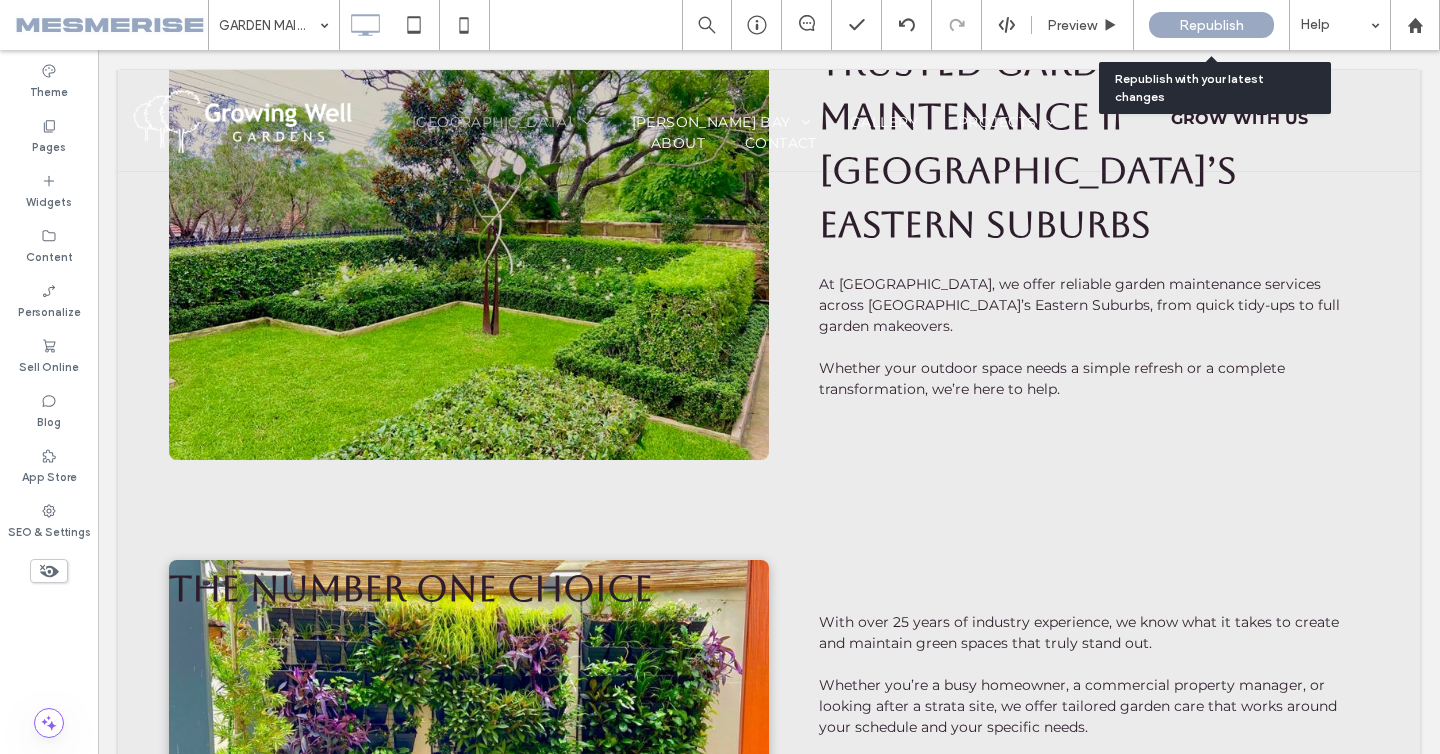 click on "Republish" at bounding box center (1211, 25) 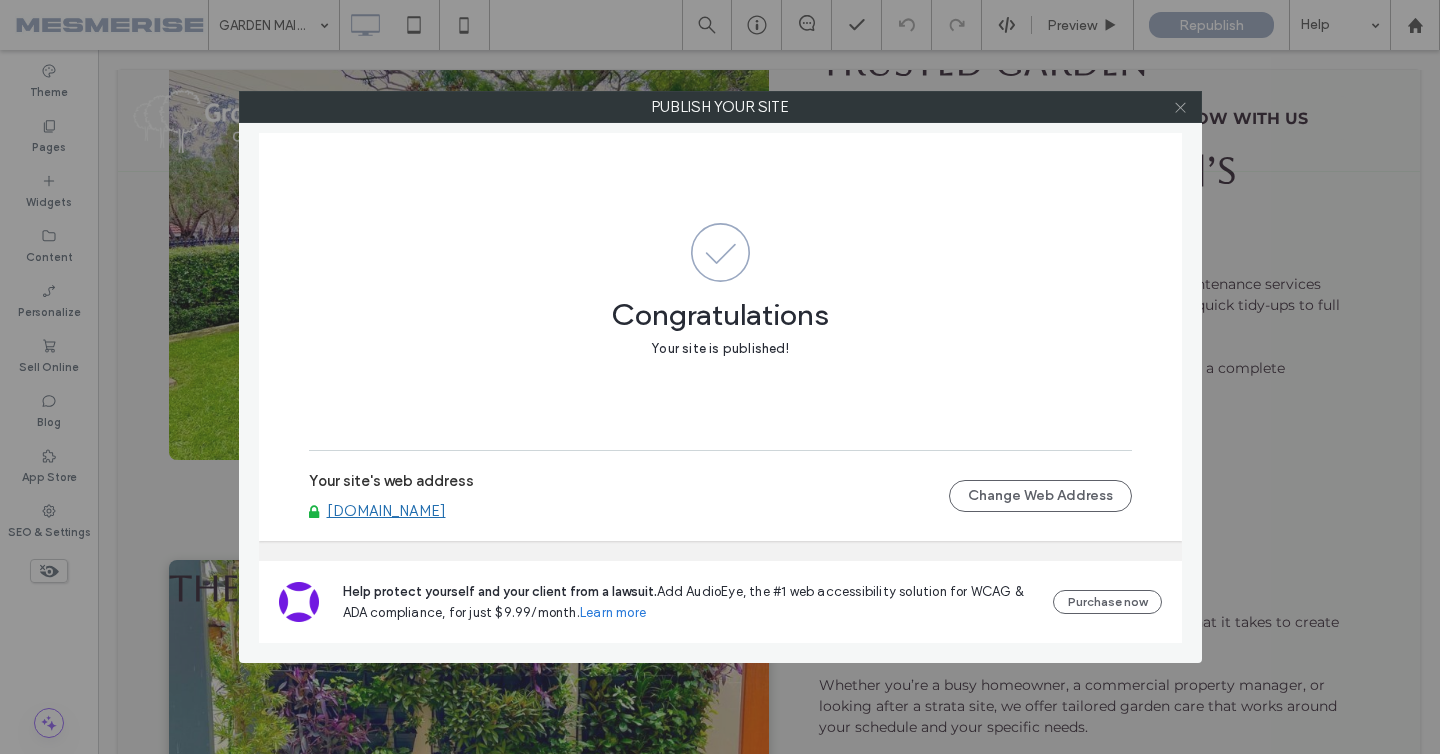 click 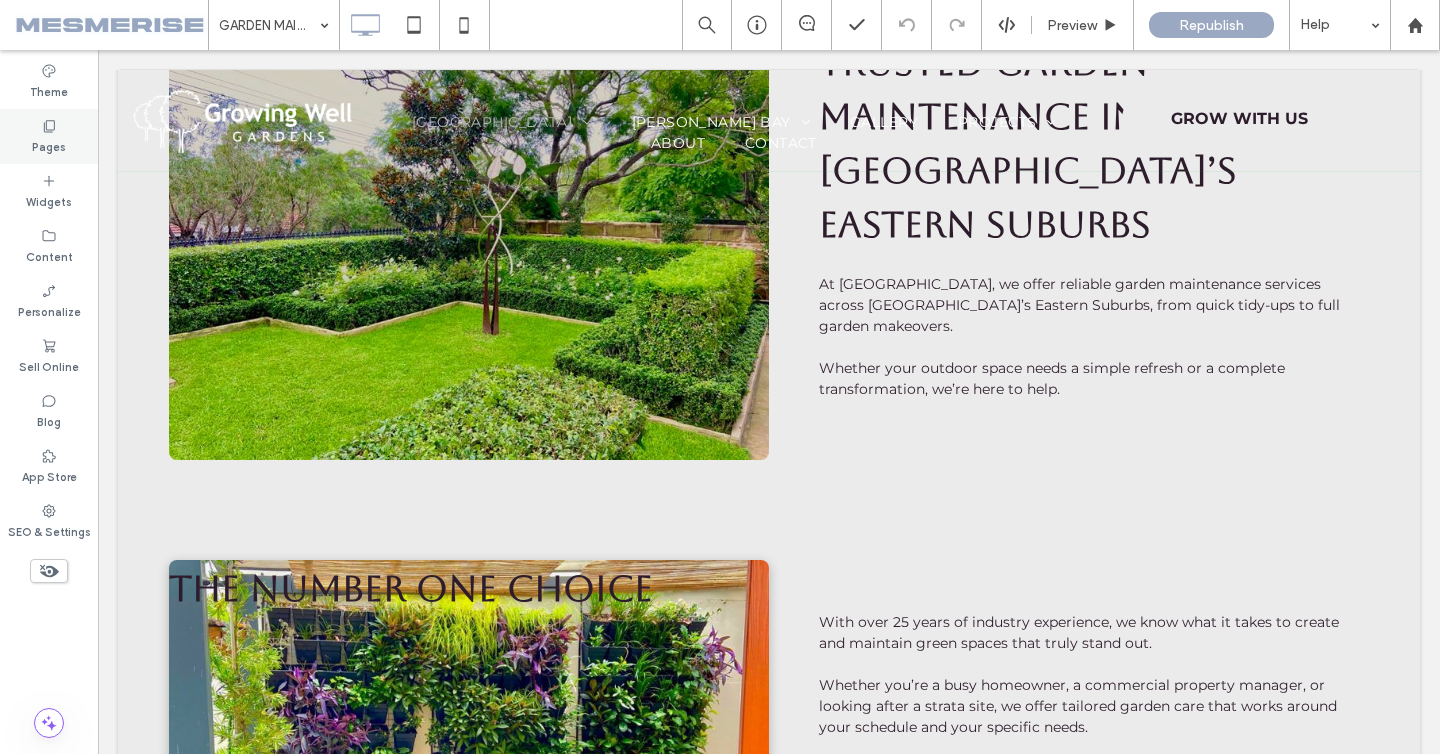 click on "Pages" at bounding box center [49, 145] 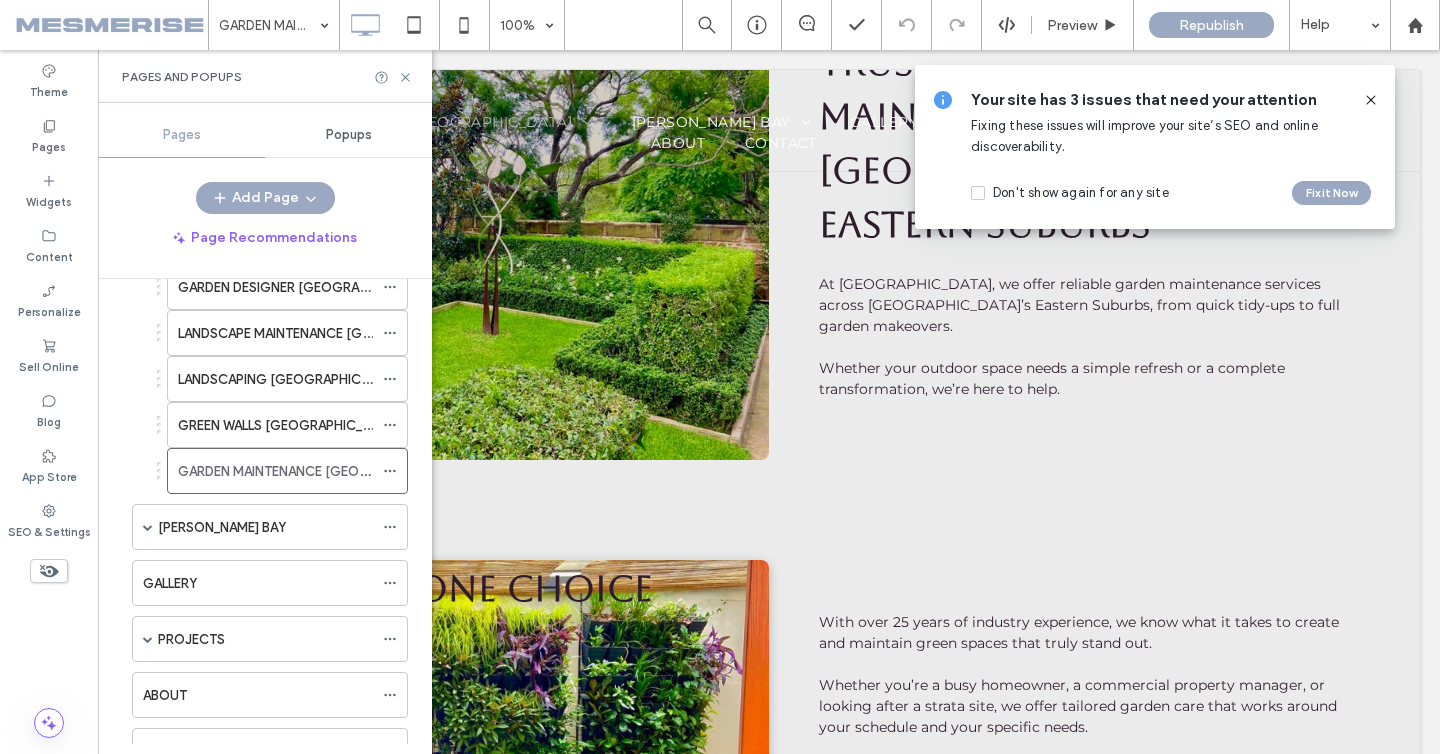 scroll, scrollTop: 277, scrollLeft: 0, axis: vertical 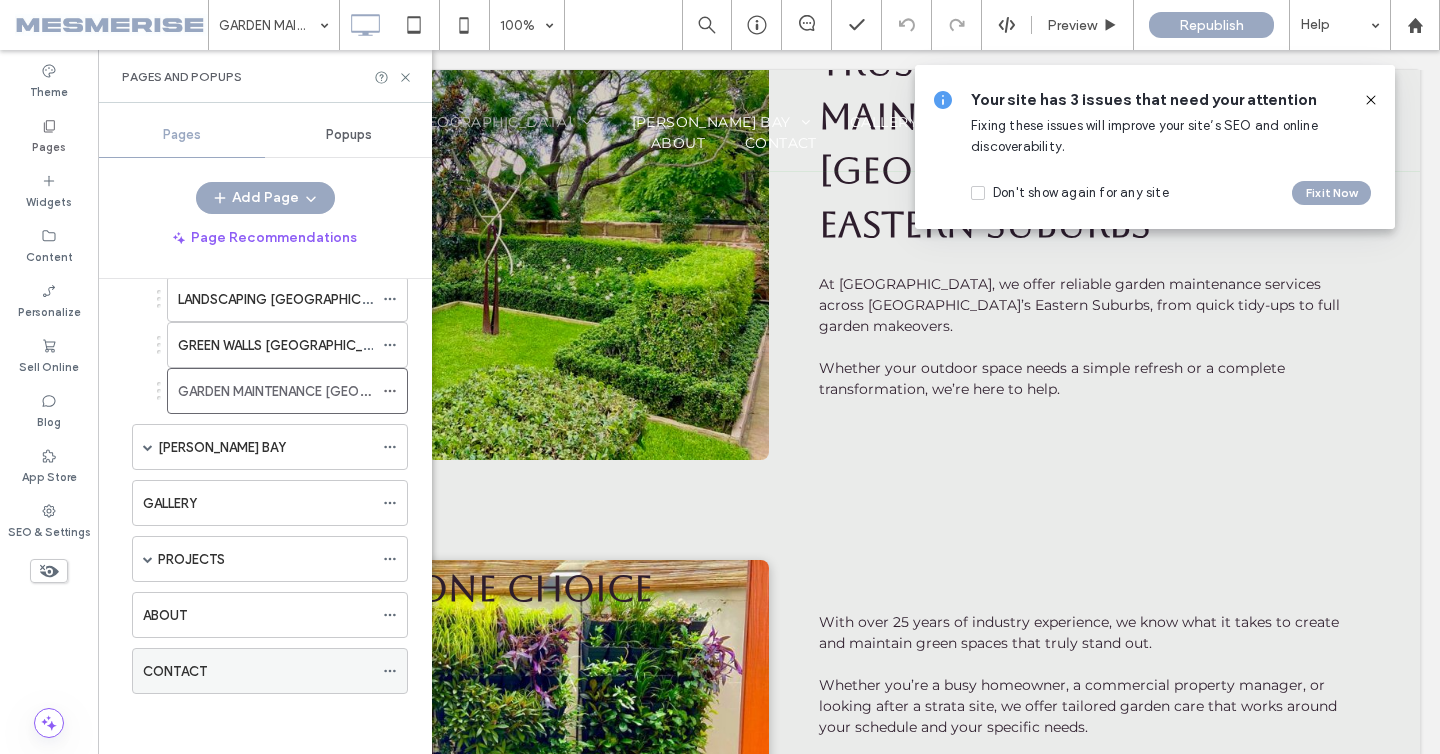 click on "CONTACT" at bounding box center [258, 671] 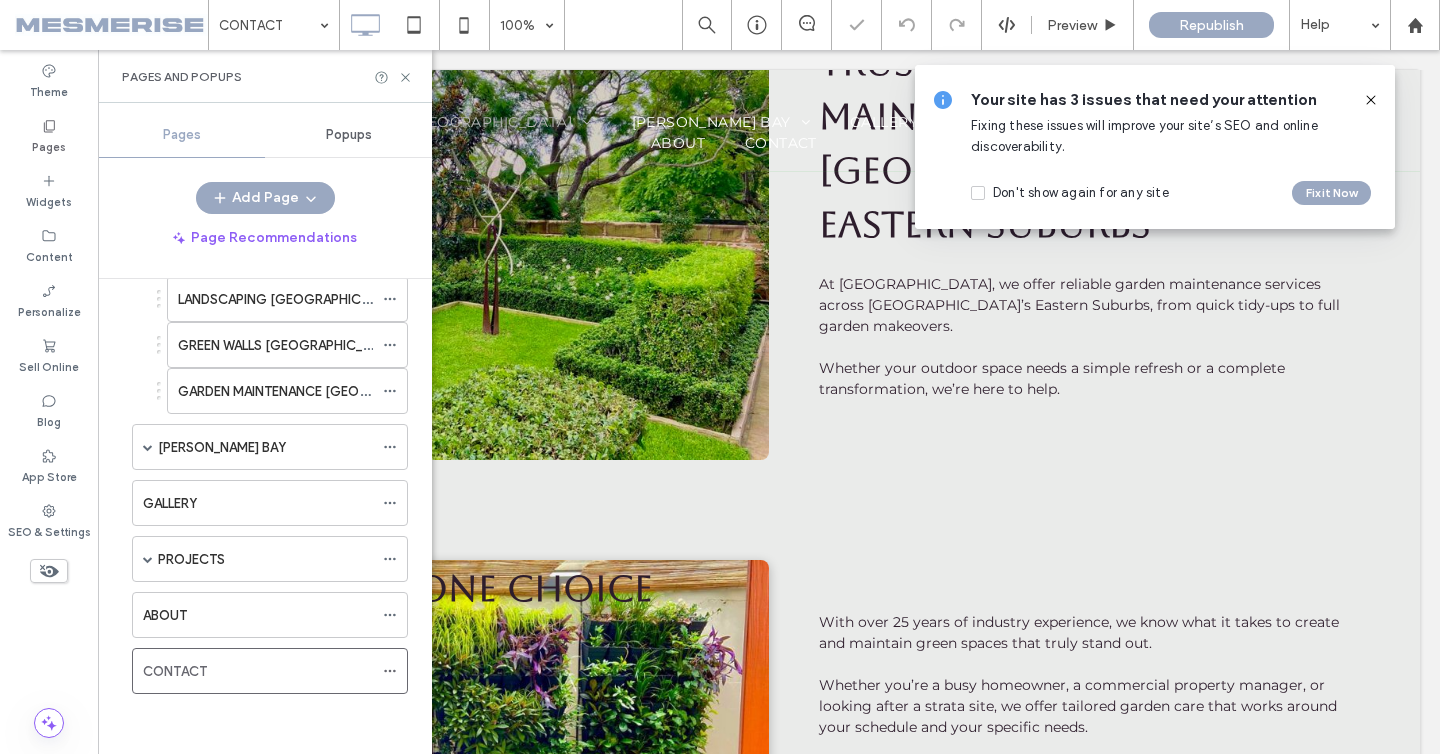 click 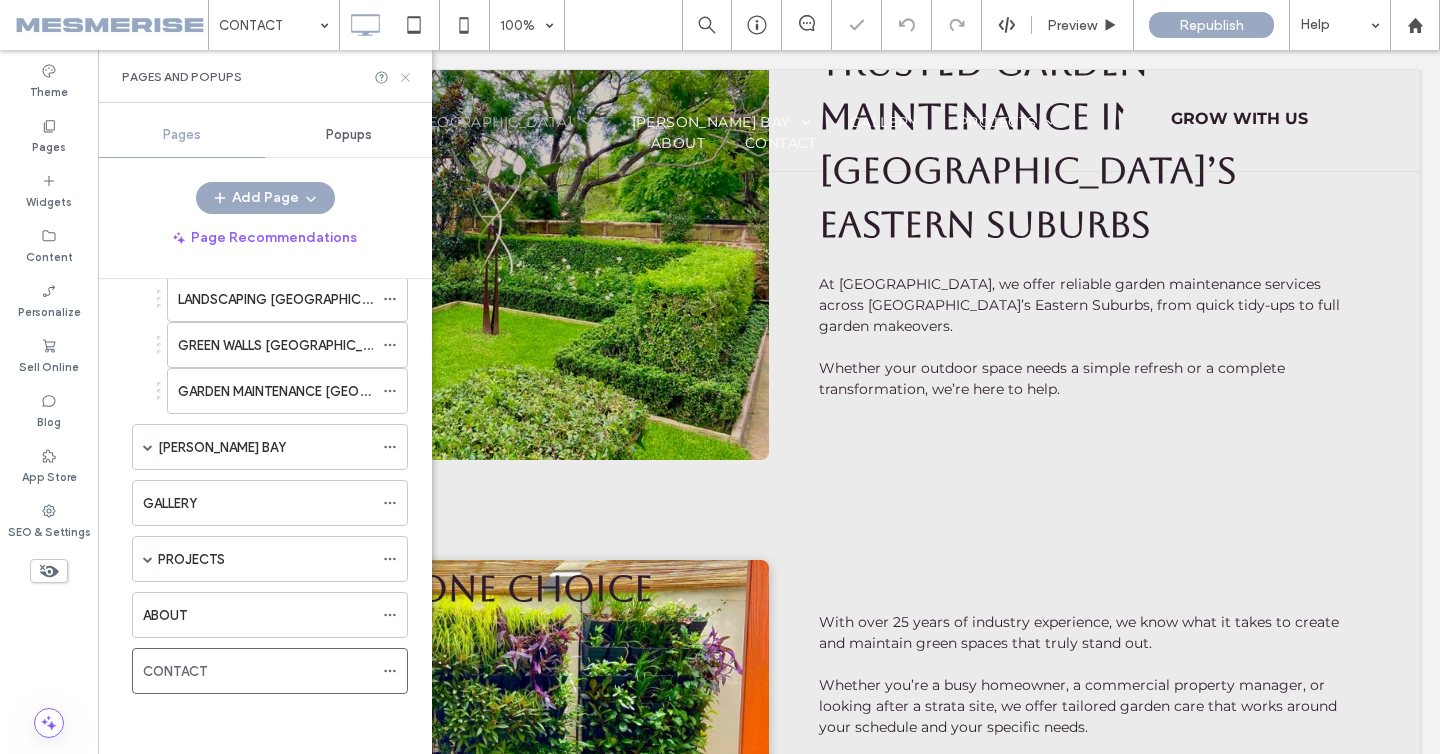 click 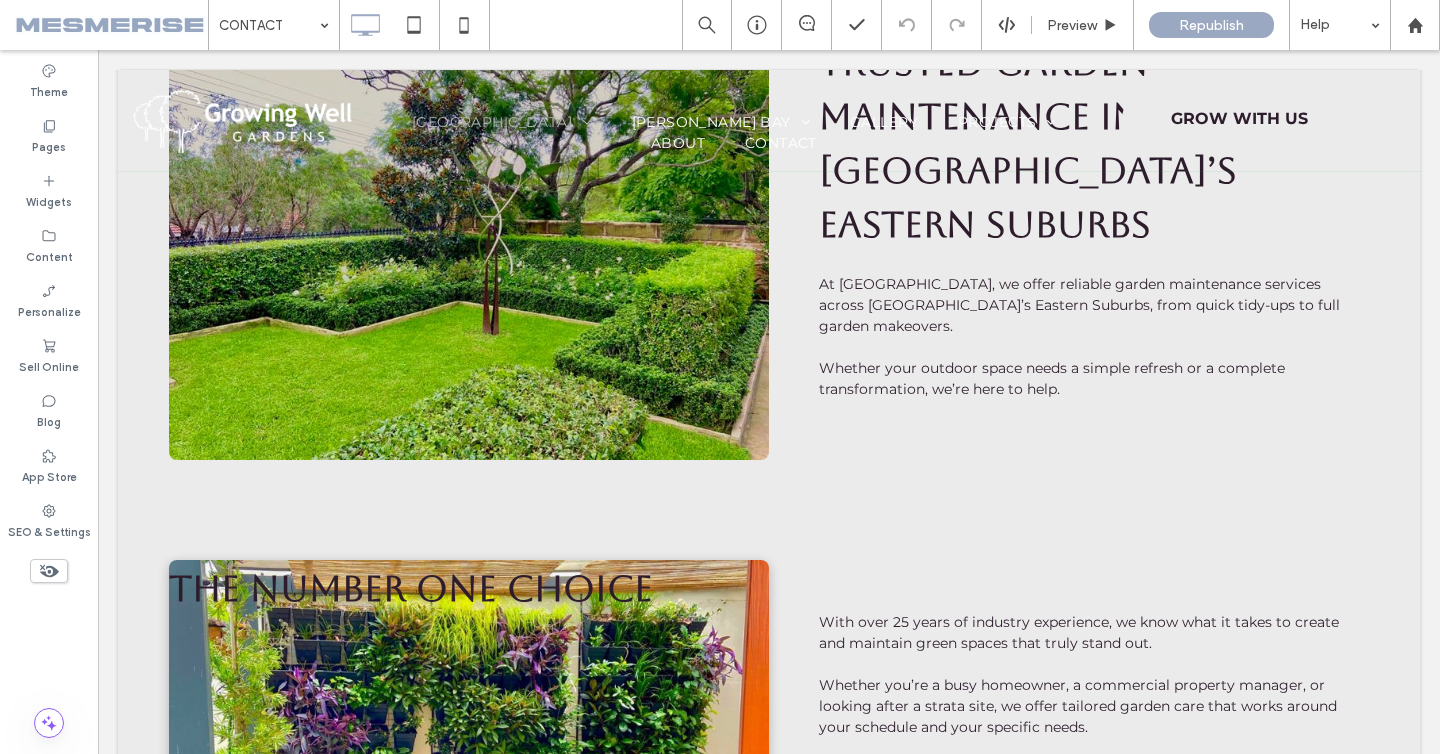 type on "**********" 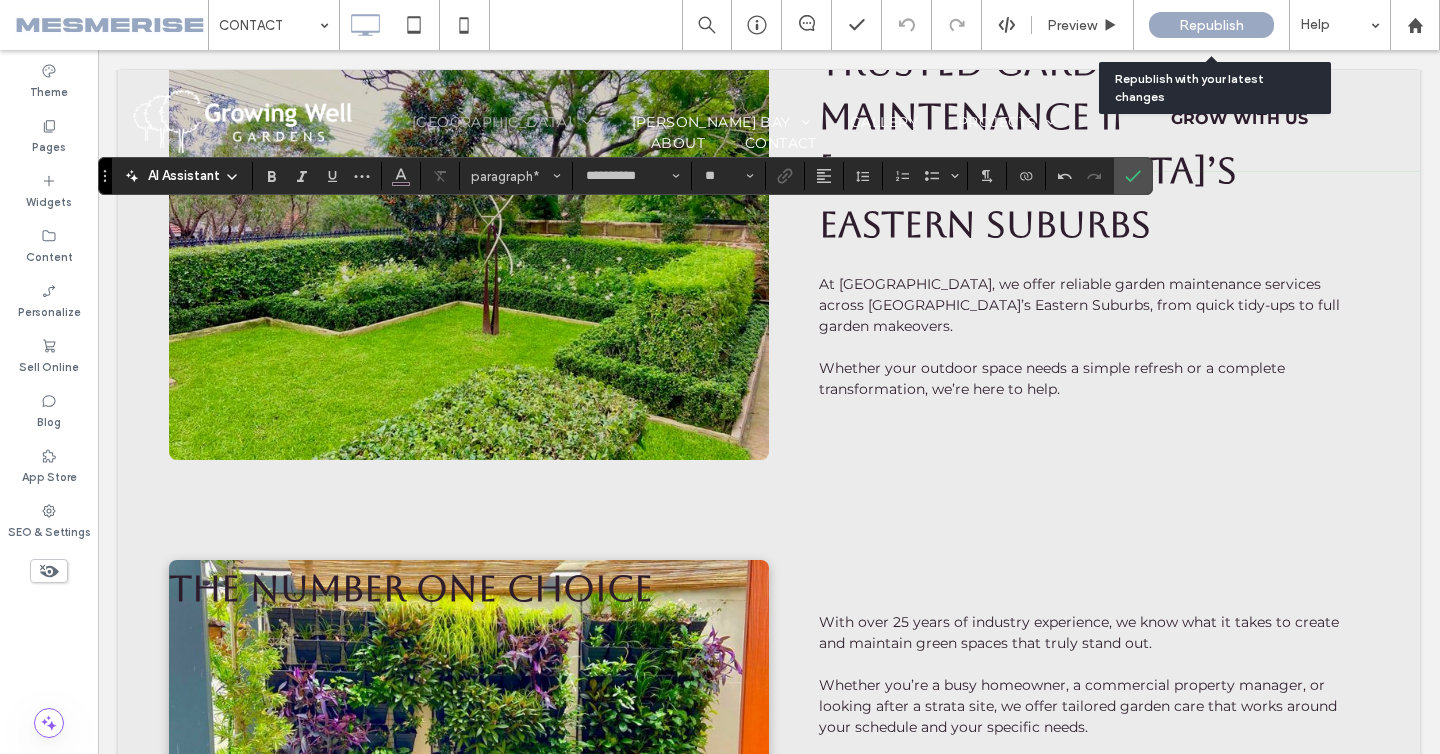 click on "Republish" at bounding box center (1211, 25) 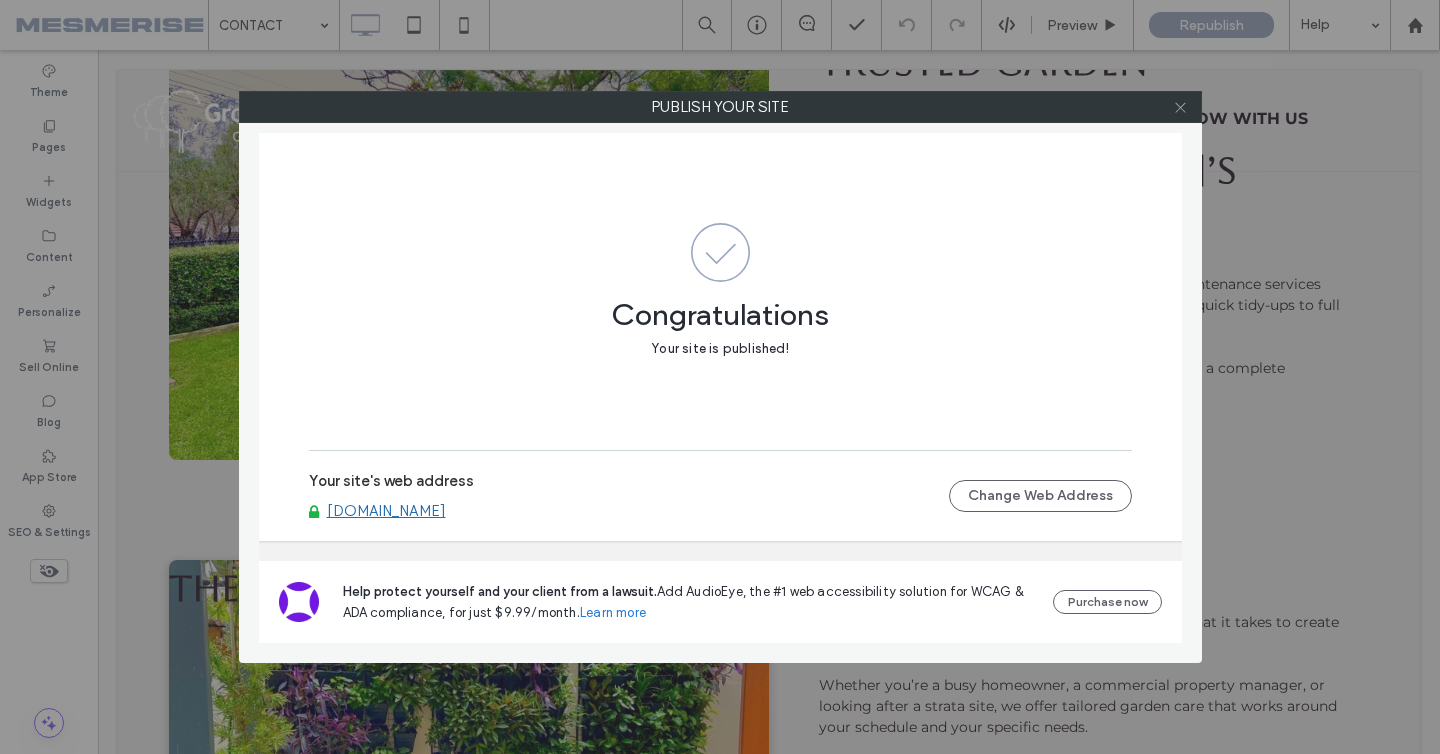 click 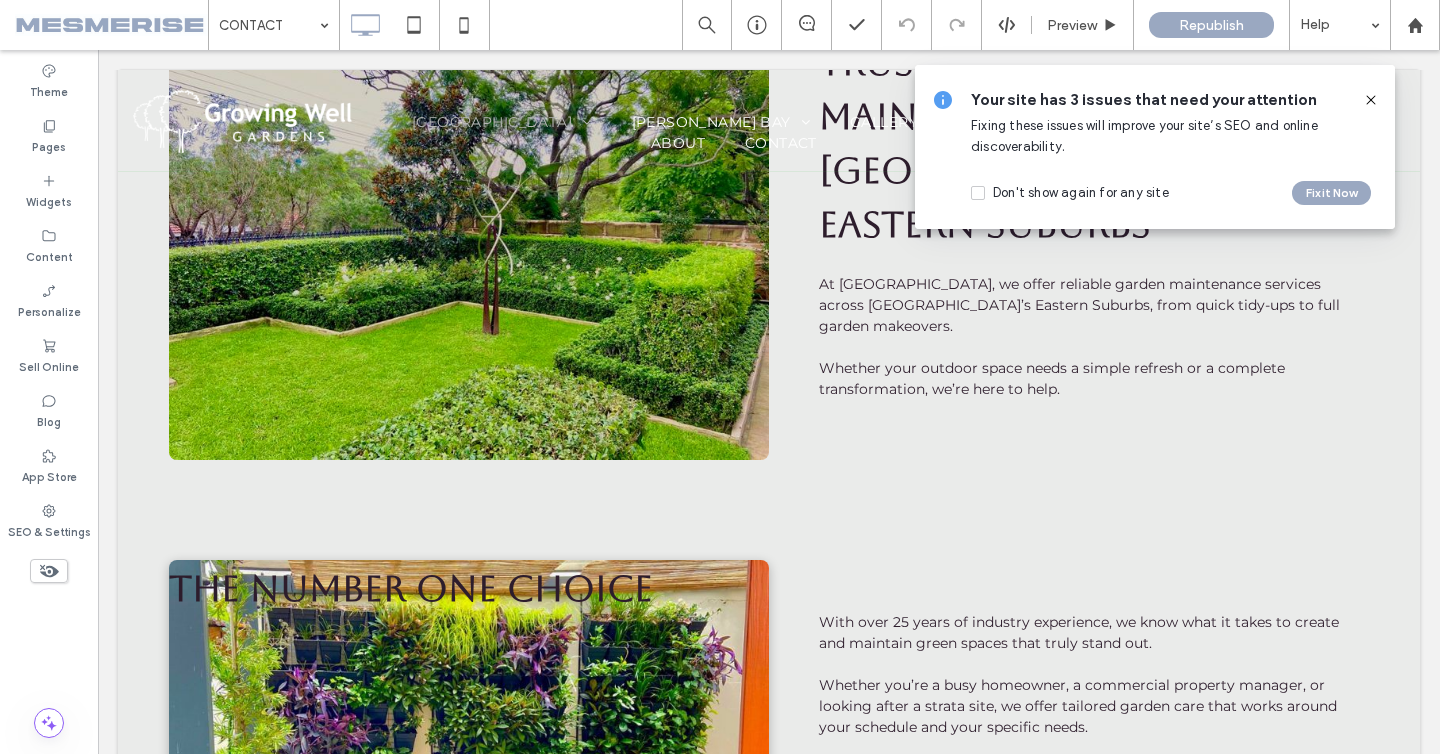 click at bounding box center (1371, 100) 